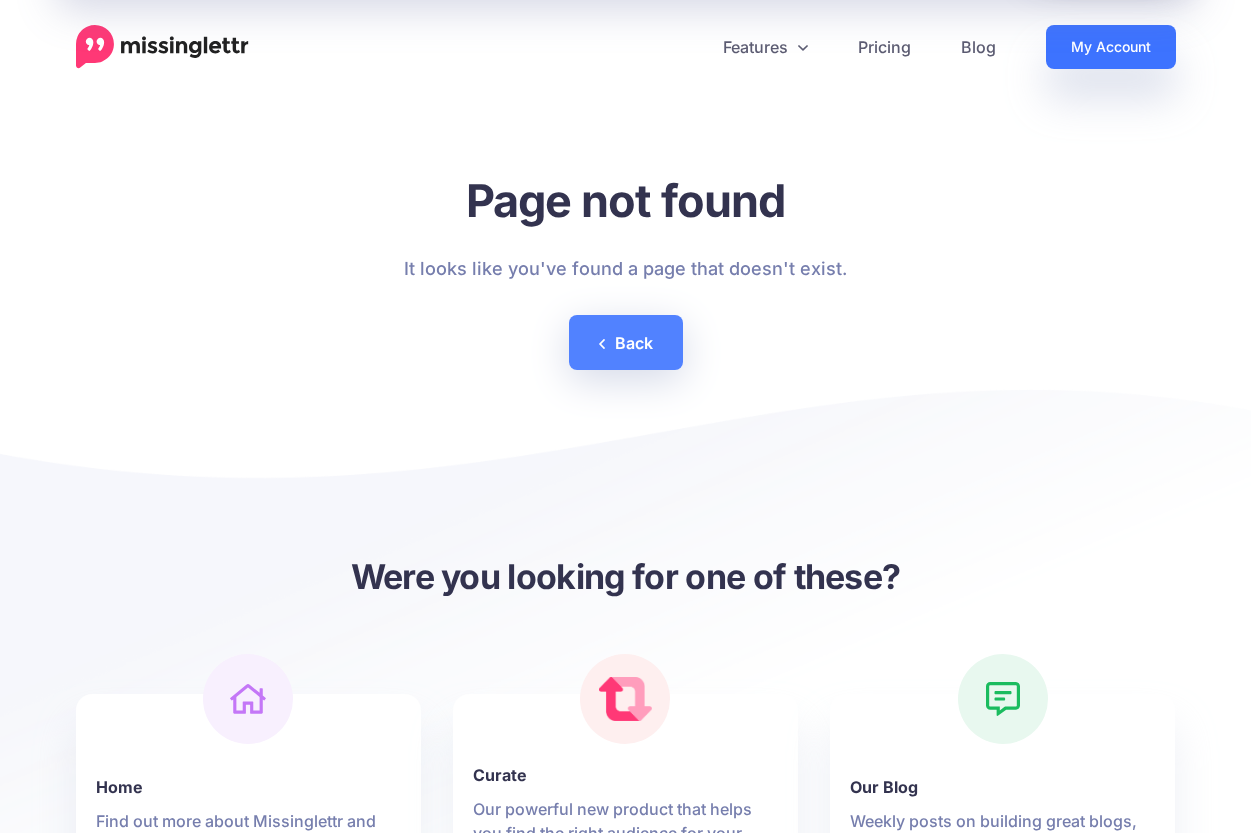 scroll, scrollTop: 0, scrollLeft: 0, axis: both 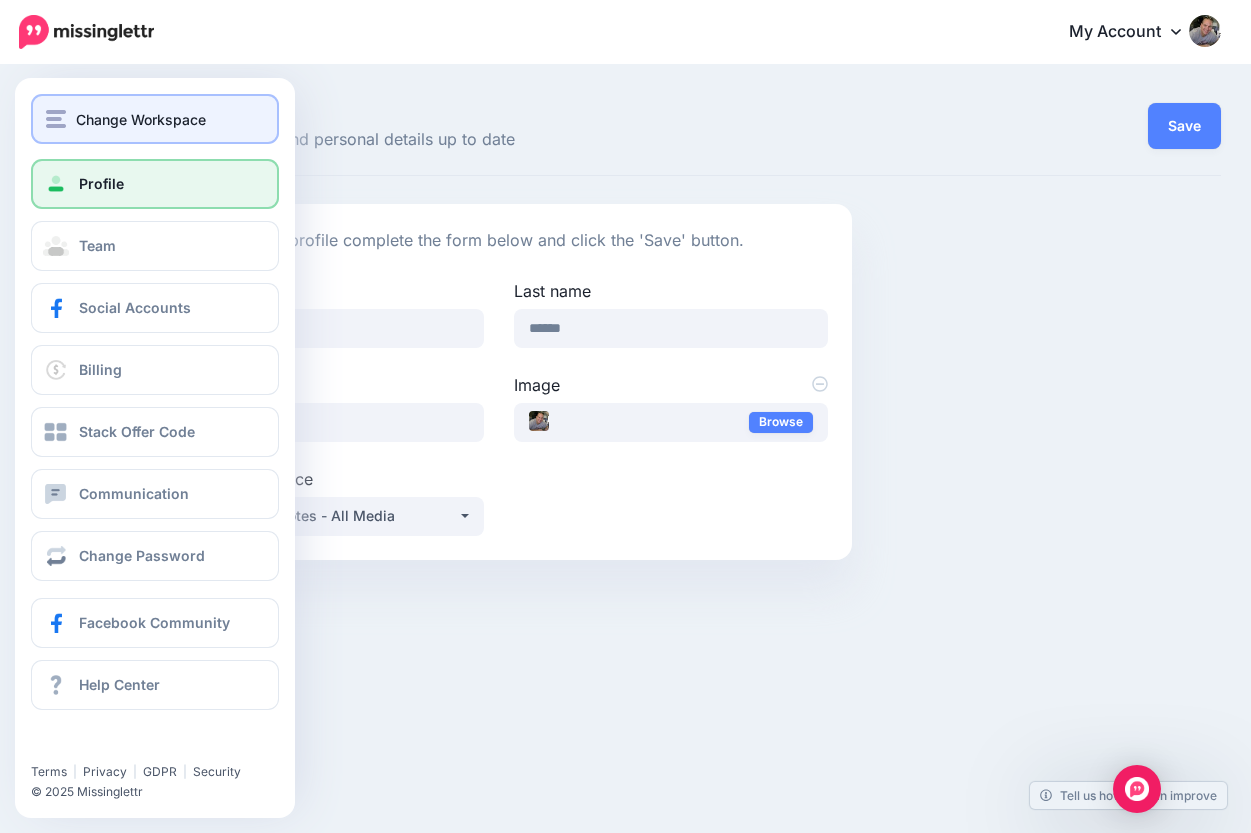click on "Change Workspace" at bounding box center (141, 119) 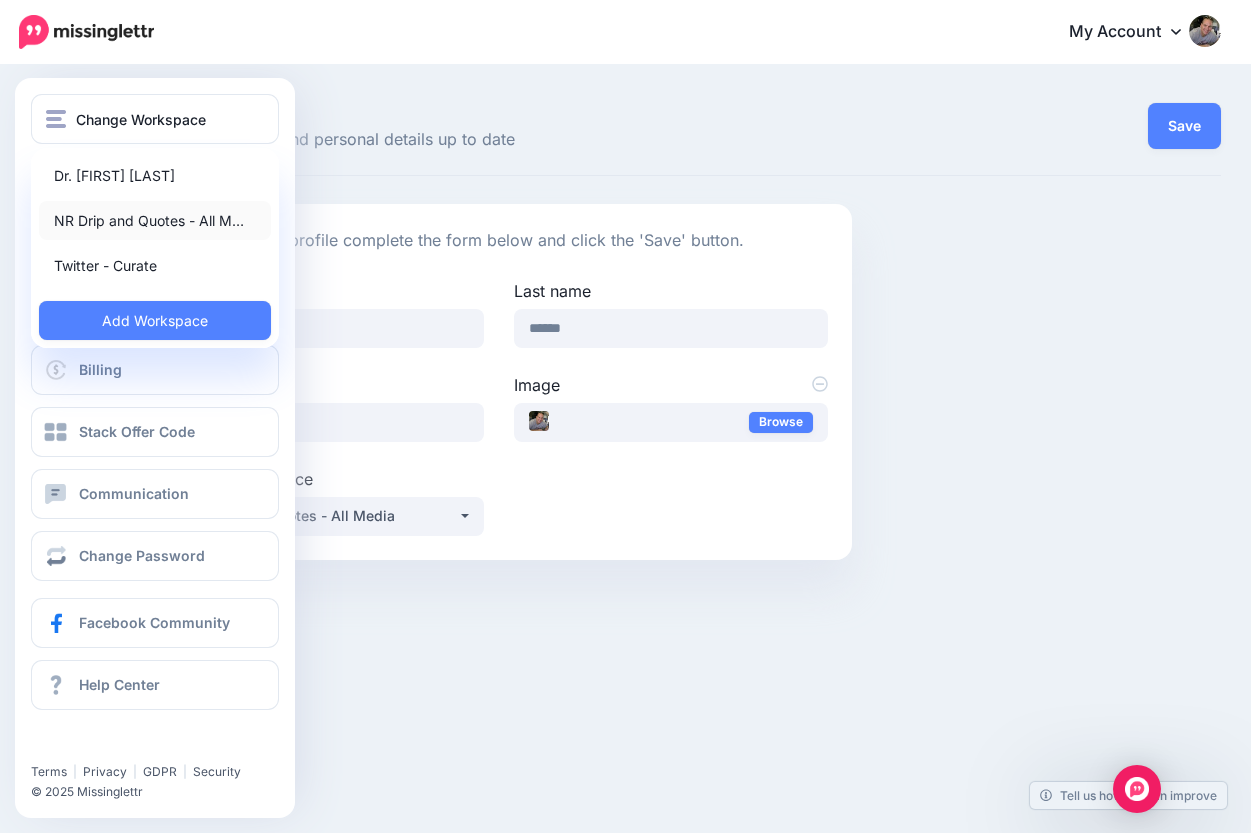 click on "NR Drip and Quotes - All M…" at bounding box center [155, 220] 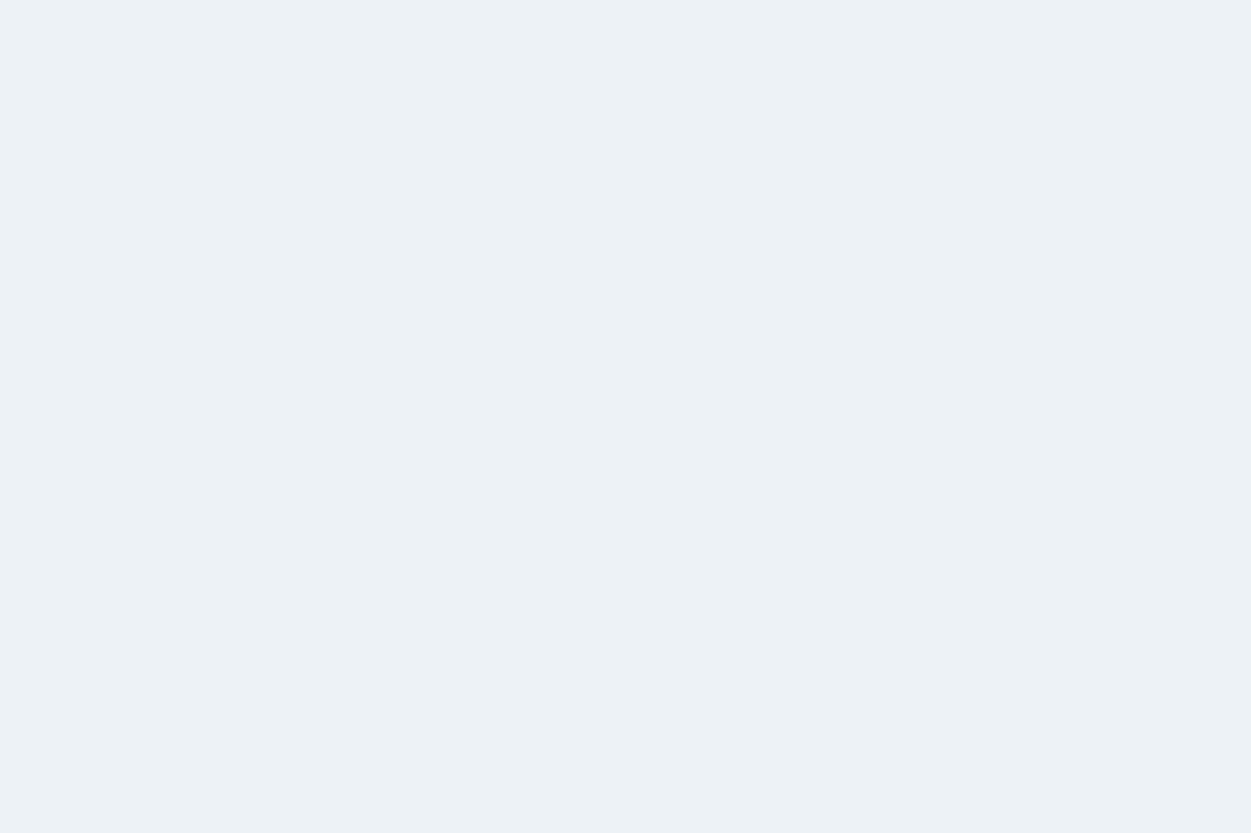 scroll, scrollTop: 0, scrollLeft: 0, axis: both 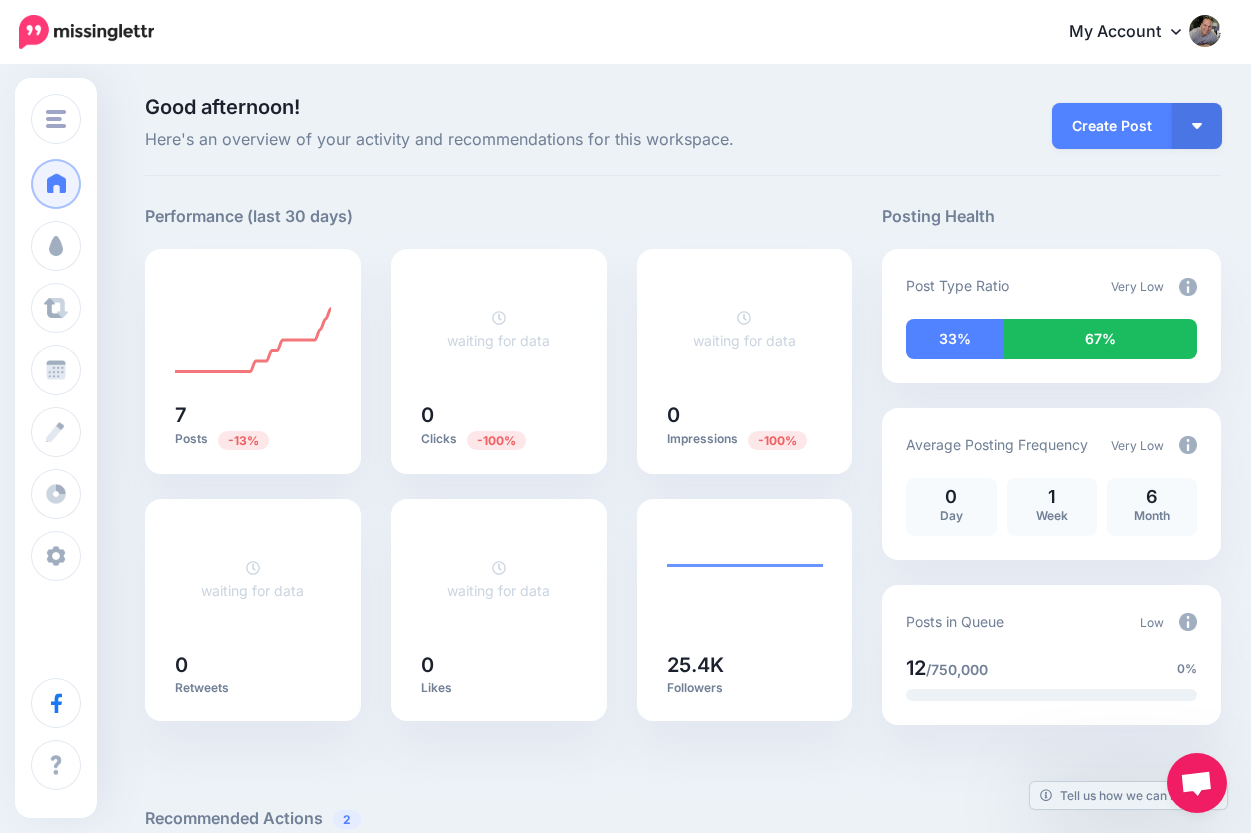 click at bounding box center [1188, 287] 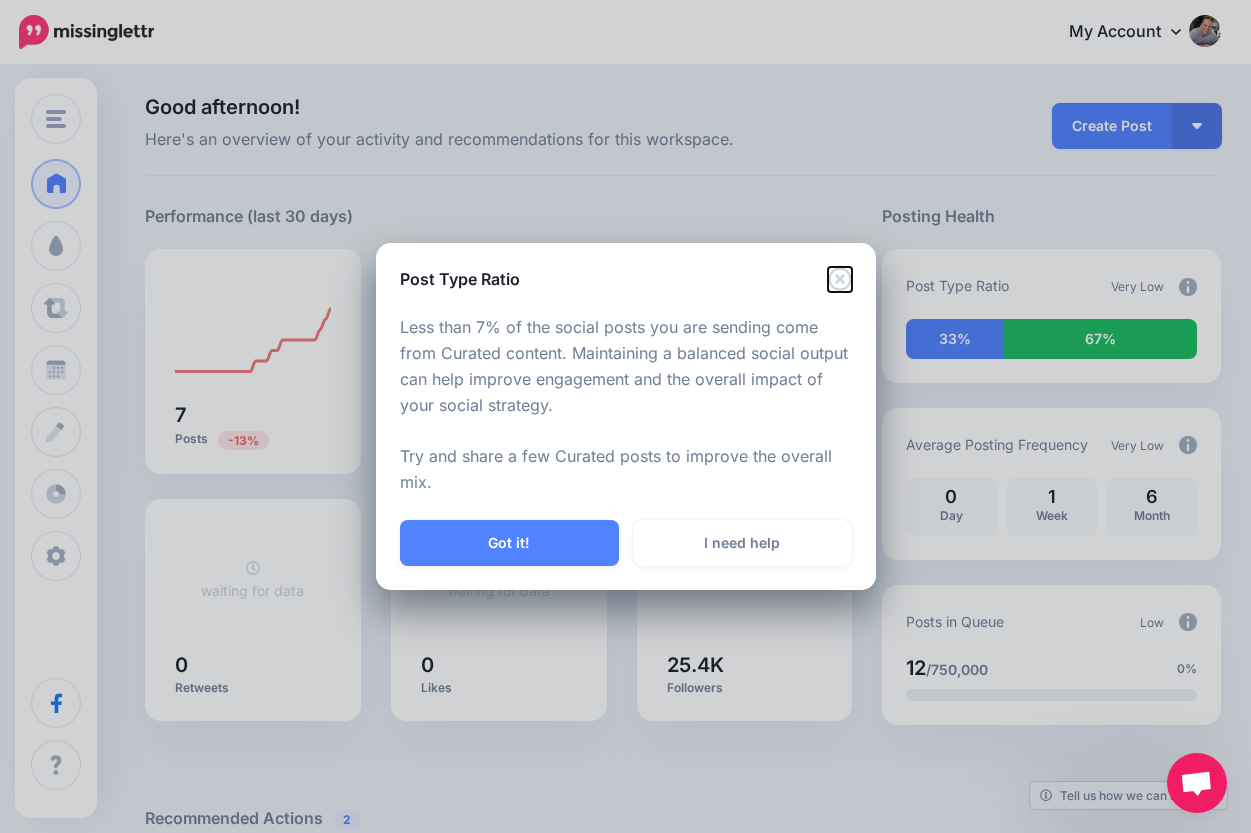 click 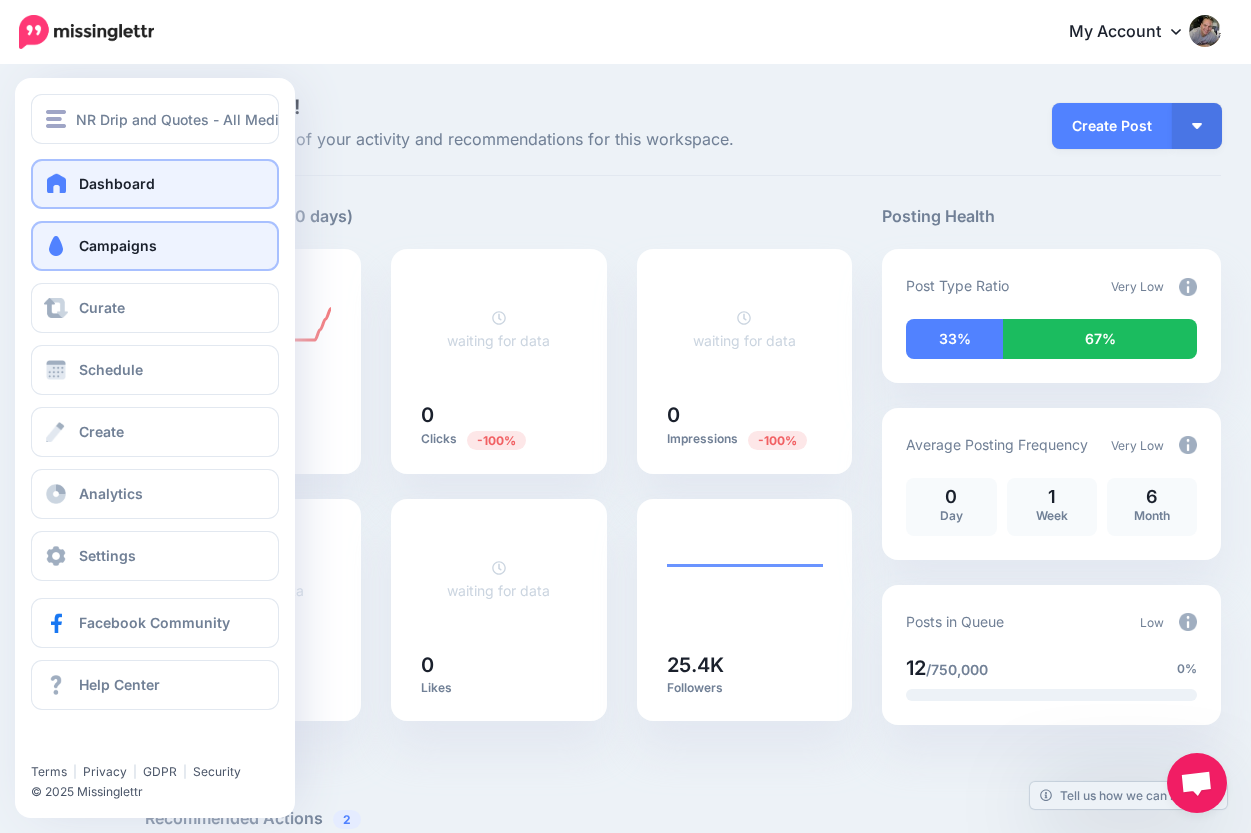 click on "Campaigns" at bounding box center [155, 246] 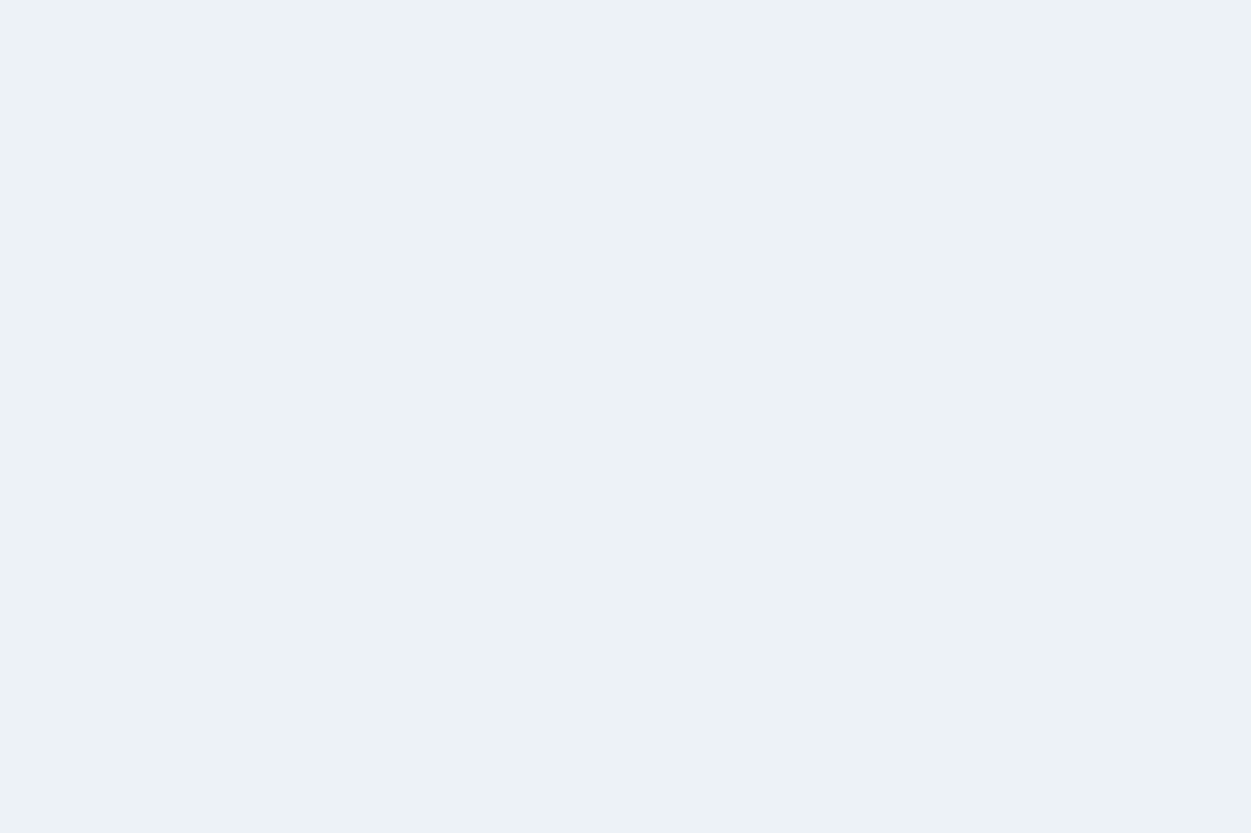 scroll, scrollTop: 0, scrollLeft: 0, axis: both 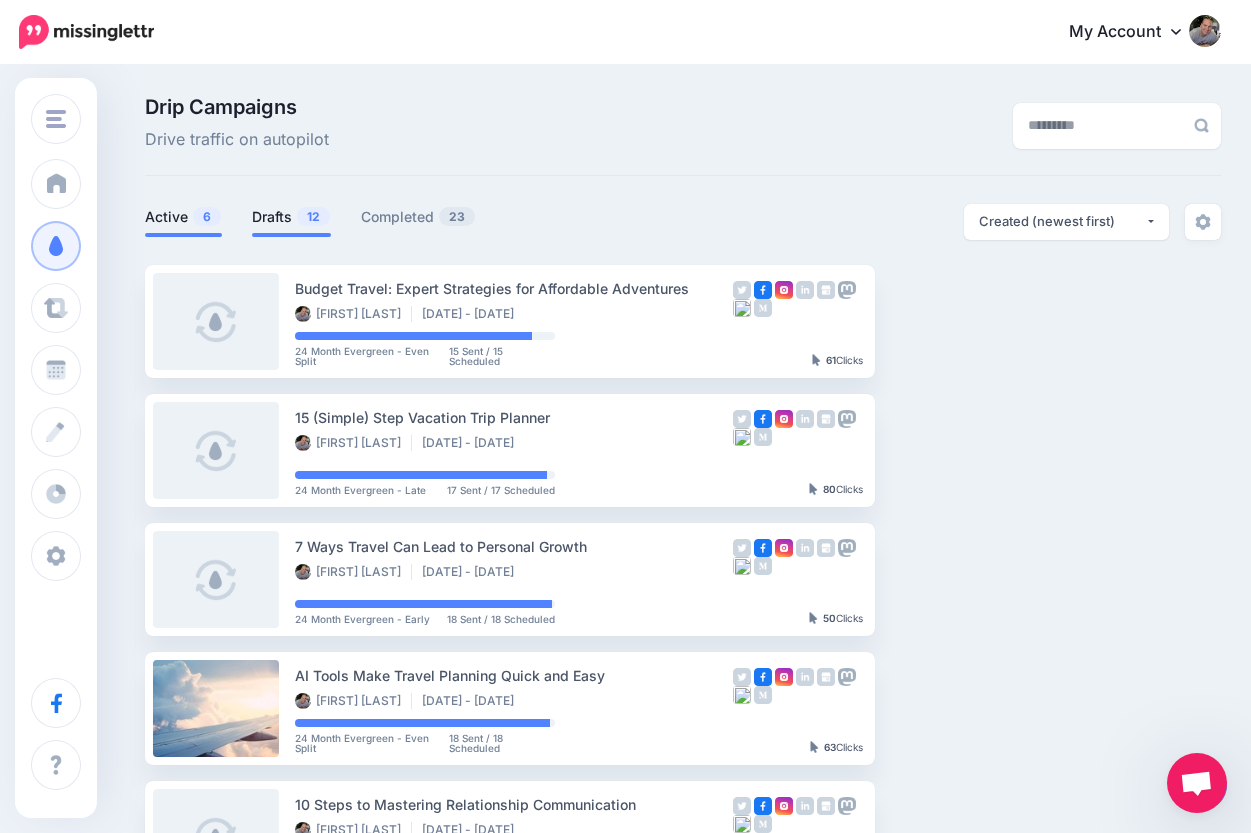 click on "Drafts  12" at bounding box center (291, 217) 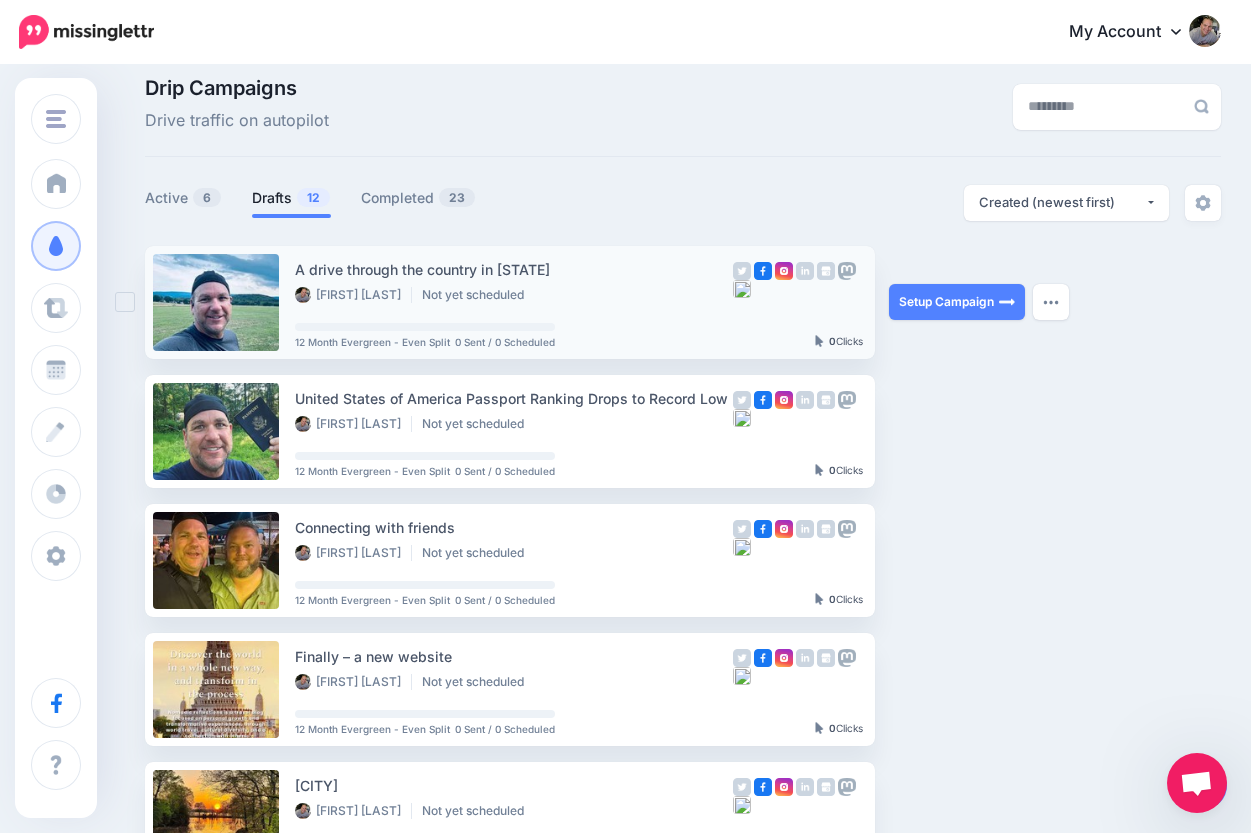 scroll, scrollTop: 0, scrollLeft: 0, axis: both 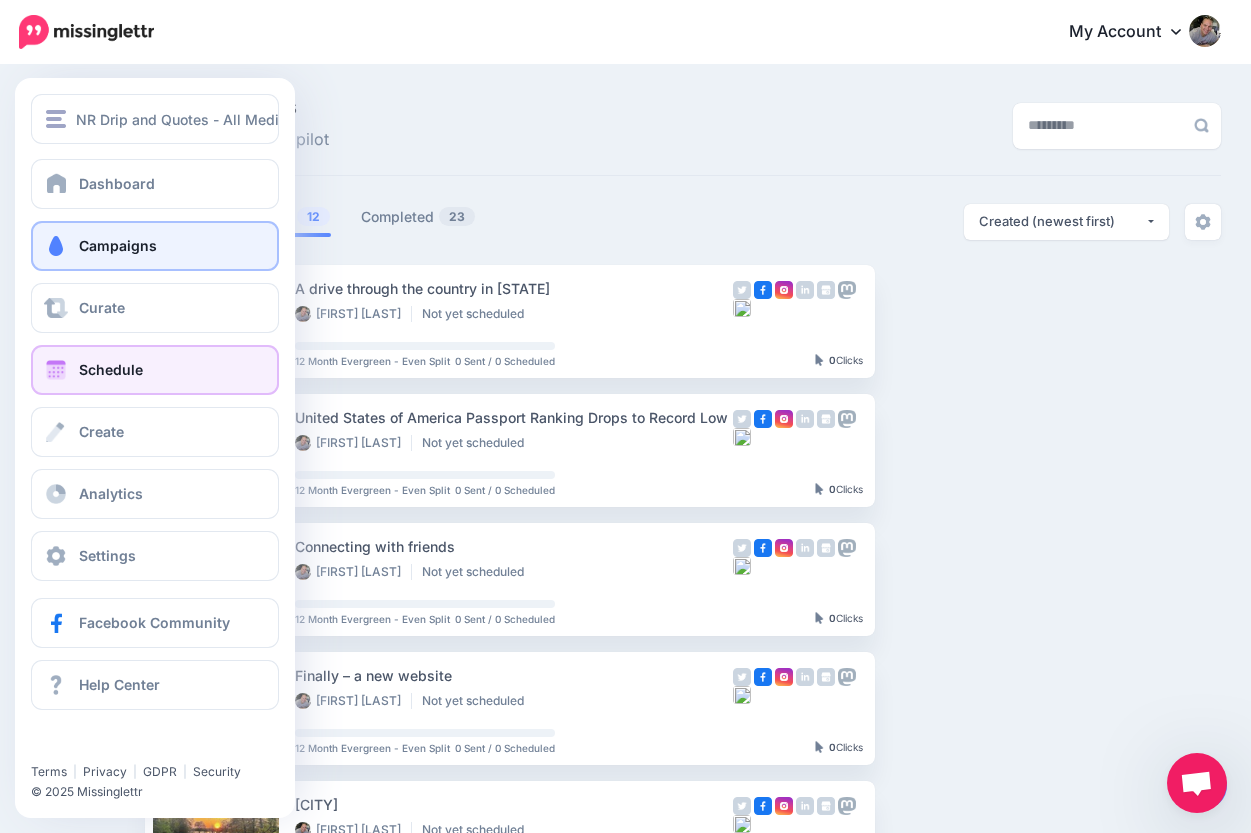 click on "Schedule" at bounding box center (111, 369) 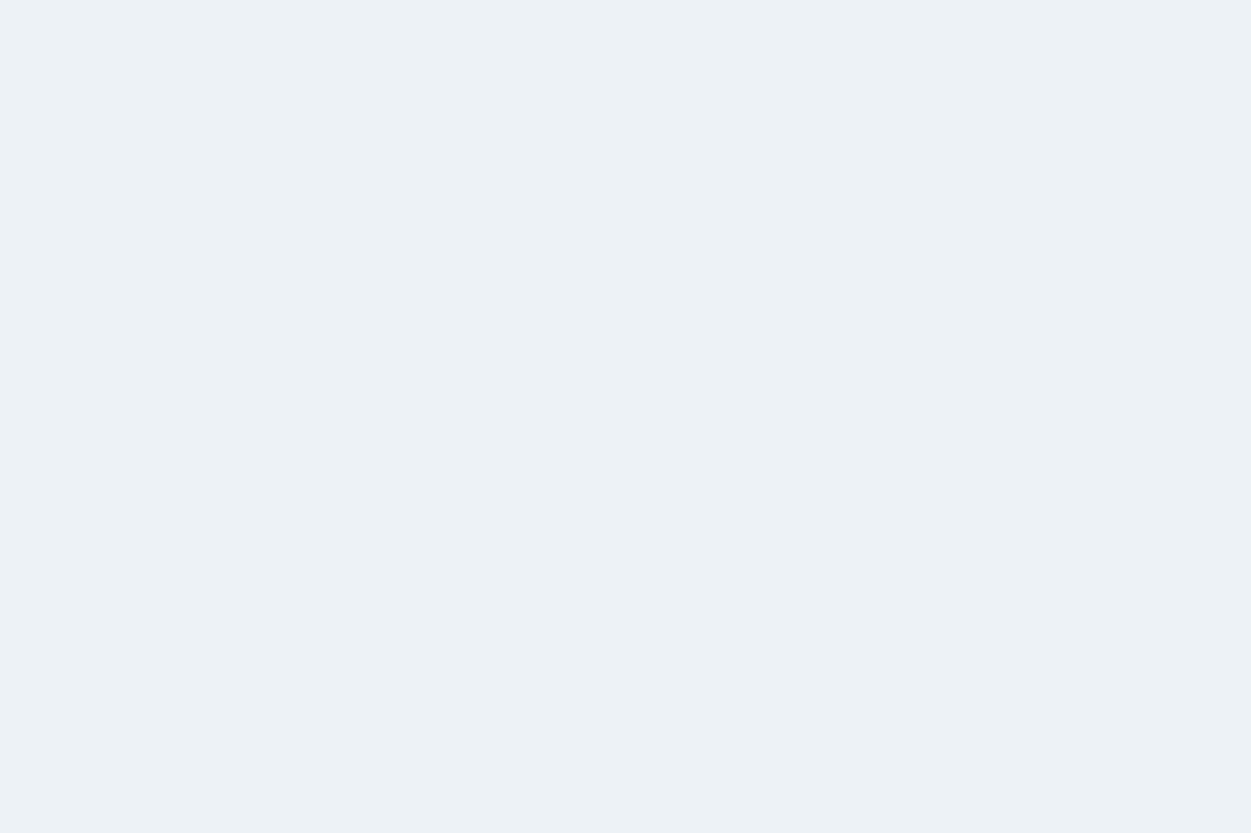 scroll, scrollTop: 0, scrollLeft: 0, axis: both 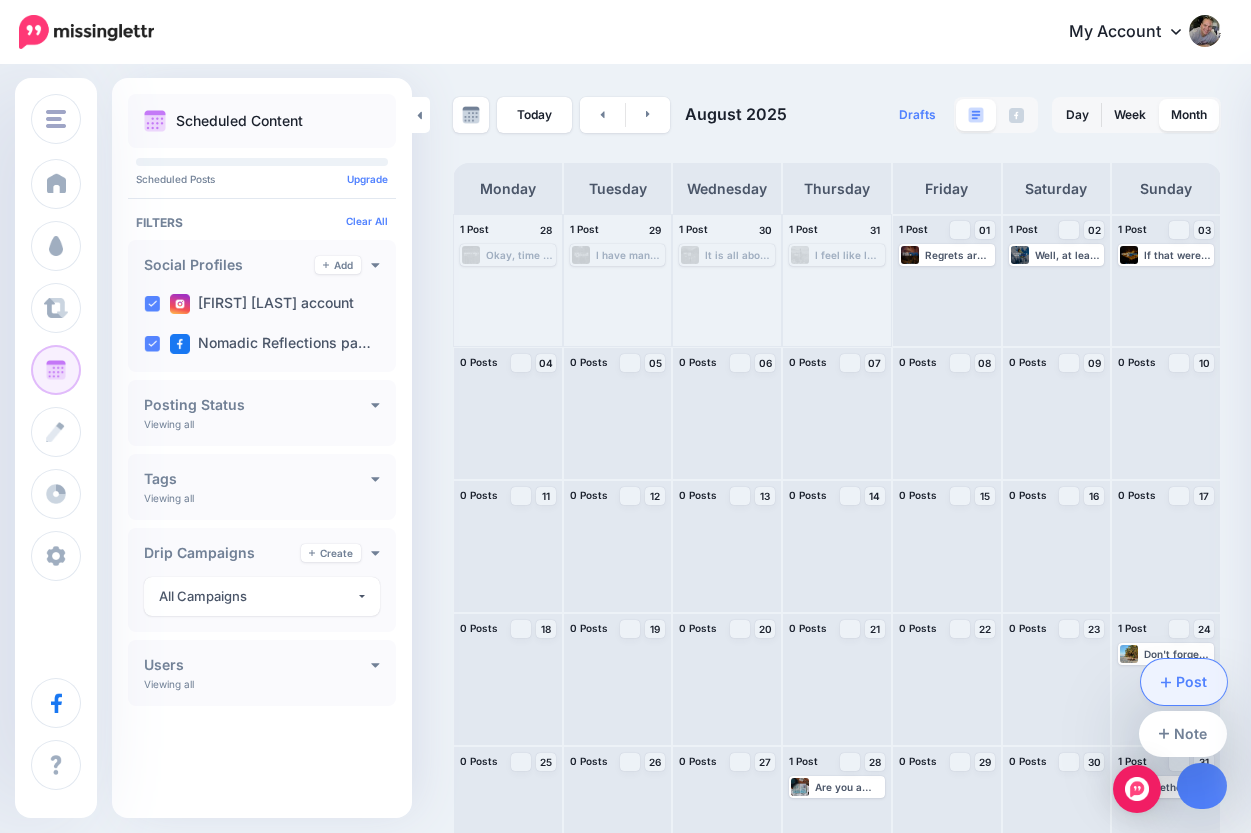 click on "Post" at bounding box center [1184, 682] 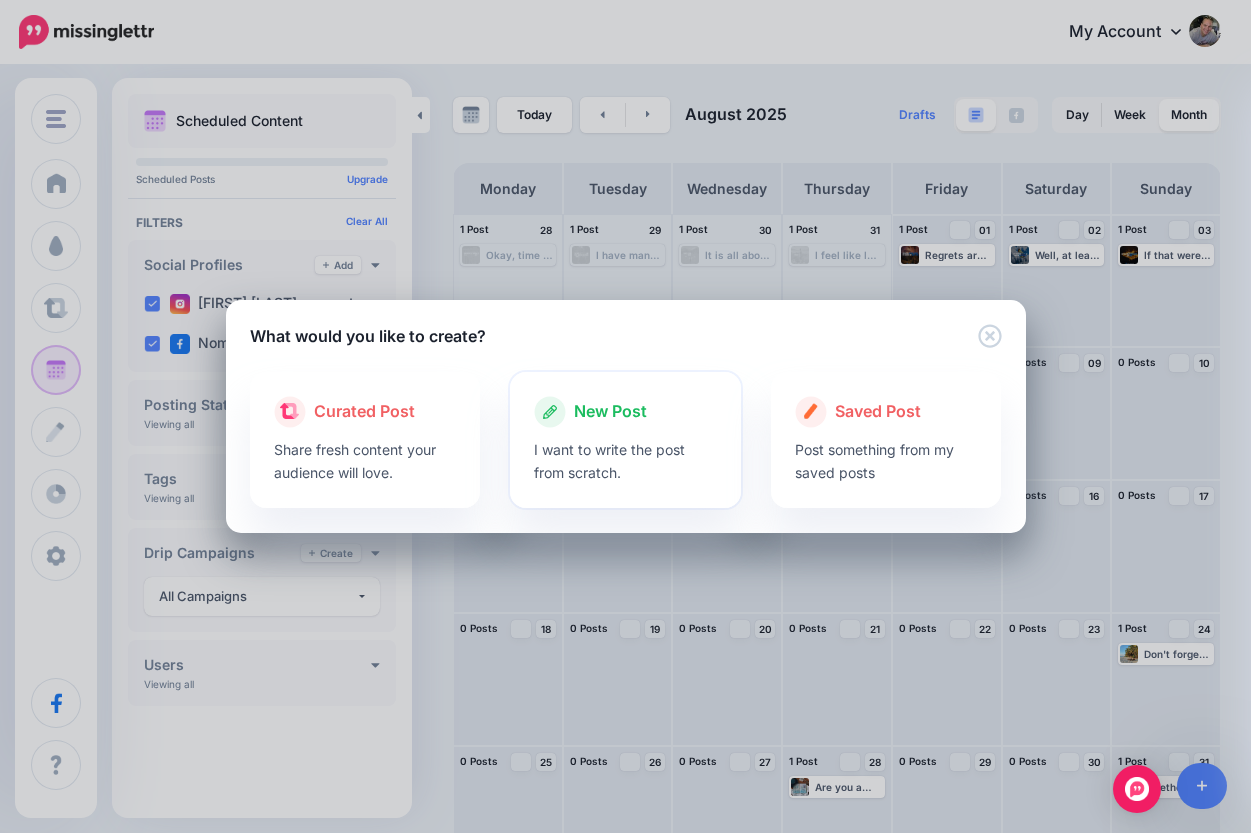 click on "New Post" at bounding box center [610, 412] 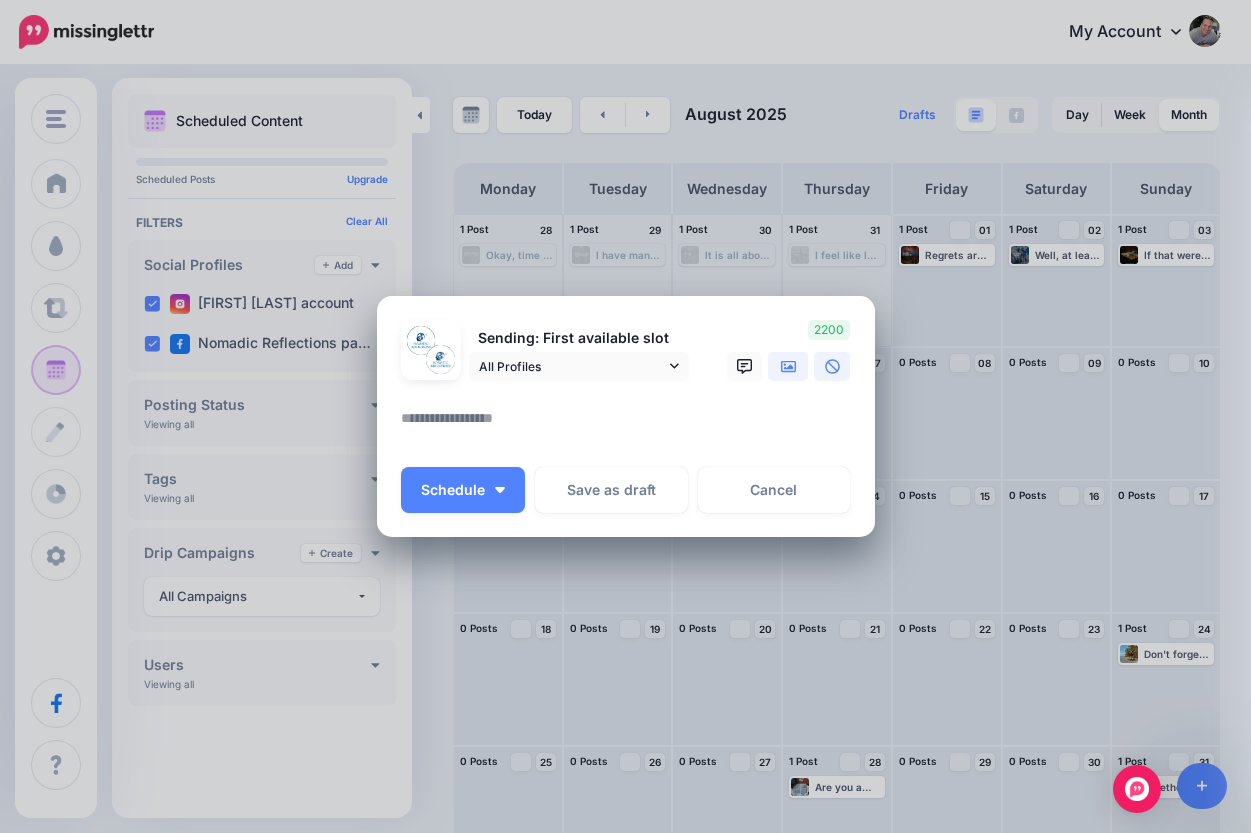 click 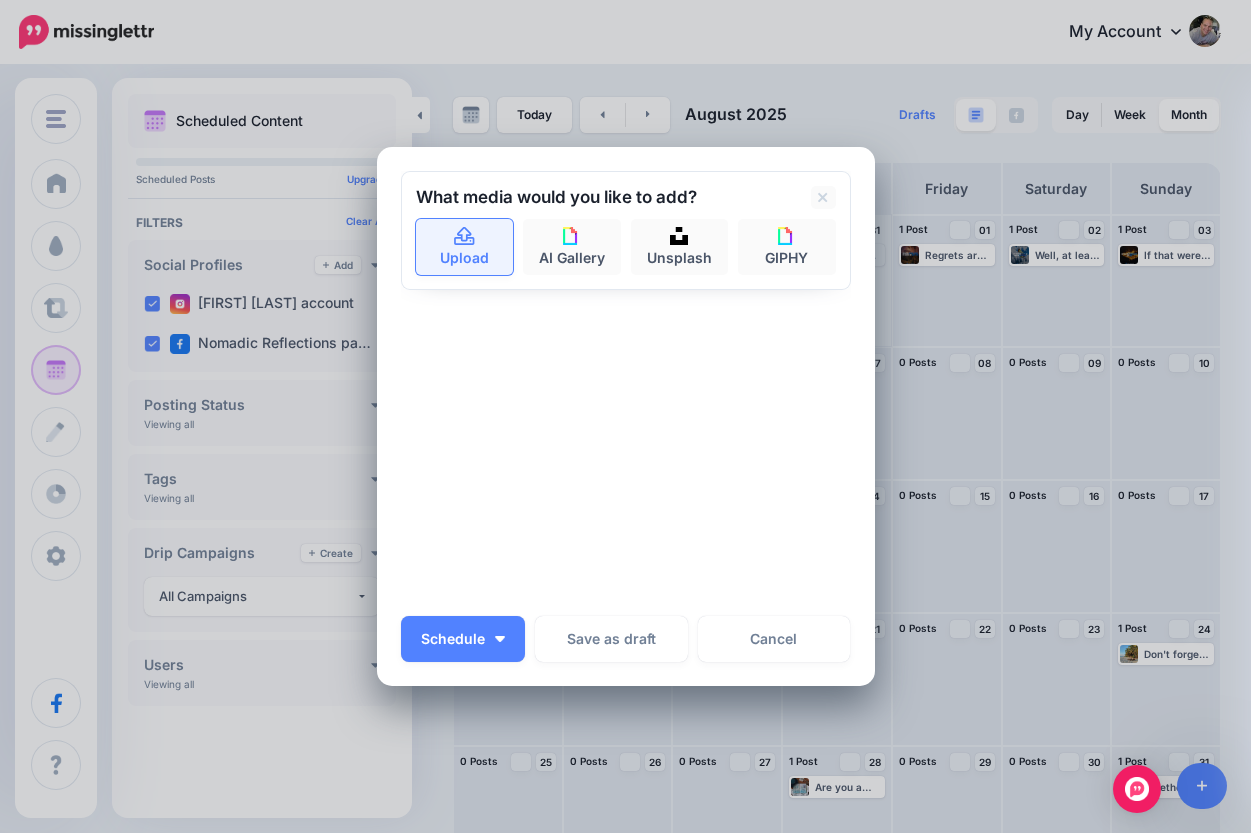 click 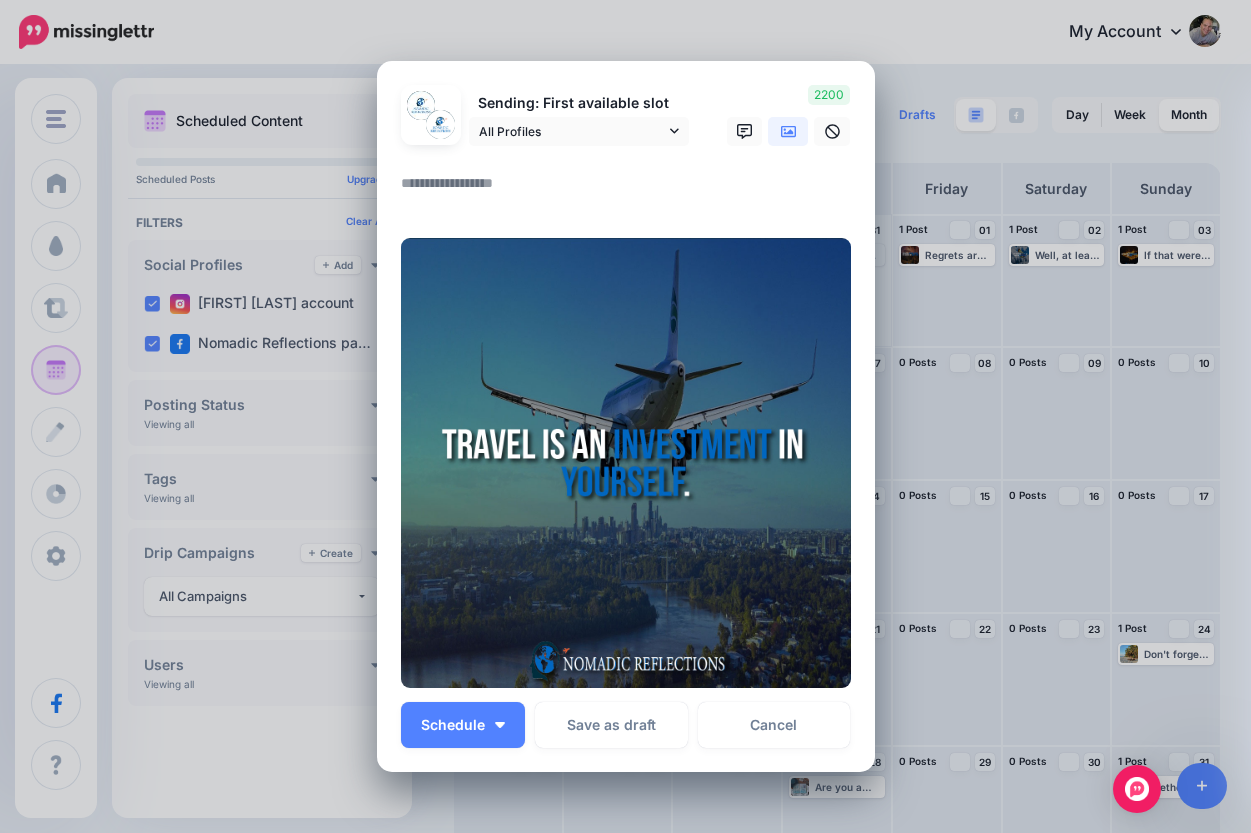 click at bounding box center [631, 190] 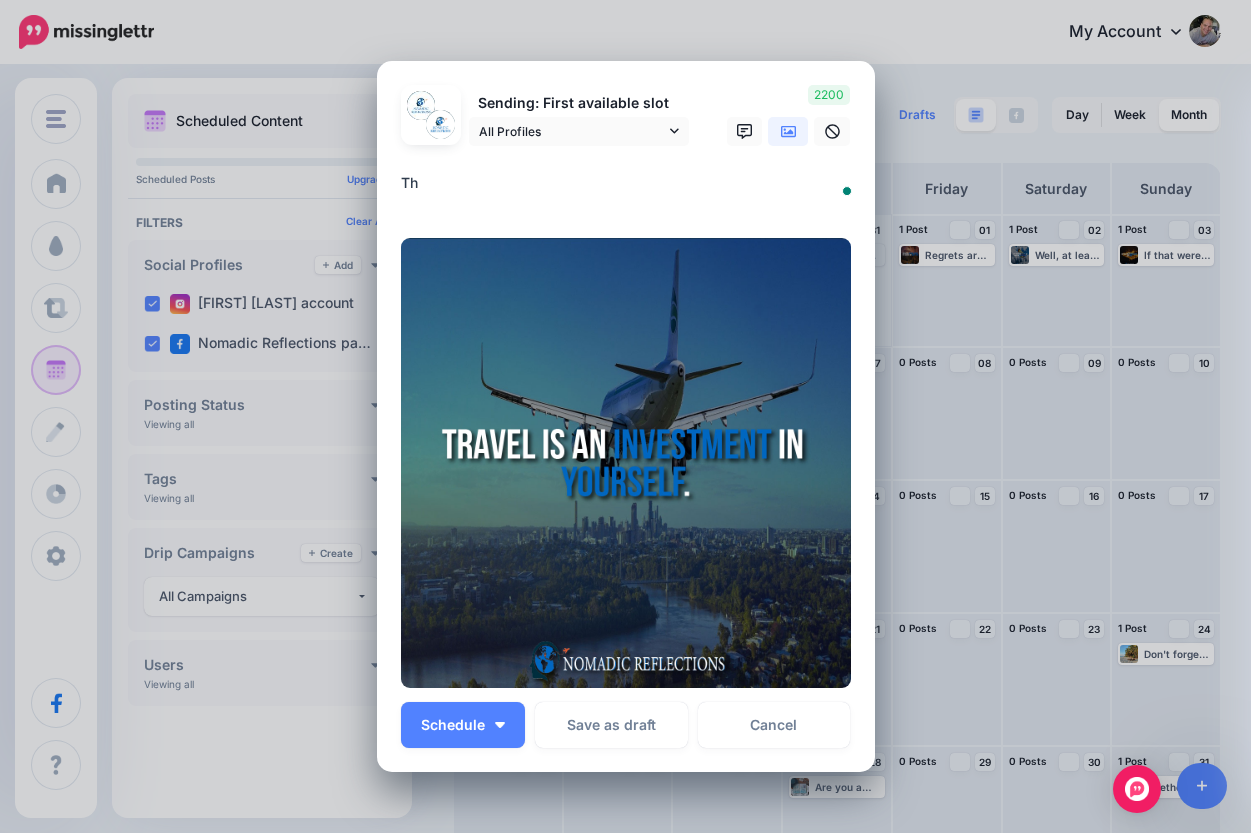 type on "*" 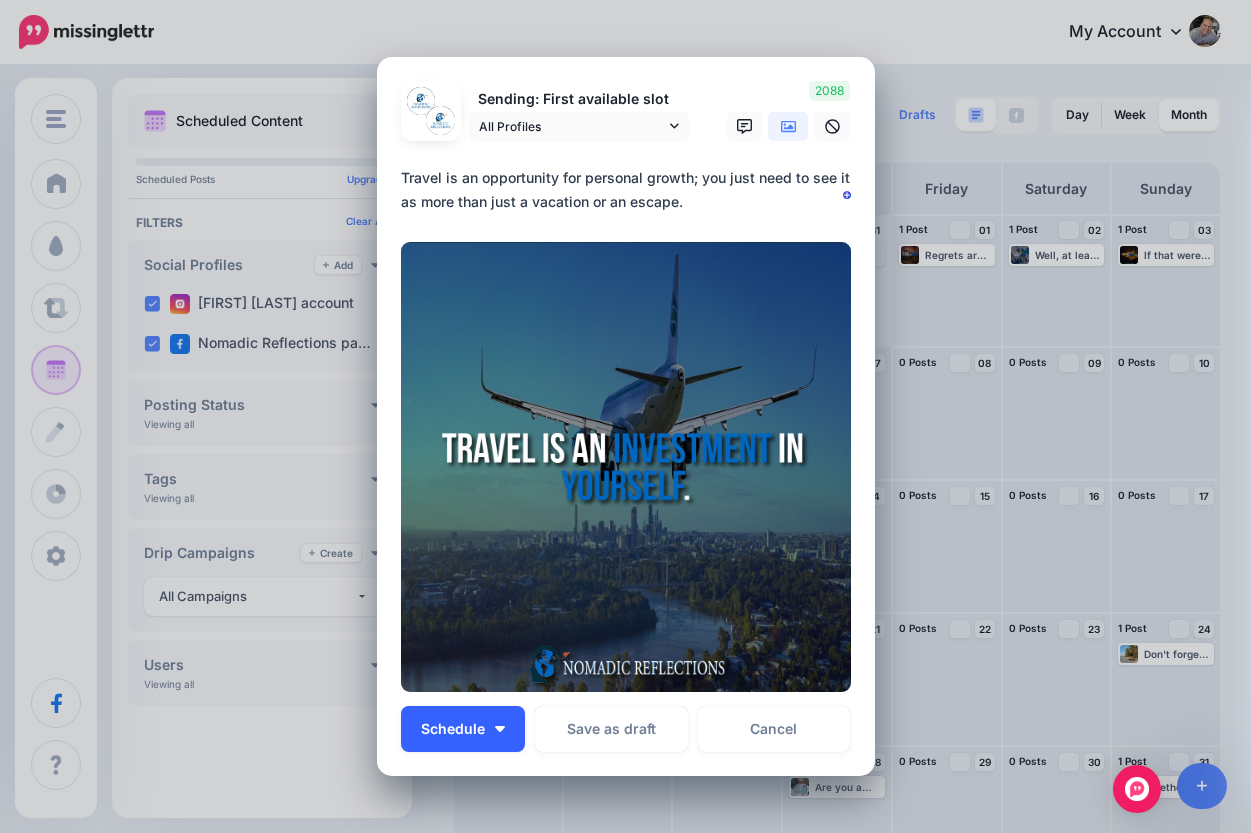 type on "**********" 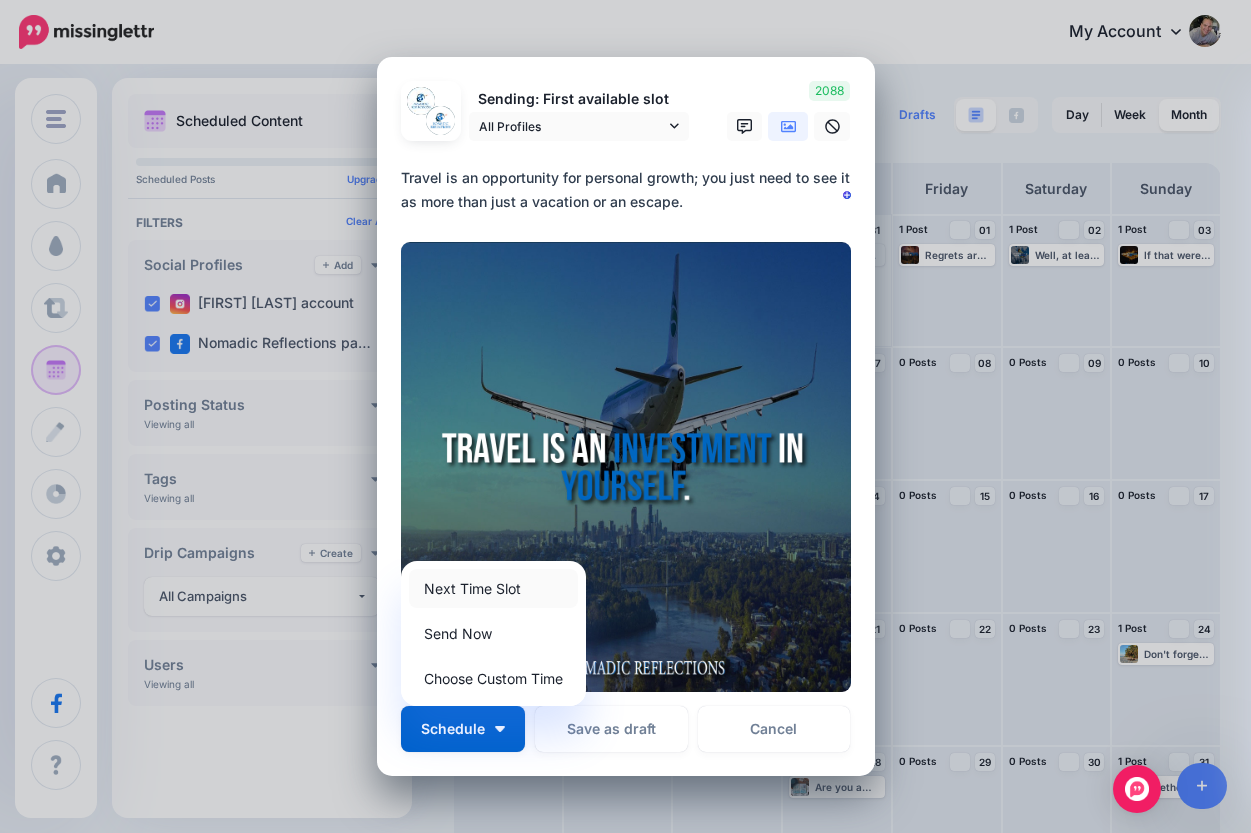 click on "Next Time Slot" at bounding box center [493, 588] 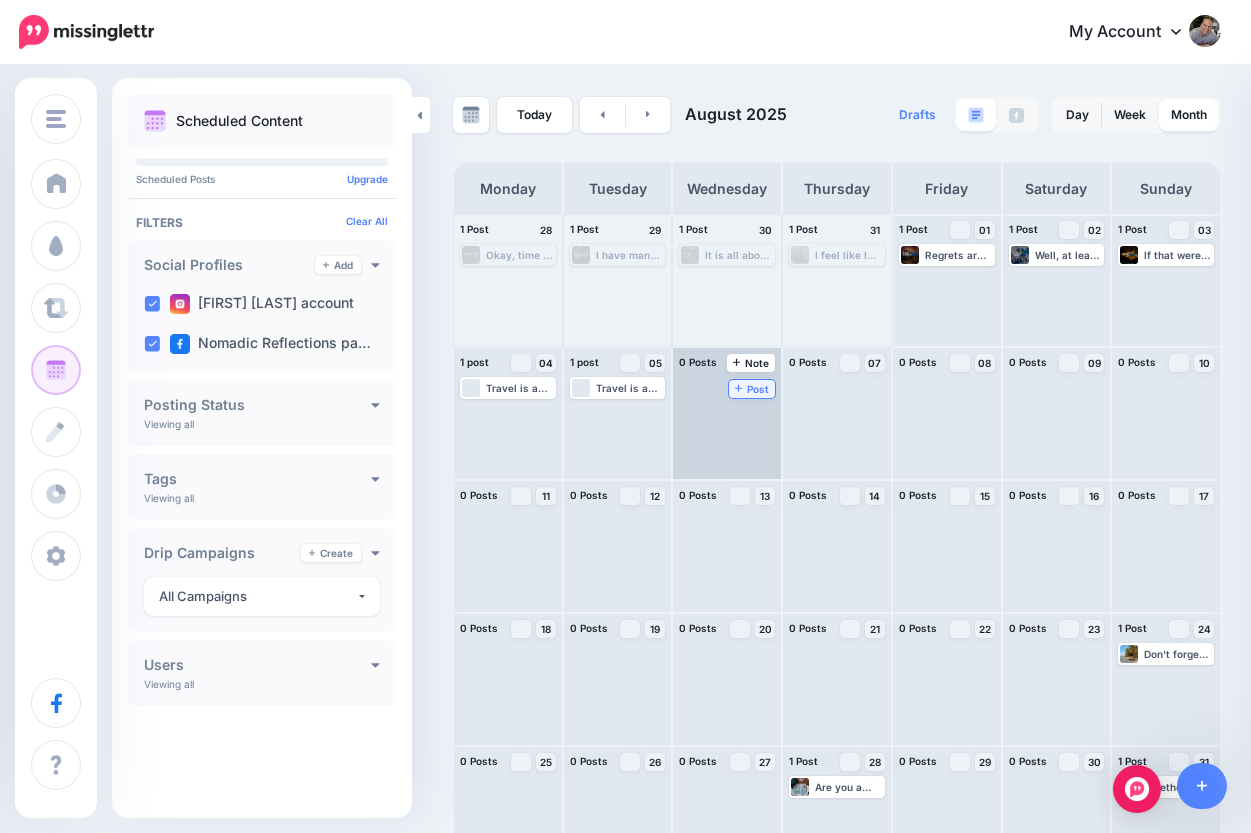 click on "Post" at bounding box center [752, 389] 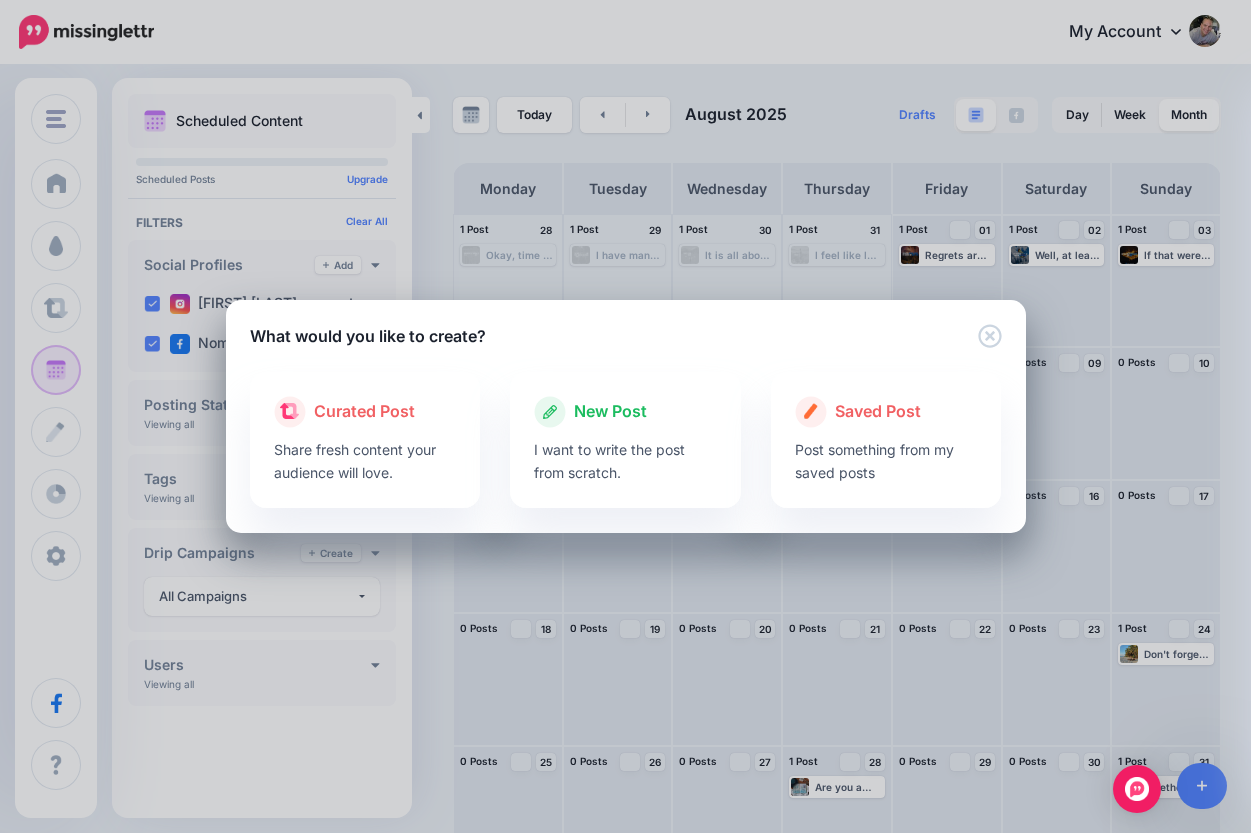 click on "Loading
Loading
Curated Post
Share fresh content your audience will love.
New Post" at bounding box center [626, 440] 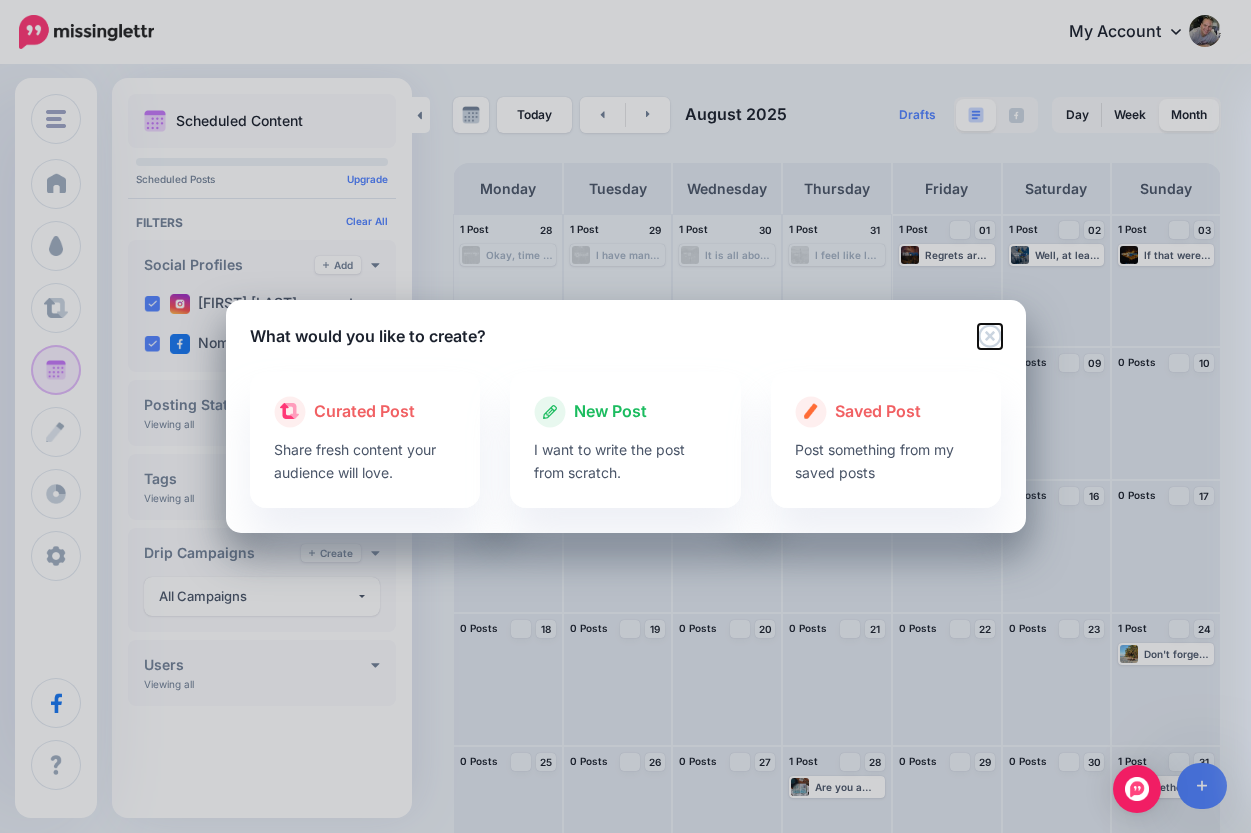 click 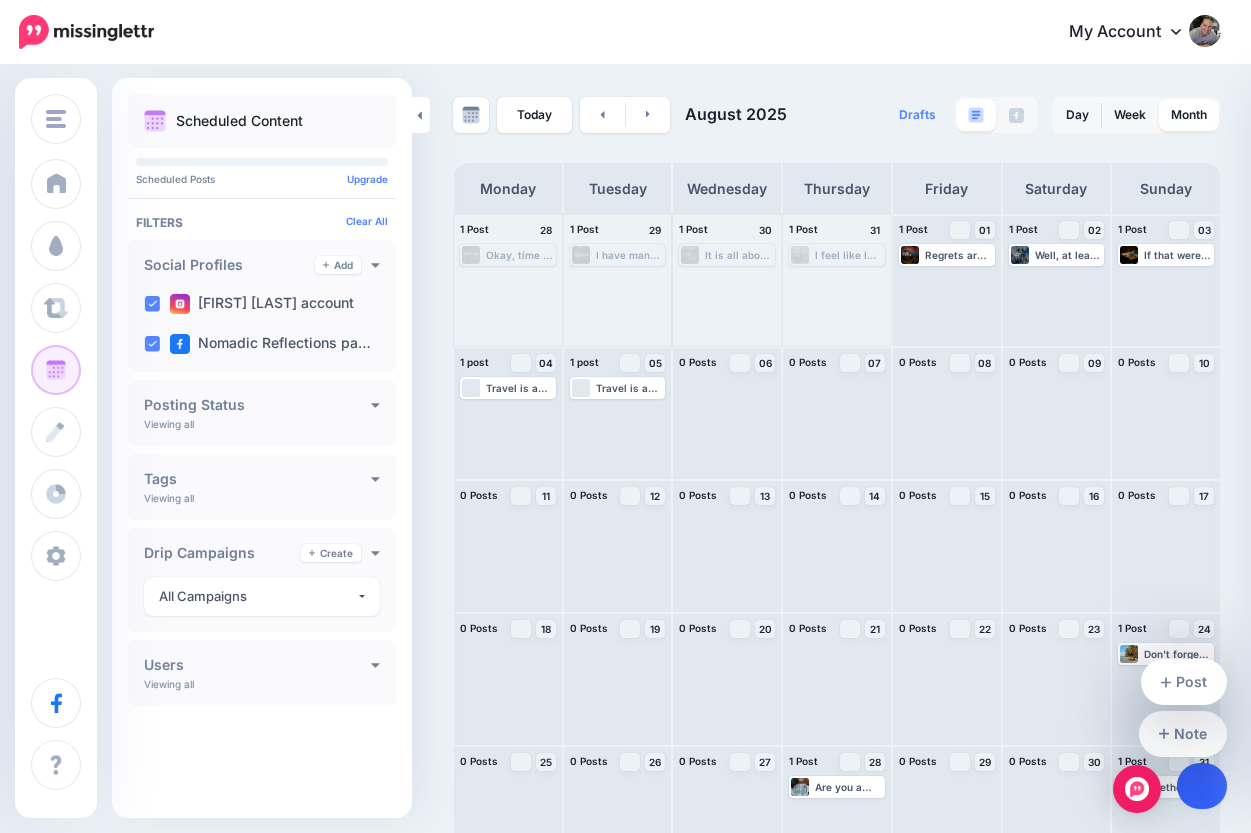 click 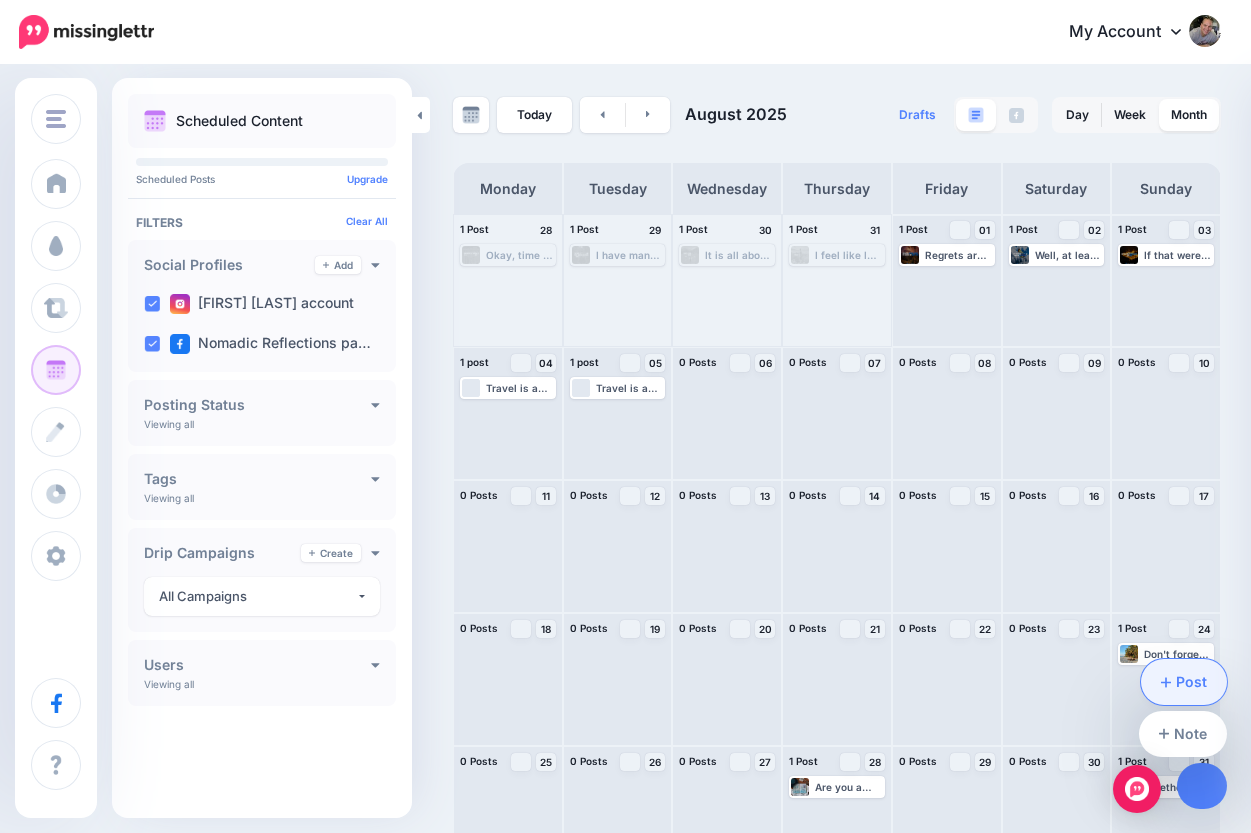 click on "Post" at bounding box center [1184, 682] 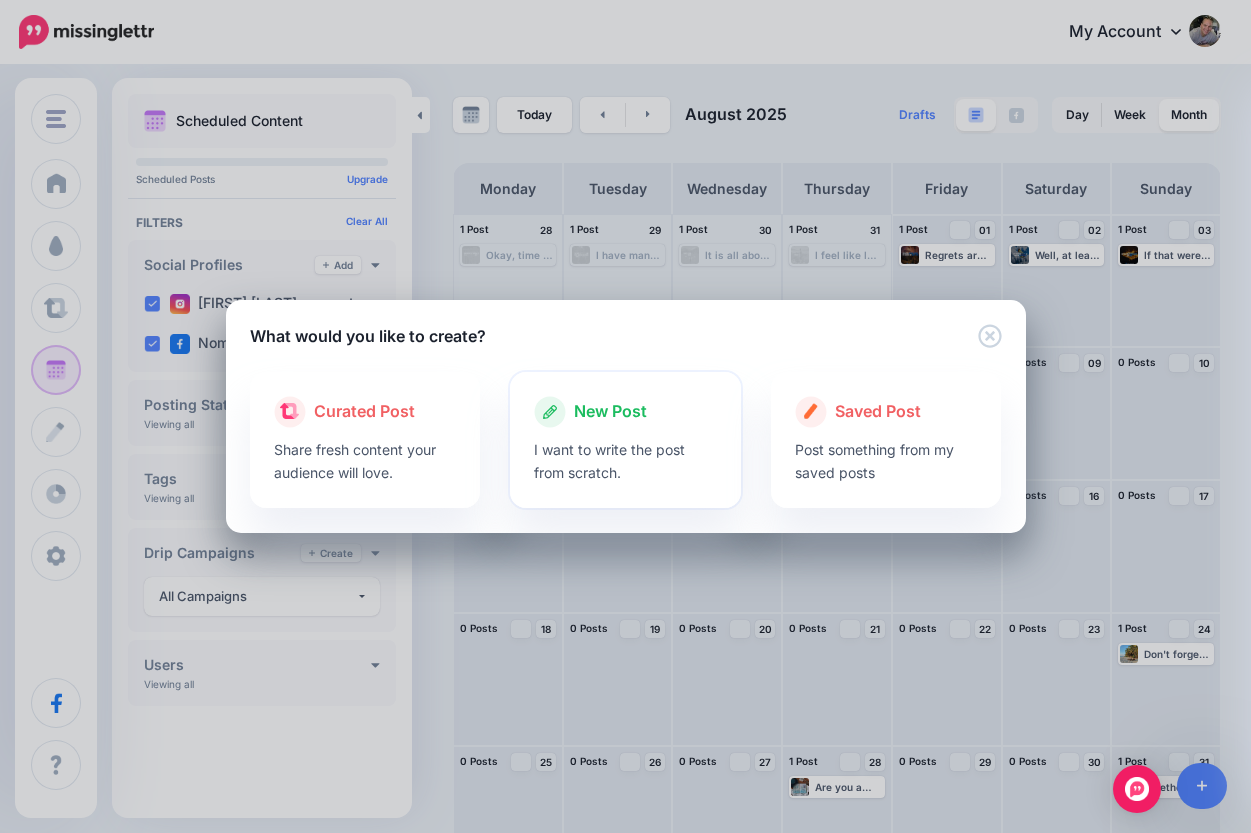 click at bounding box center [625, 433] 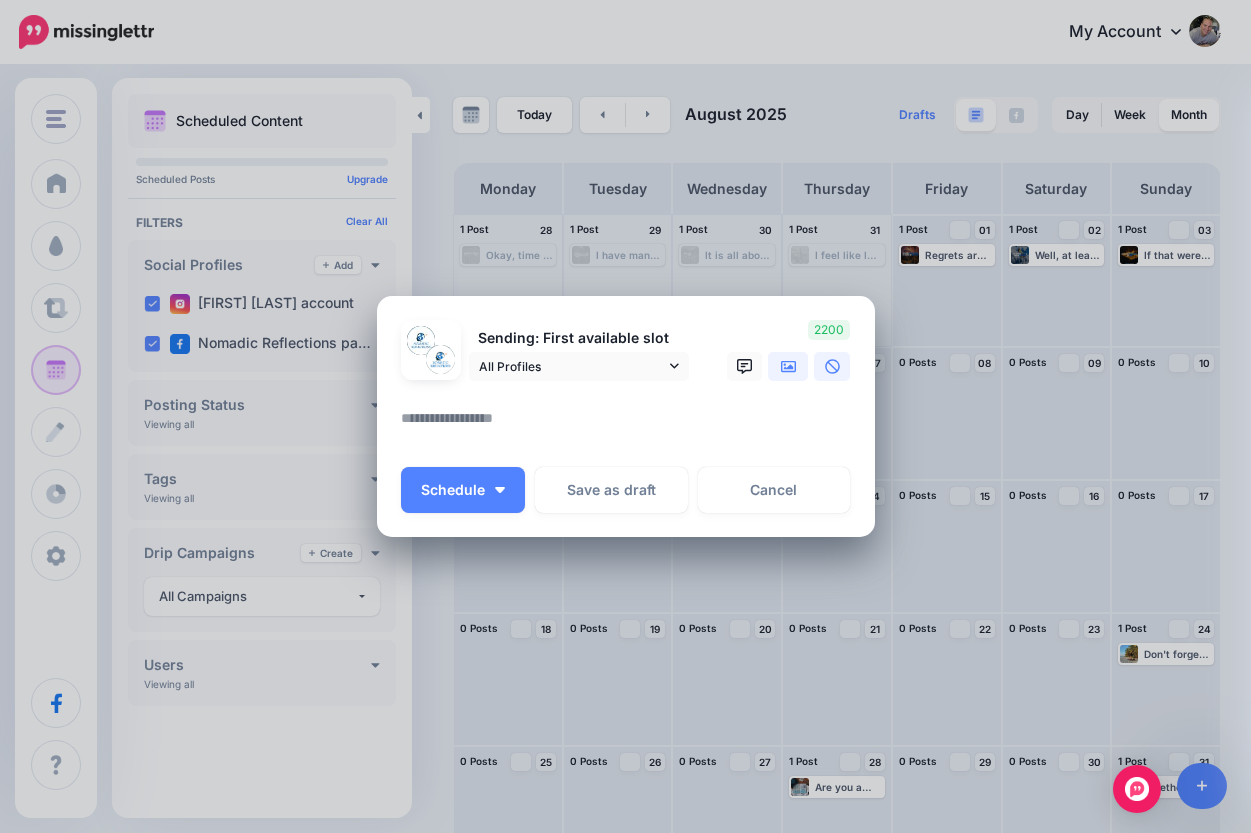 click 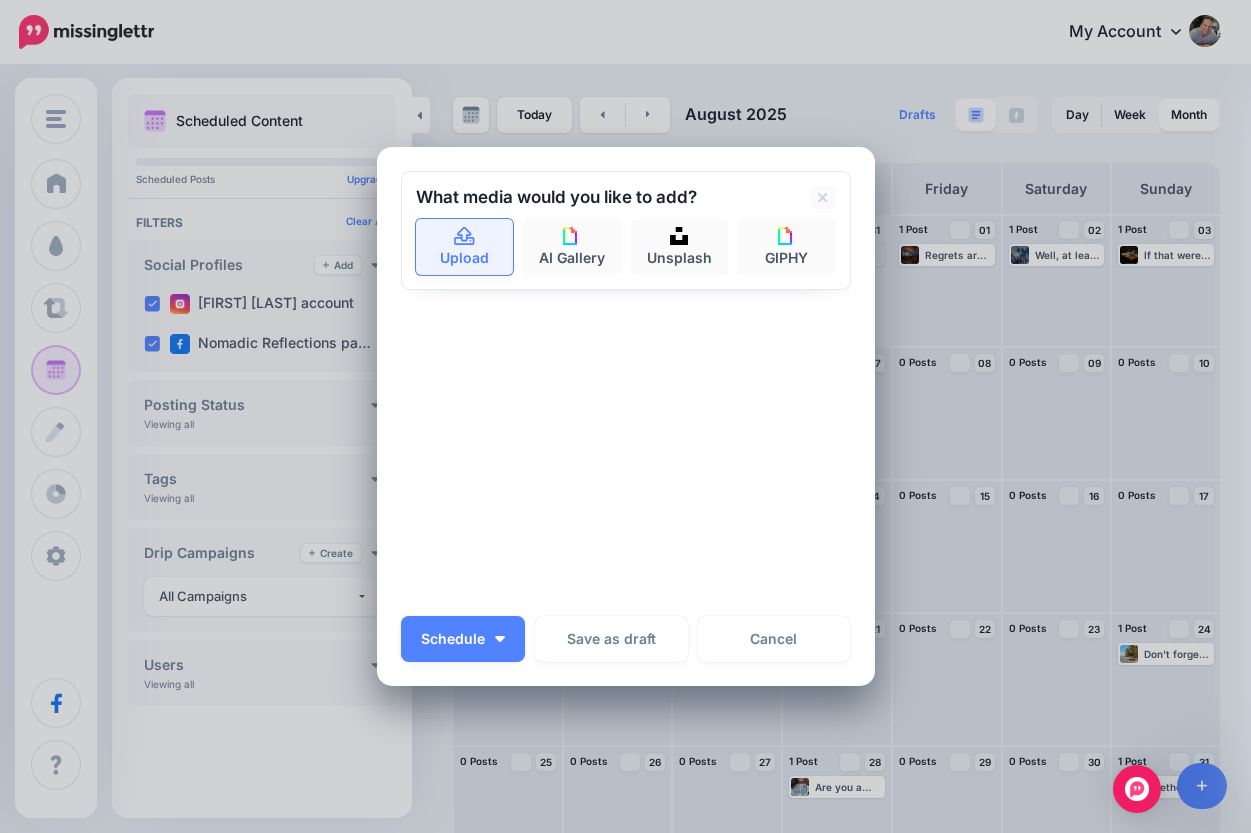 click on "Upload" at bounding box center [465, 247] 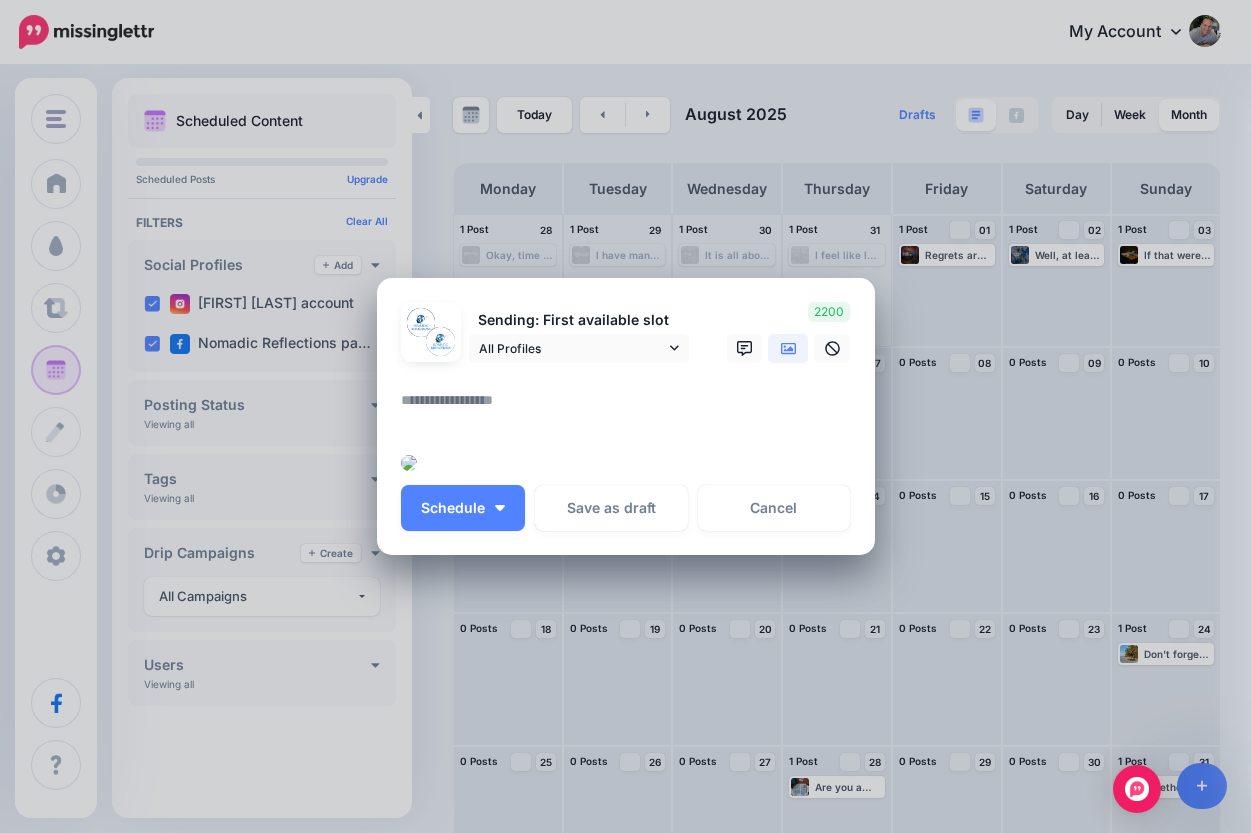 click at bounding box center [631, 407] 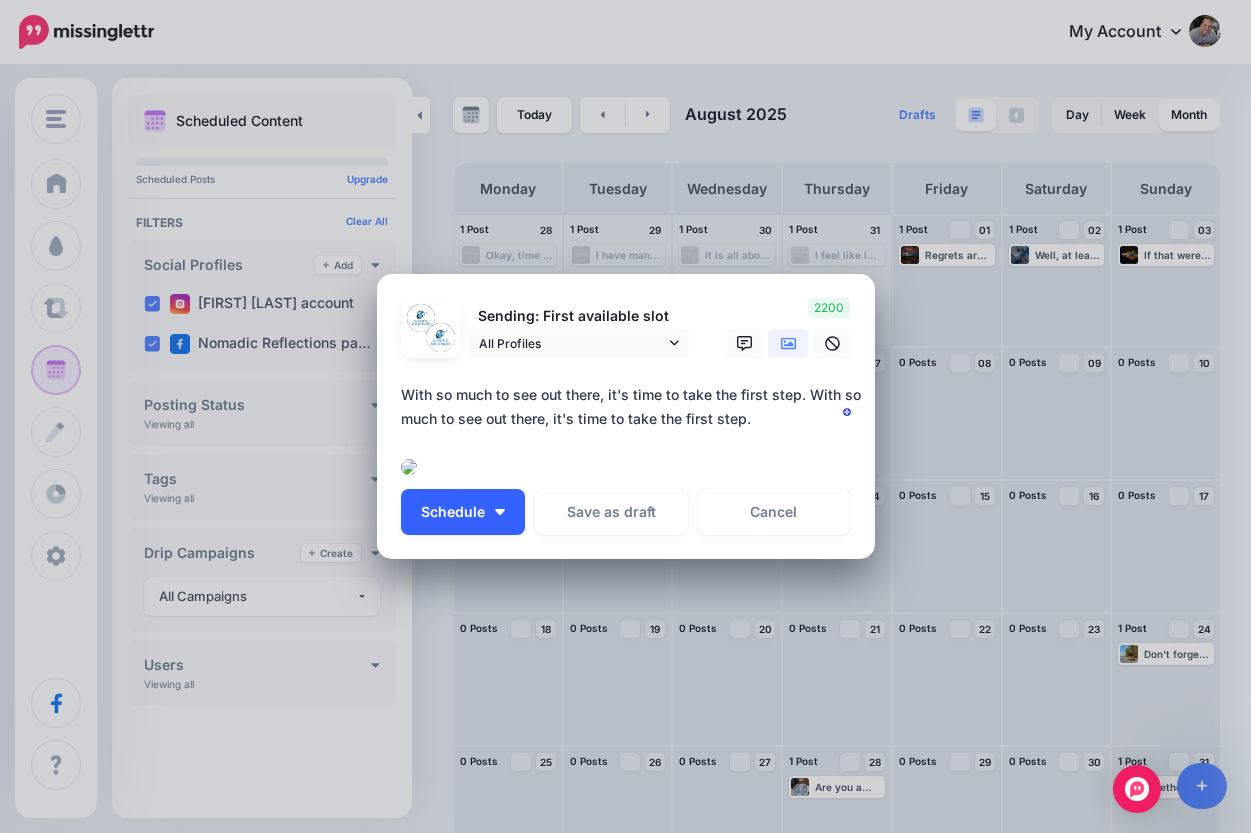 type on "**********" 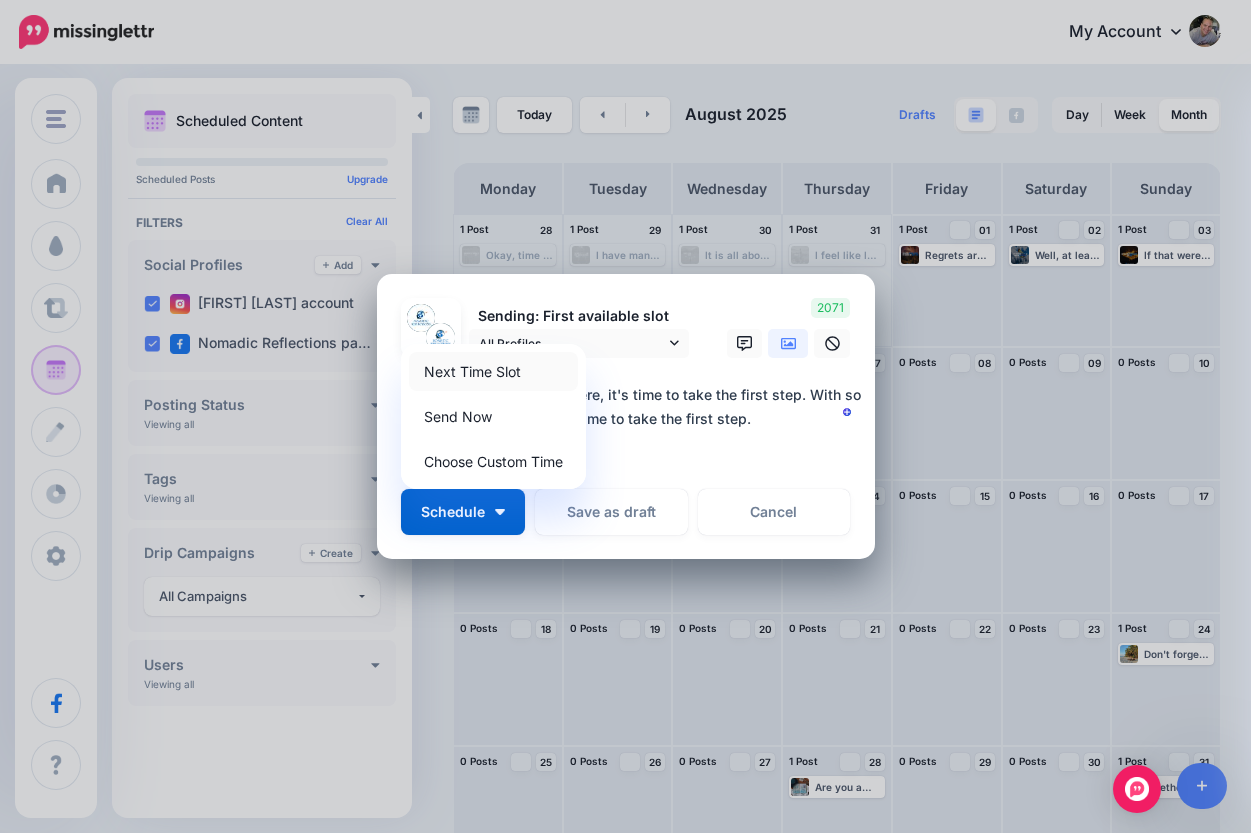 click on "Next Time Slot" at bounding box center [493, 371] 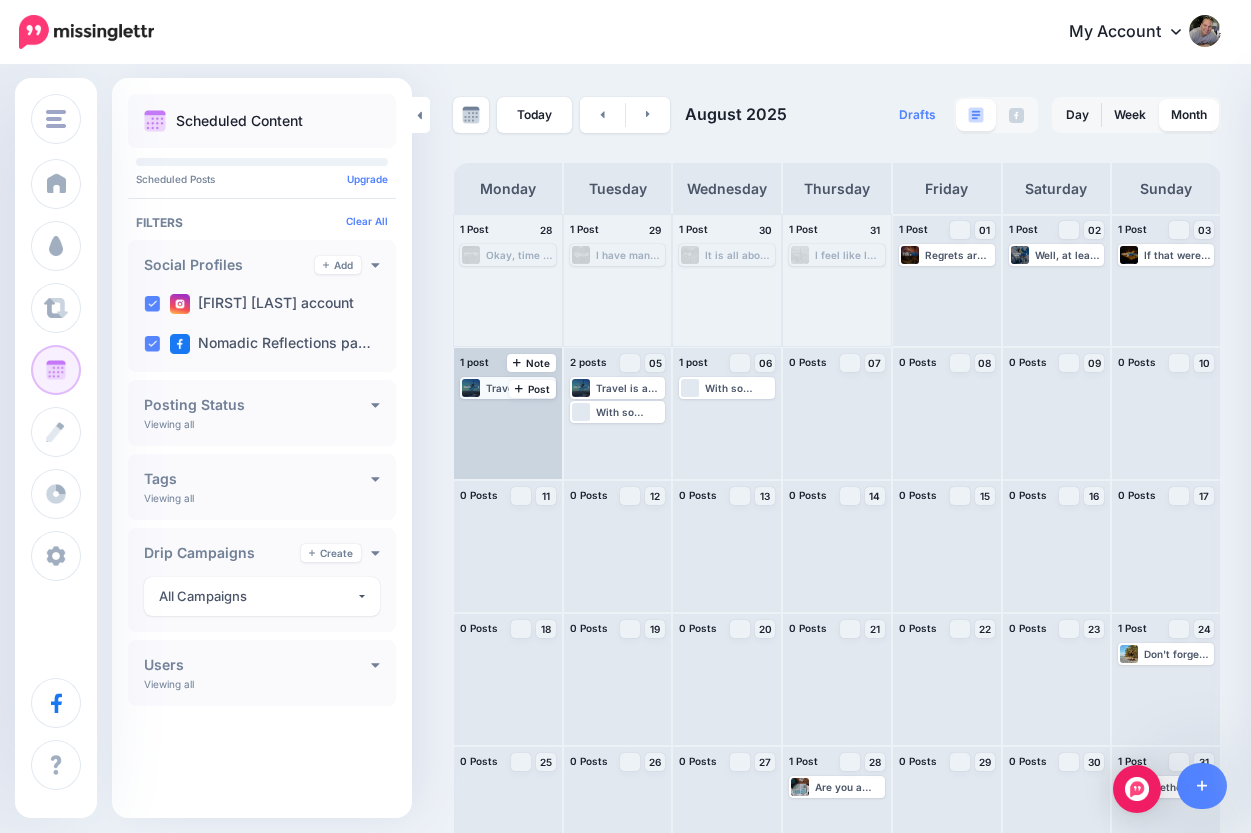click on "Travel is an opportunity for personal growth; you just need to see it as more than just a vacation or an escape." at bounding box center (520, 388) 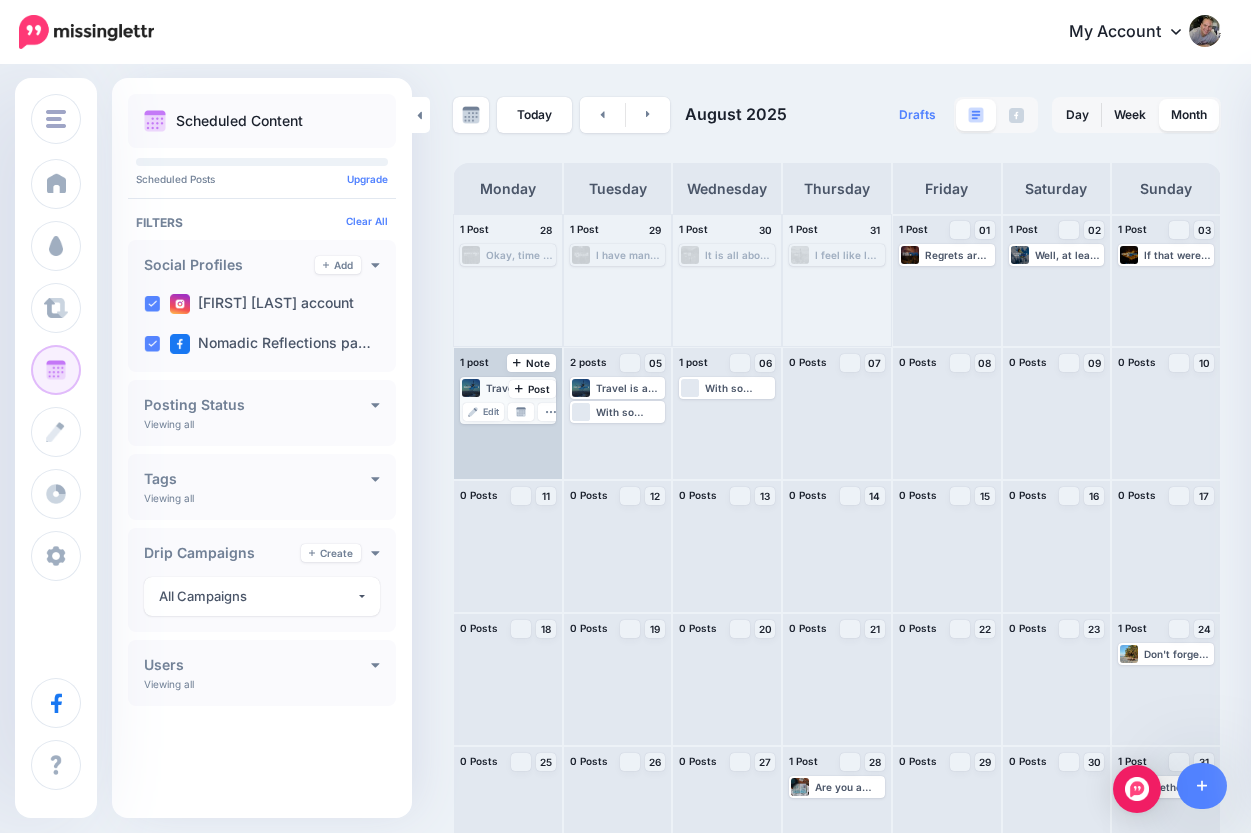click on "Travel is an opportunity for personal growth; you just need to see it as more than just a vacation or an escape." at bounding box center (520, 388) 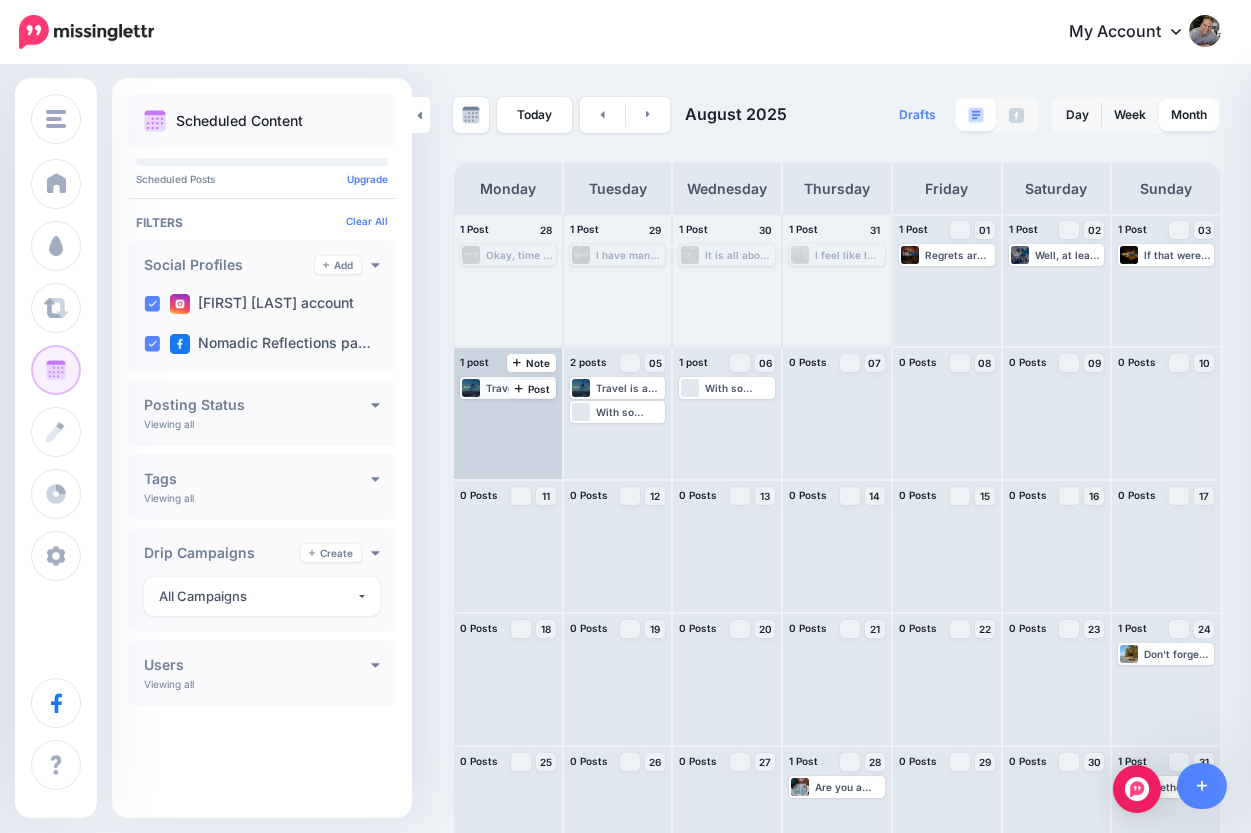 click on "Travel is an opportunity for personal growth; you just need to see it as more than just a vacation or an escape." at bounding box center (520, 388) 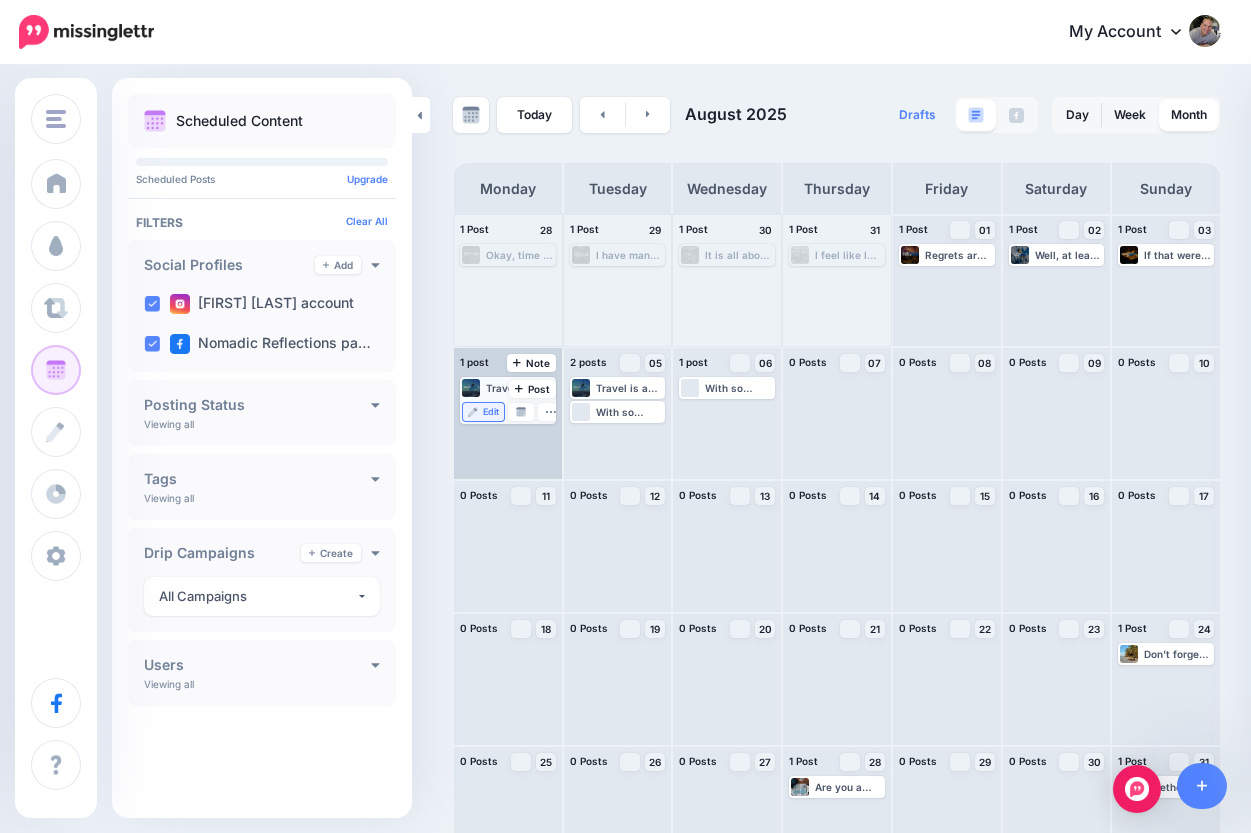 click on "Edit" at bounding box center [491, 412] 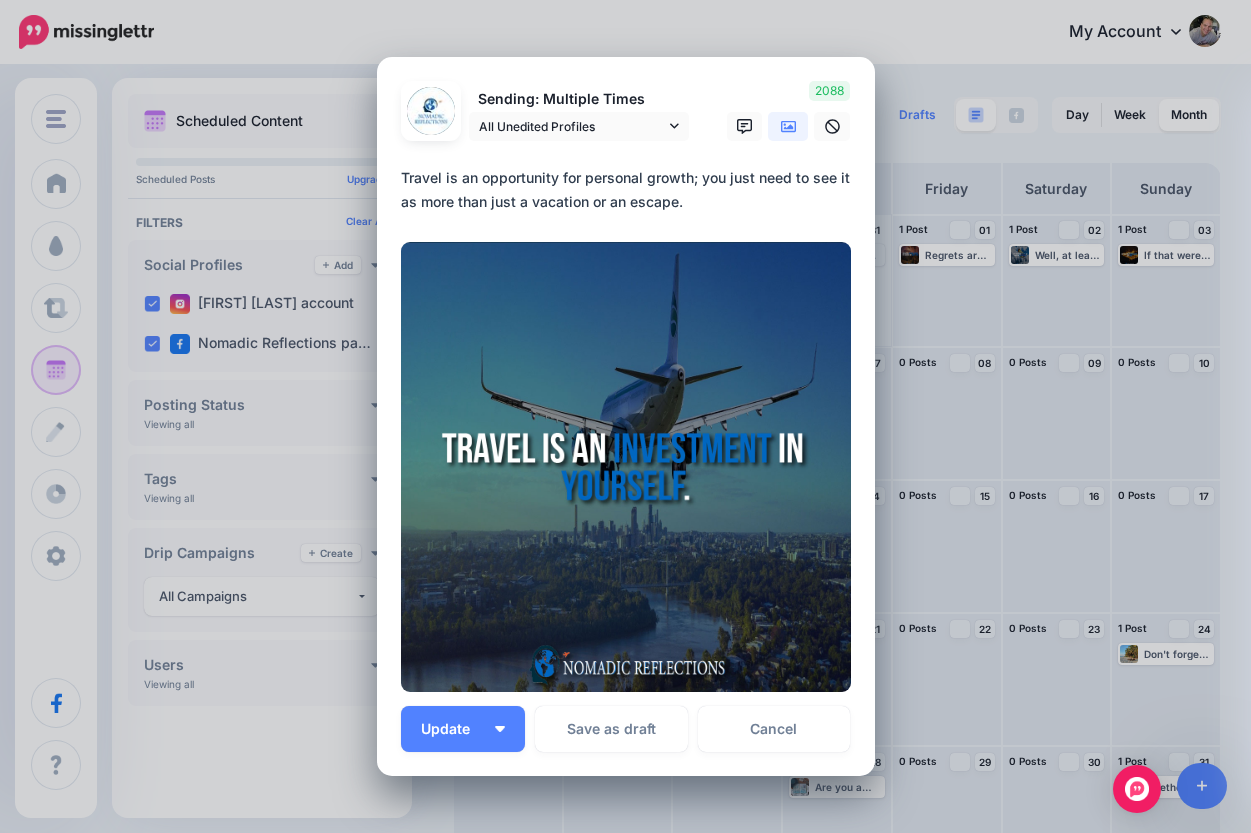 click on "Edit Post
Loading
Sending: Multiple Times
All
Unedited
Profiles" at bounding box center [625, 416] 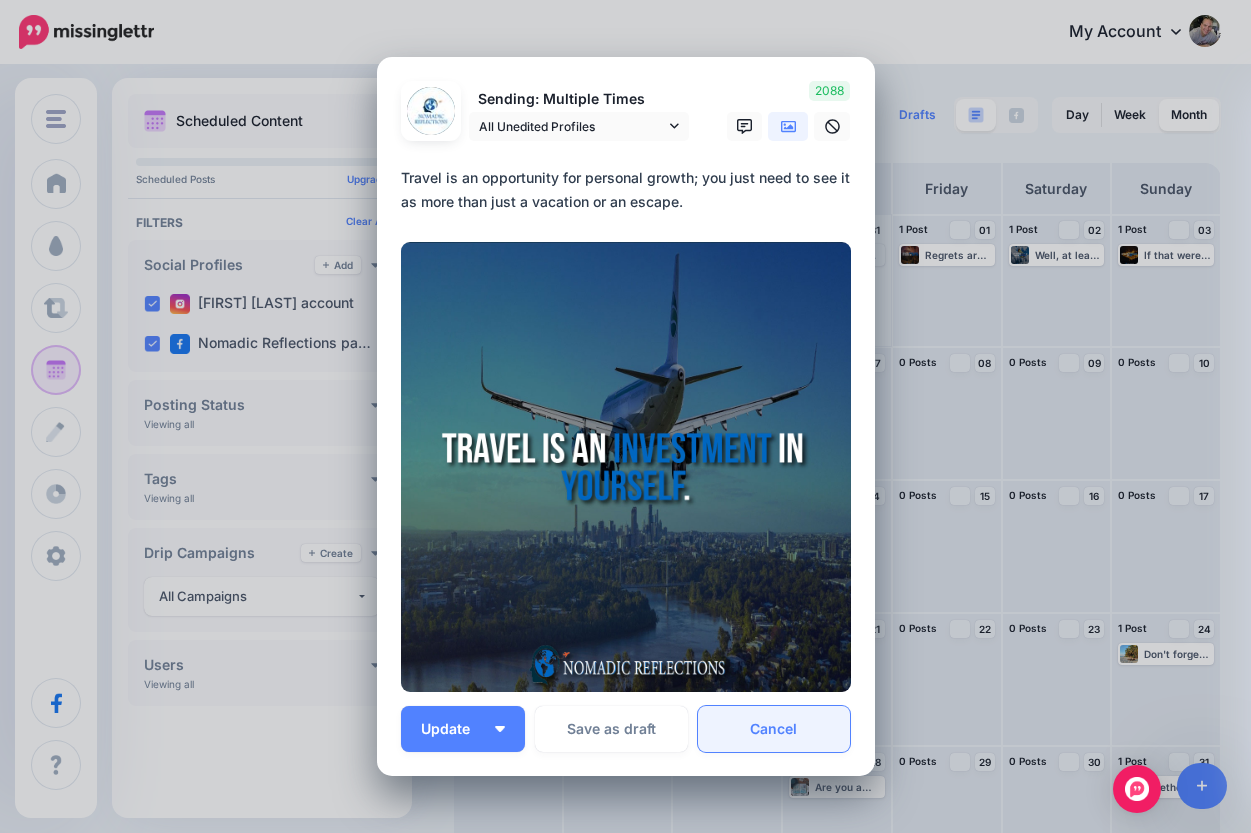 click on "Cancel" at bounding box center (774, 729) 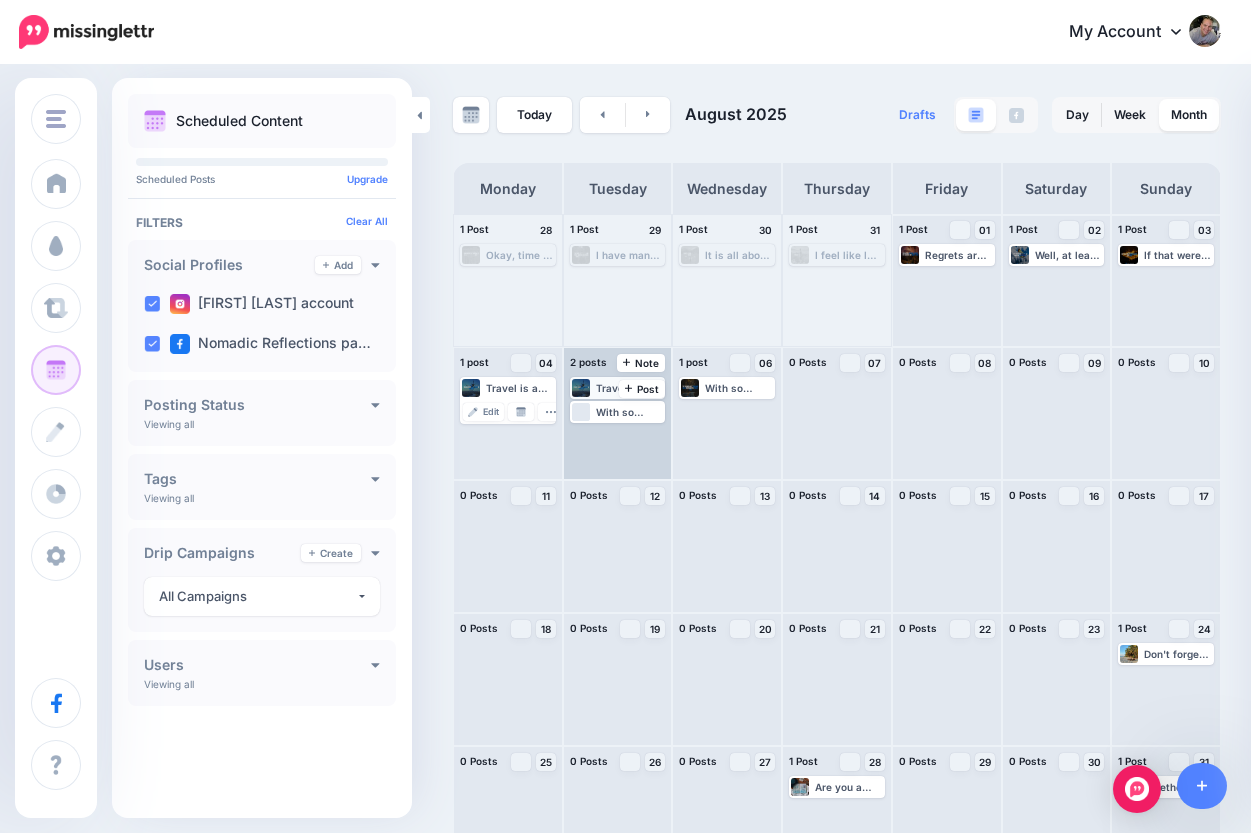 click on "Travel is an opportunity for personal growth; you just need to see it as more than just a vacation or an escape." at bounding box center [630, 388] 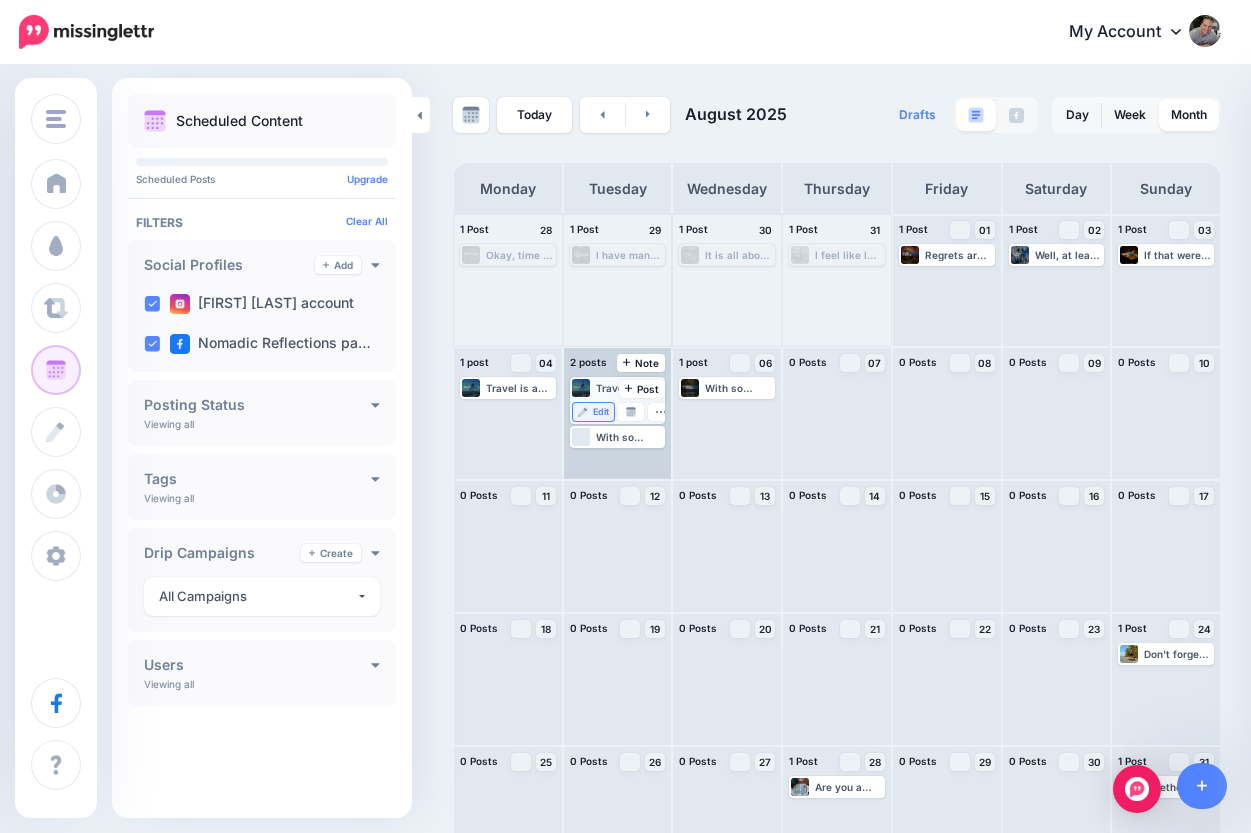 click on "Edit" at bounding box center [601, 412] 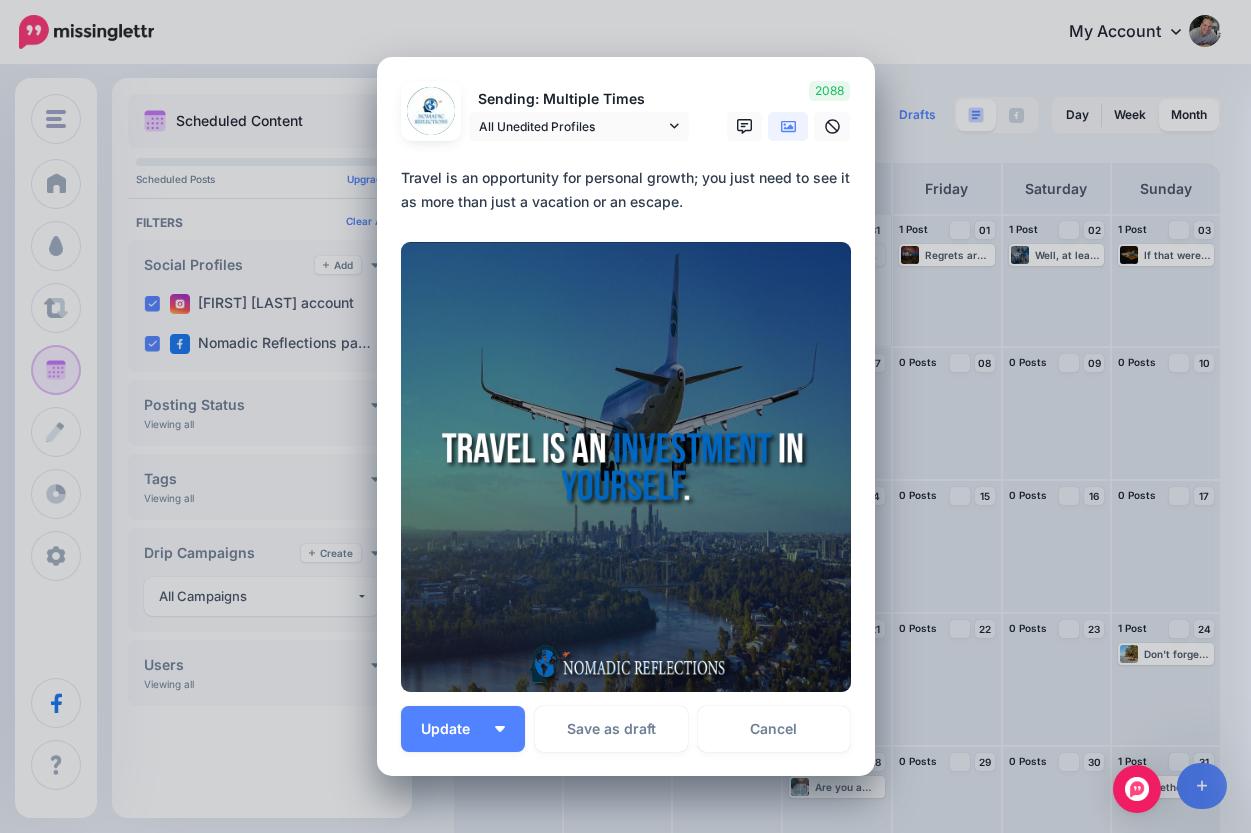 click on "Edit Post
Loading
Sending: Multiple Times
All
Unedited
Profiles" at bounding box center [625, 416] 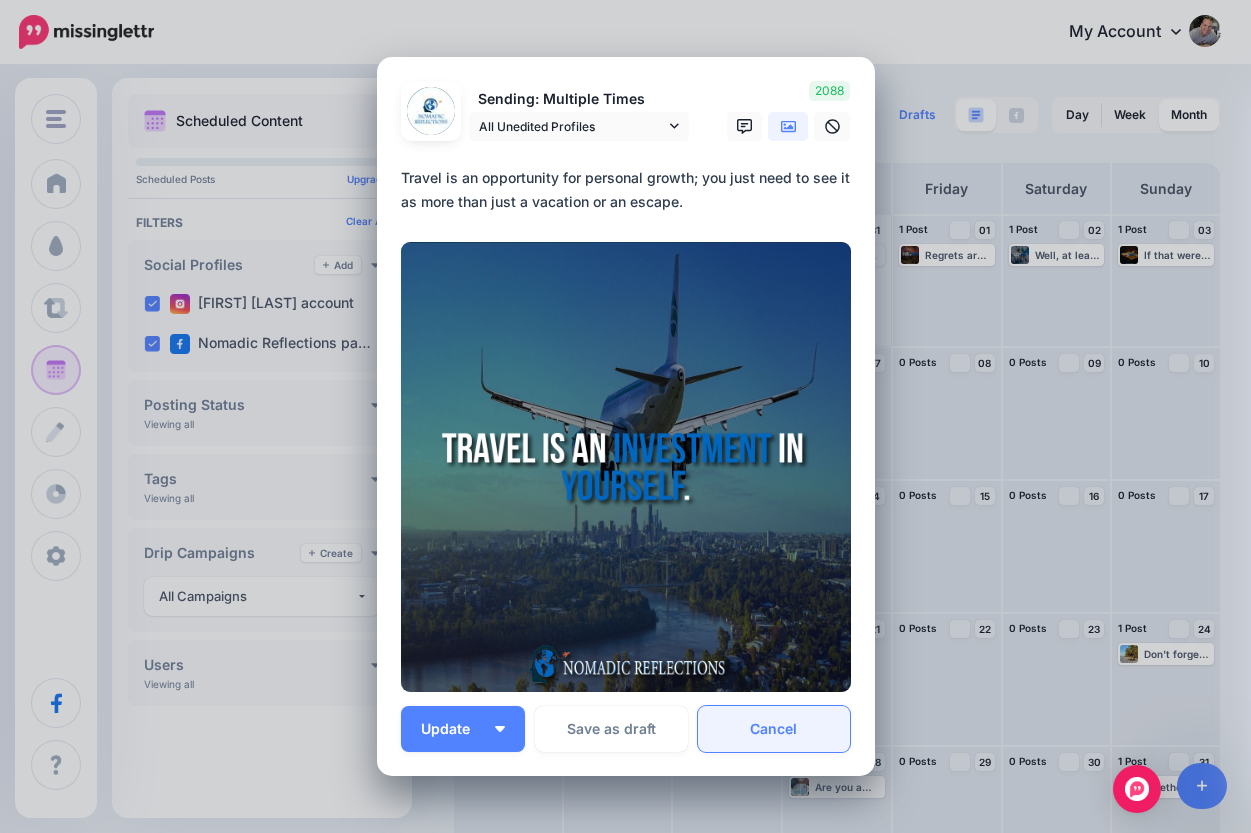 click on "Cancel" at bounding box center (774, 729) 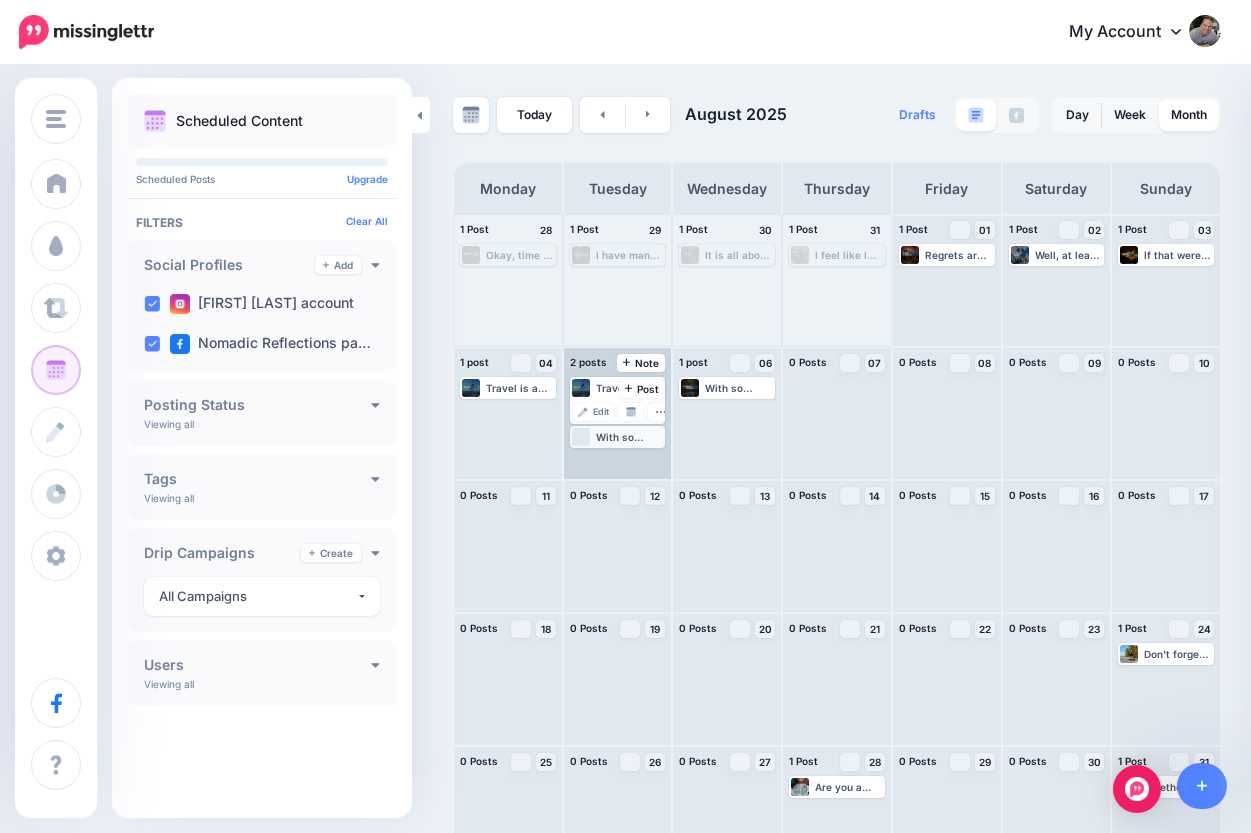 click on "With so much to see out there, it's time to take the first step. With so much to see out there, it's time to take the first step." at bounding box center (630, 437) 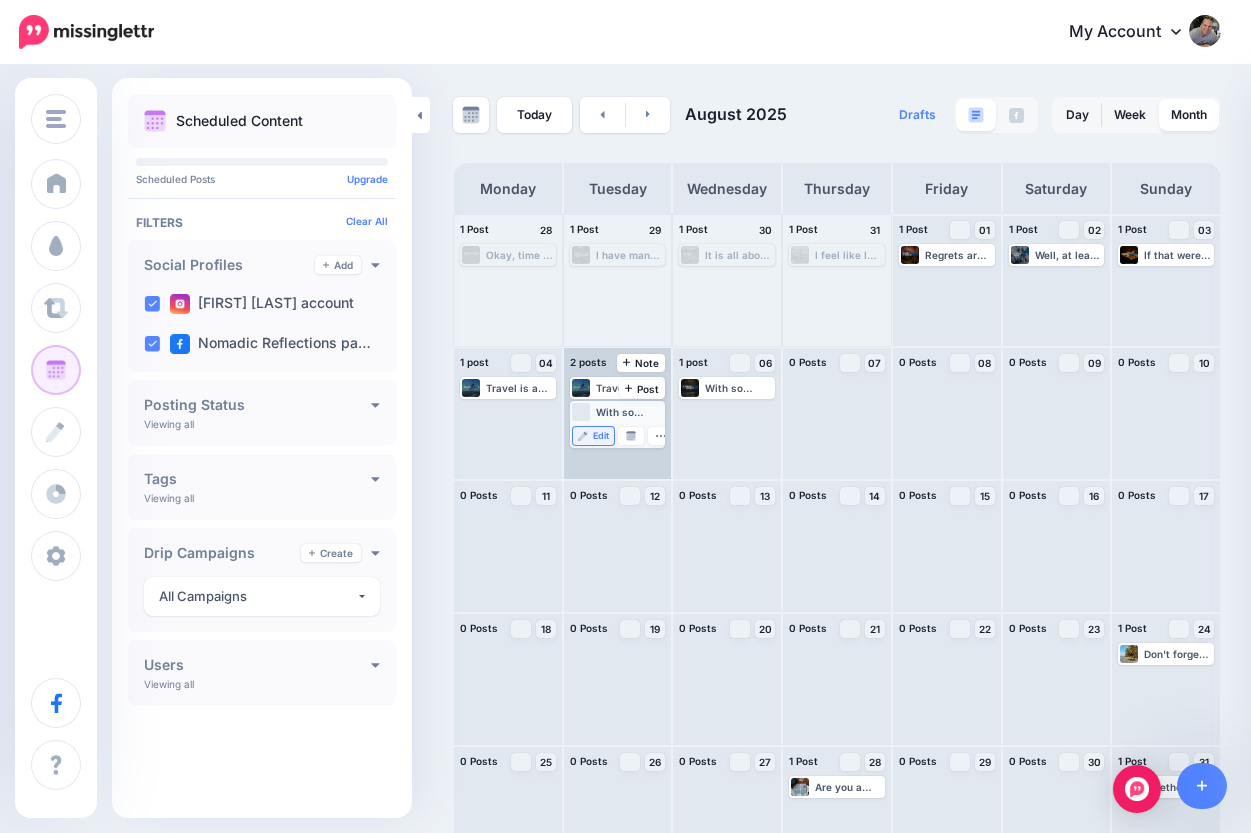 click on "Edit" at bounding box center (601, 436) 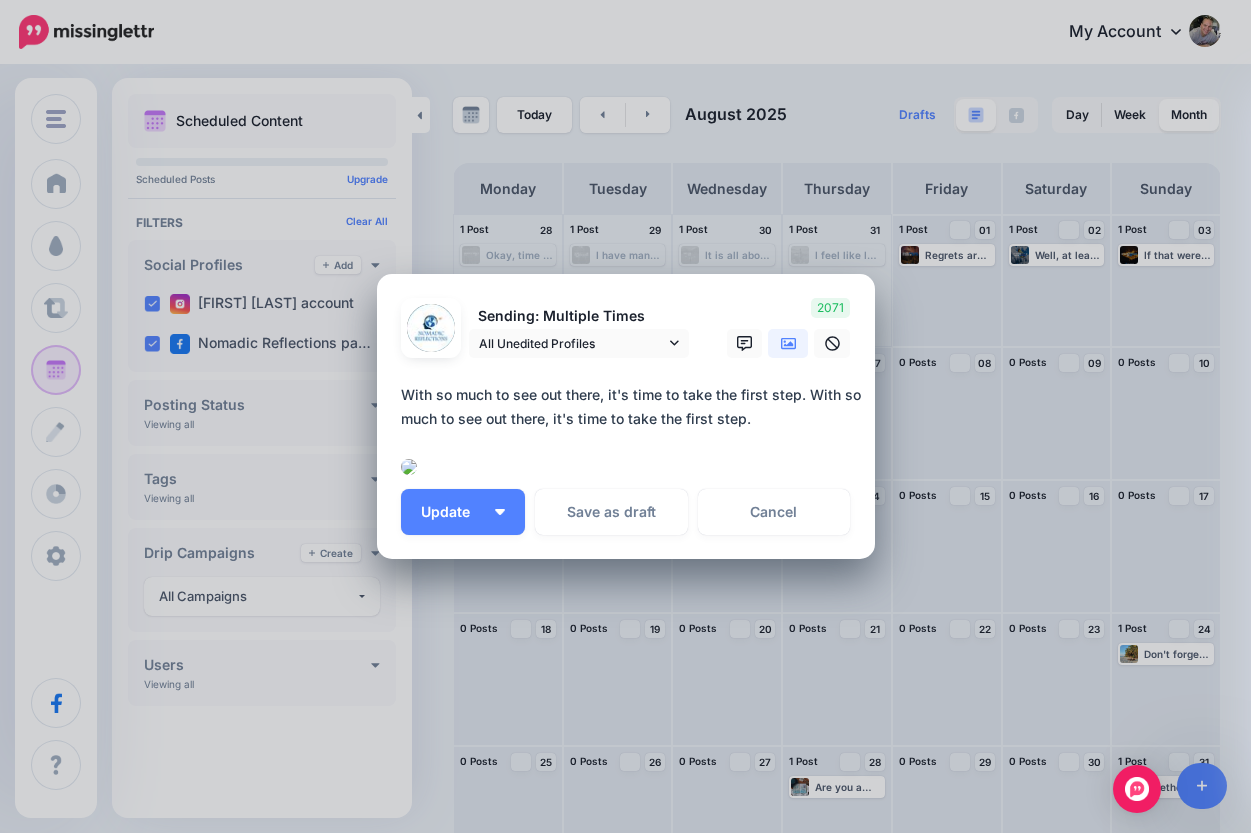 click on "Edit Post
Loading
Sending: Multiple Times
All
Unedited
Profiles" at bounding box center (625, 416) 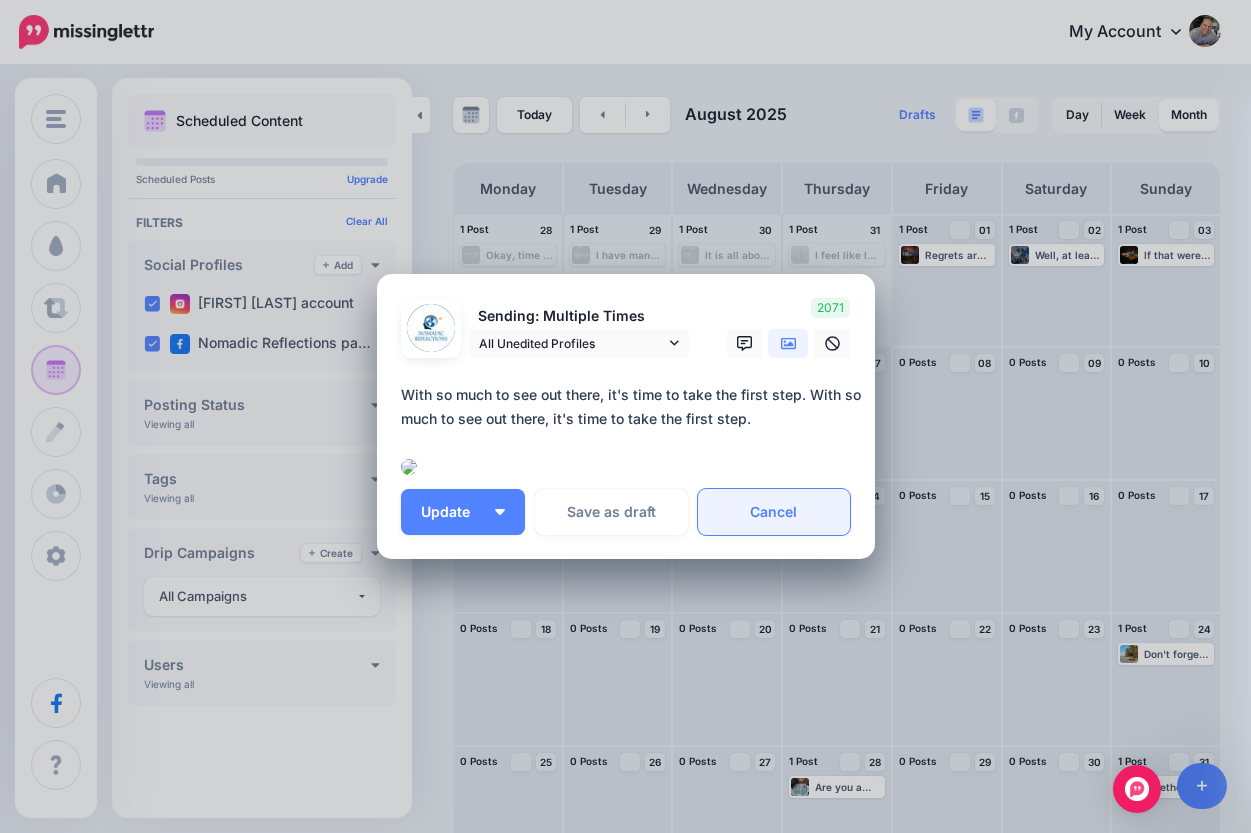 click on "Cancel" at bounding box center (774, 512) 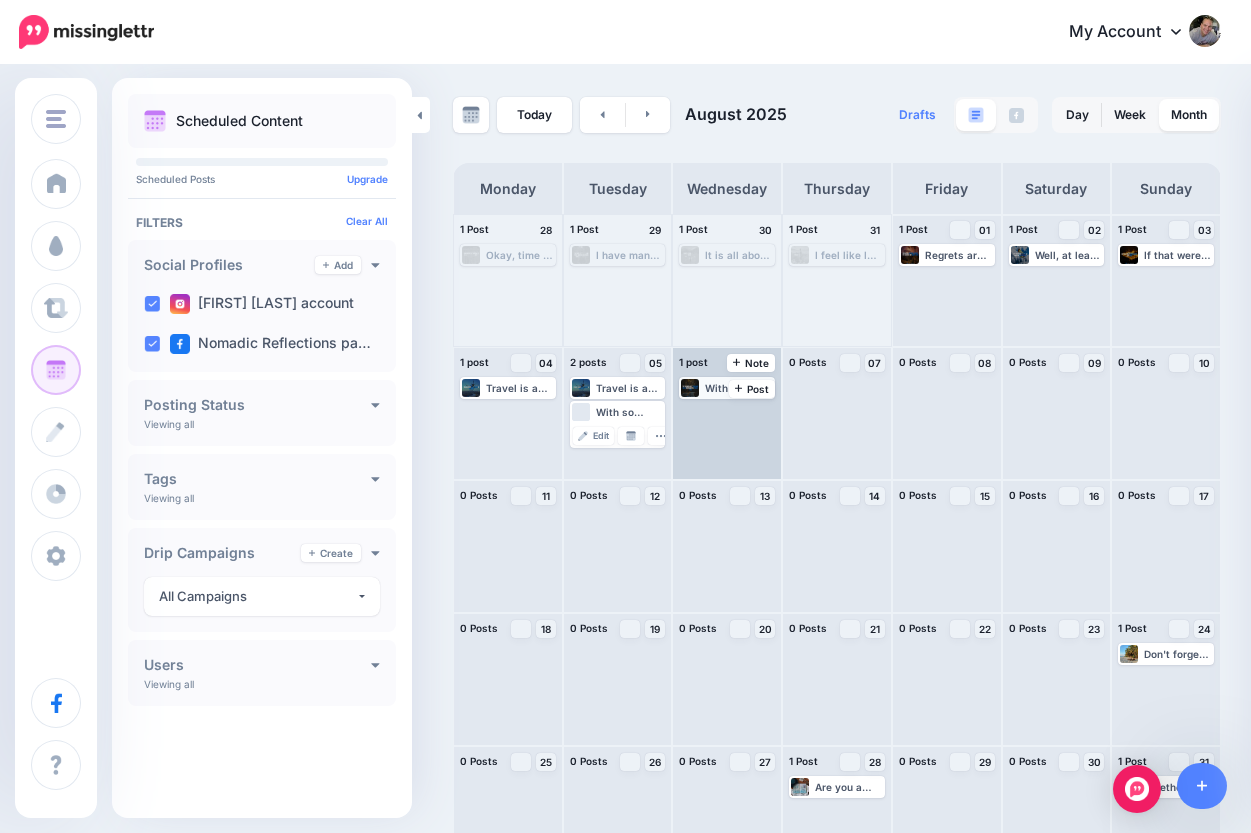click on "With so much to see out there, it's time to take the first step. With so much to see out there, it's time to take the first step." at bounding box center (739, 388) 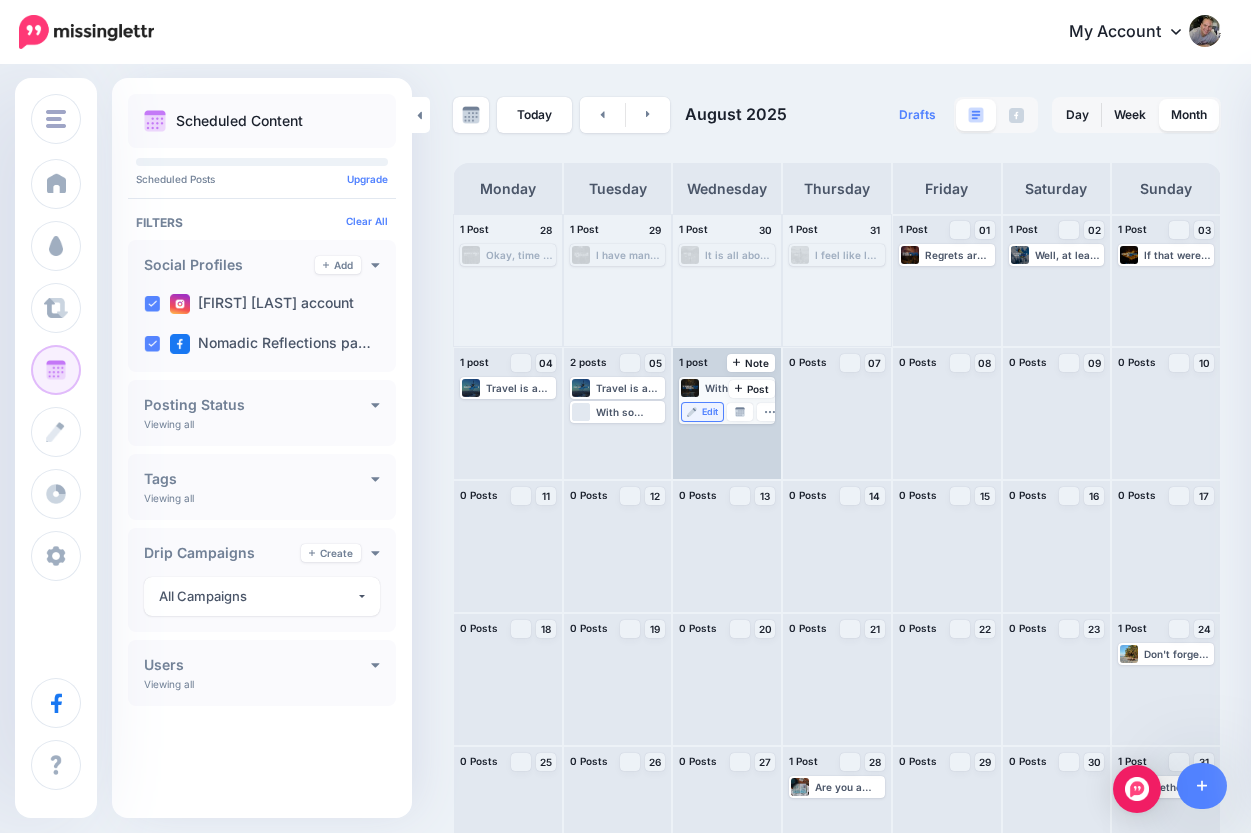 click on "Edit" at bounding box center (710, 412) 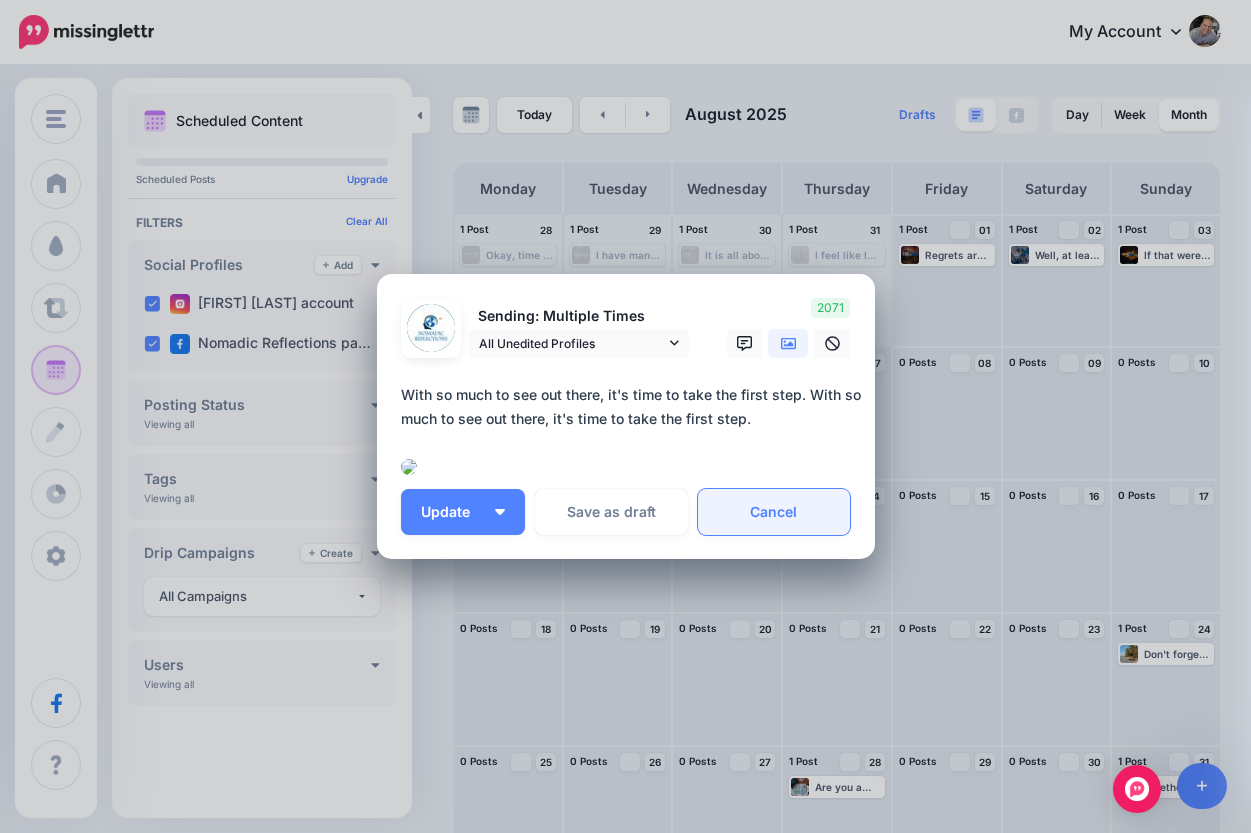 click on "Cancel" at bounding box center [774, 512] 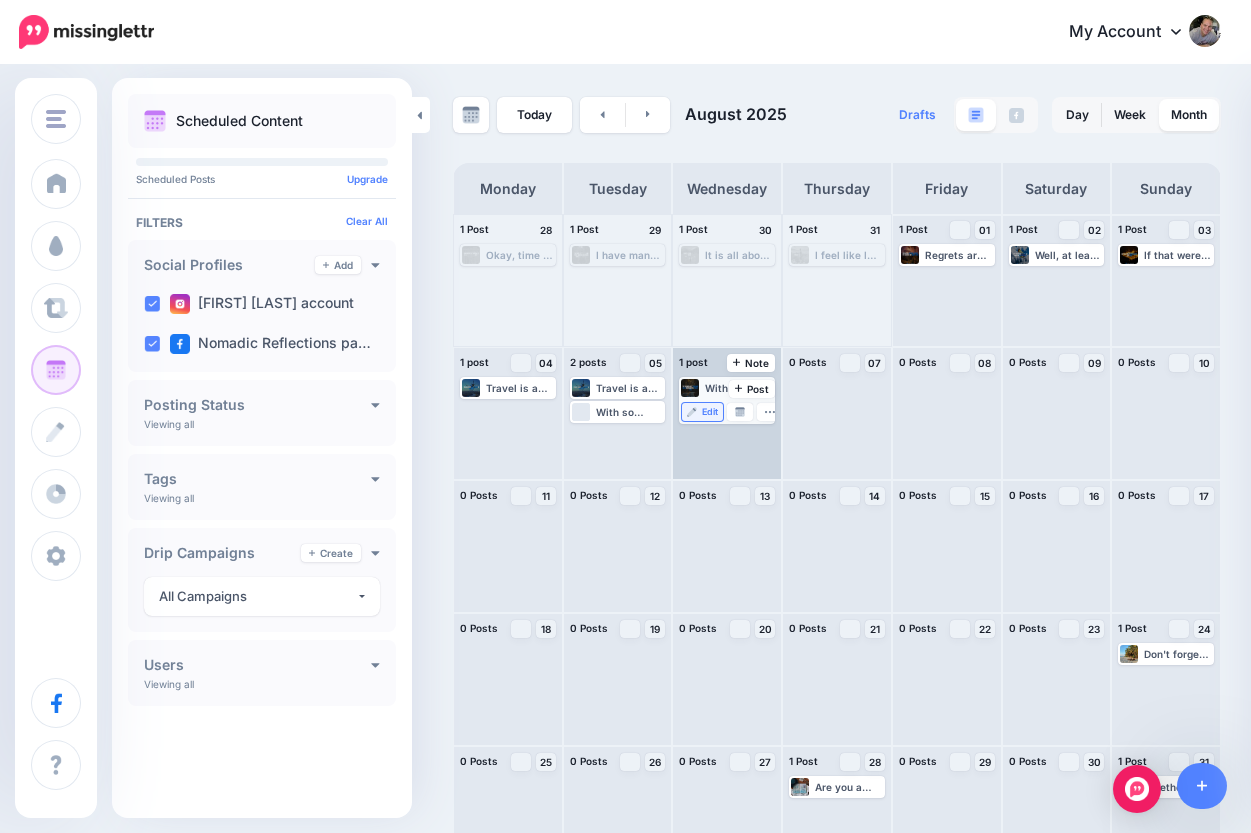 click on "Edit" at bounding box center (710, 412) 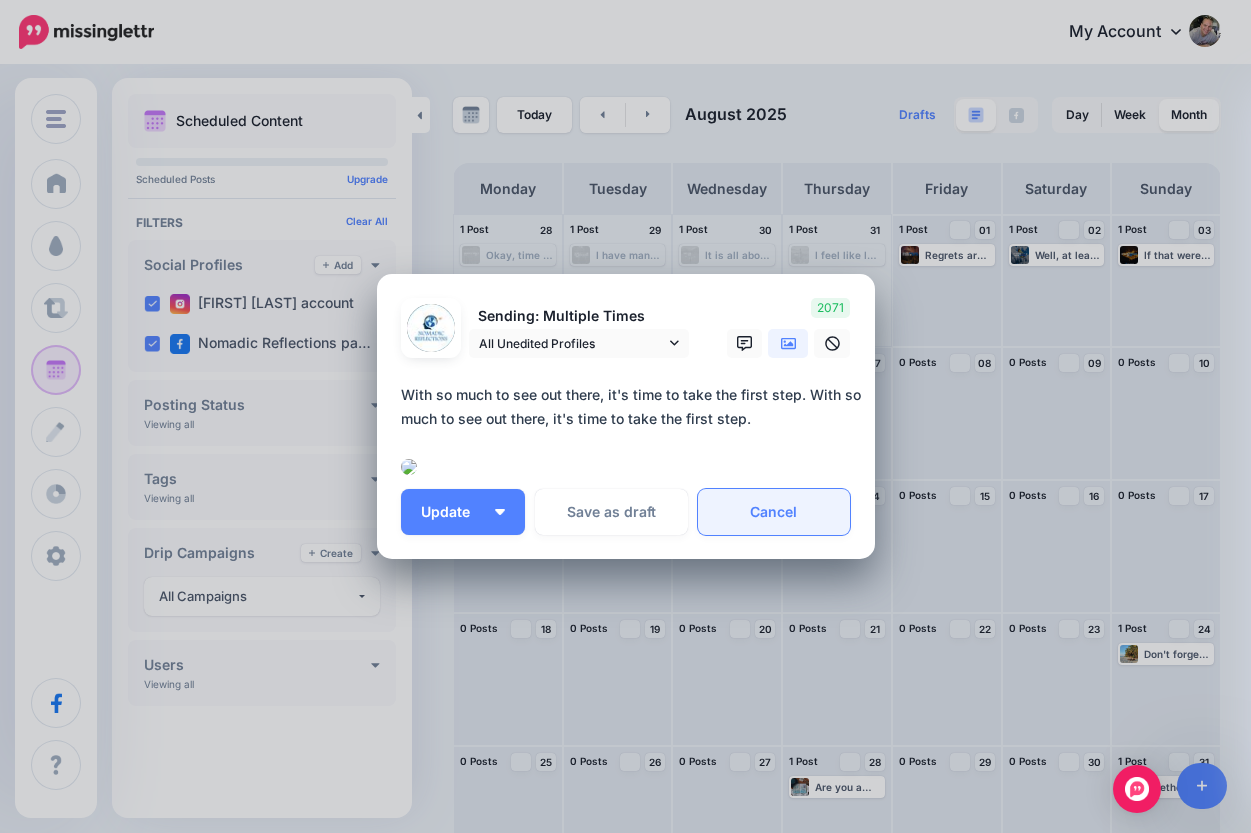 click on "Cancel" at bounding box center (774, 512) 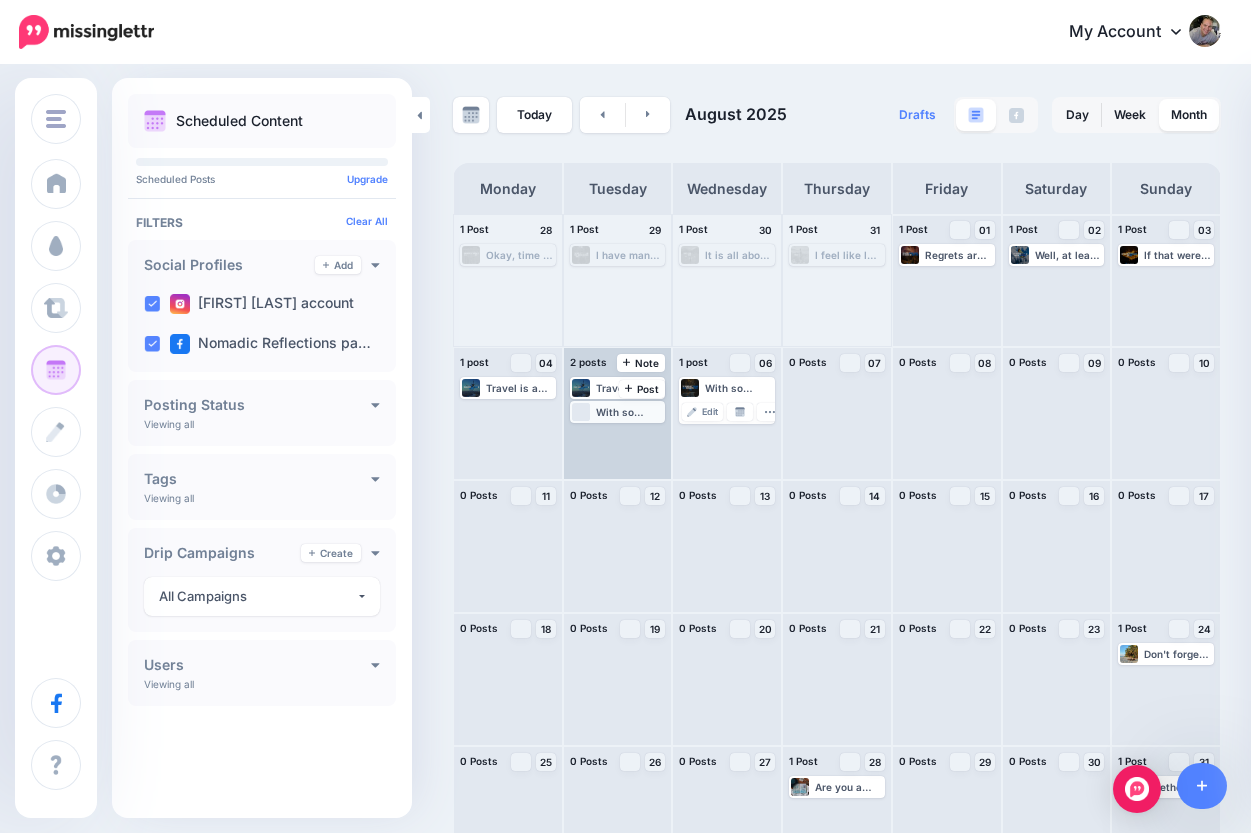 click on "With so much to see out there, it's time to take the first step. With so much to see out there, it's time to take the first step." at bounding box center [630, 412] 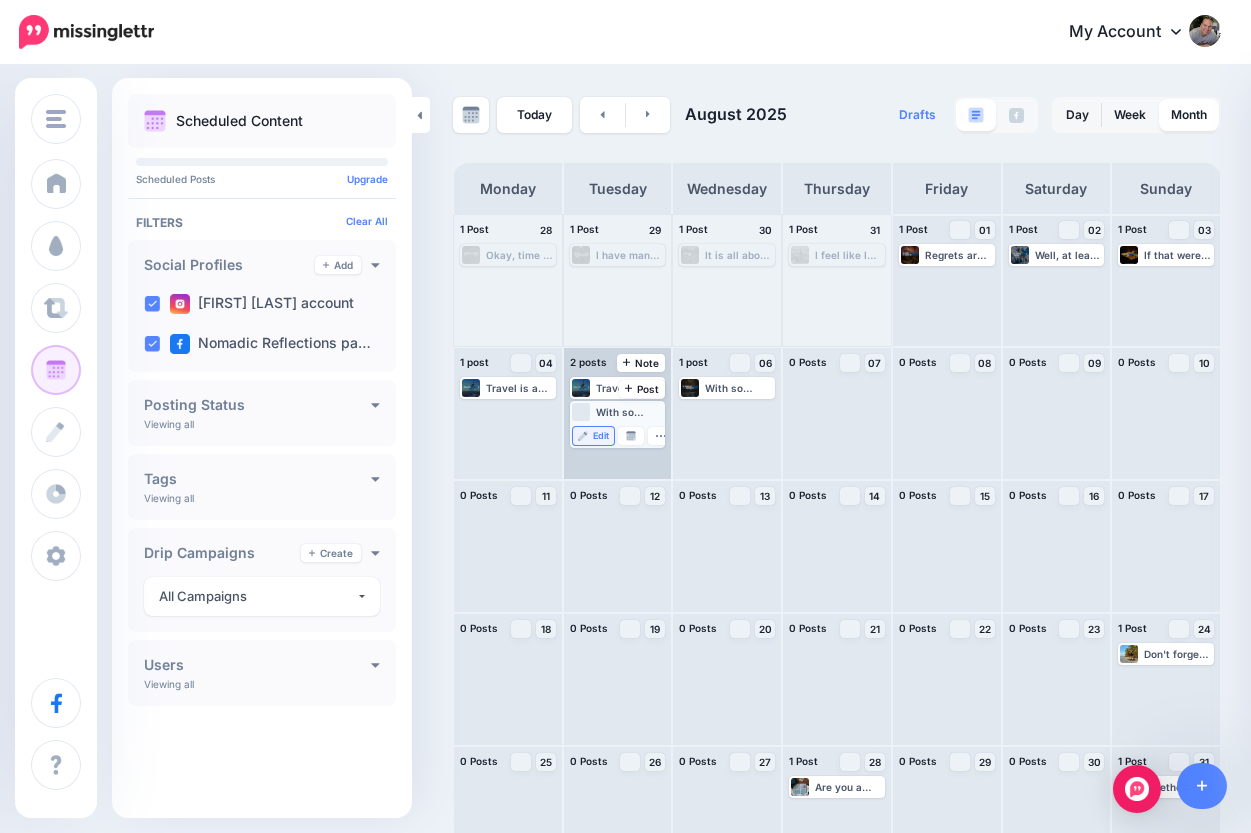 click on "Edit" at bounding box center [593, 436] 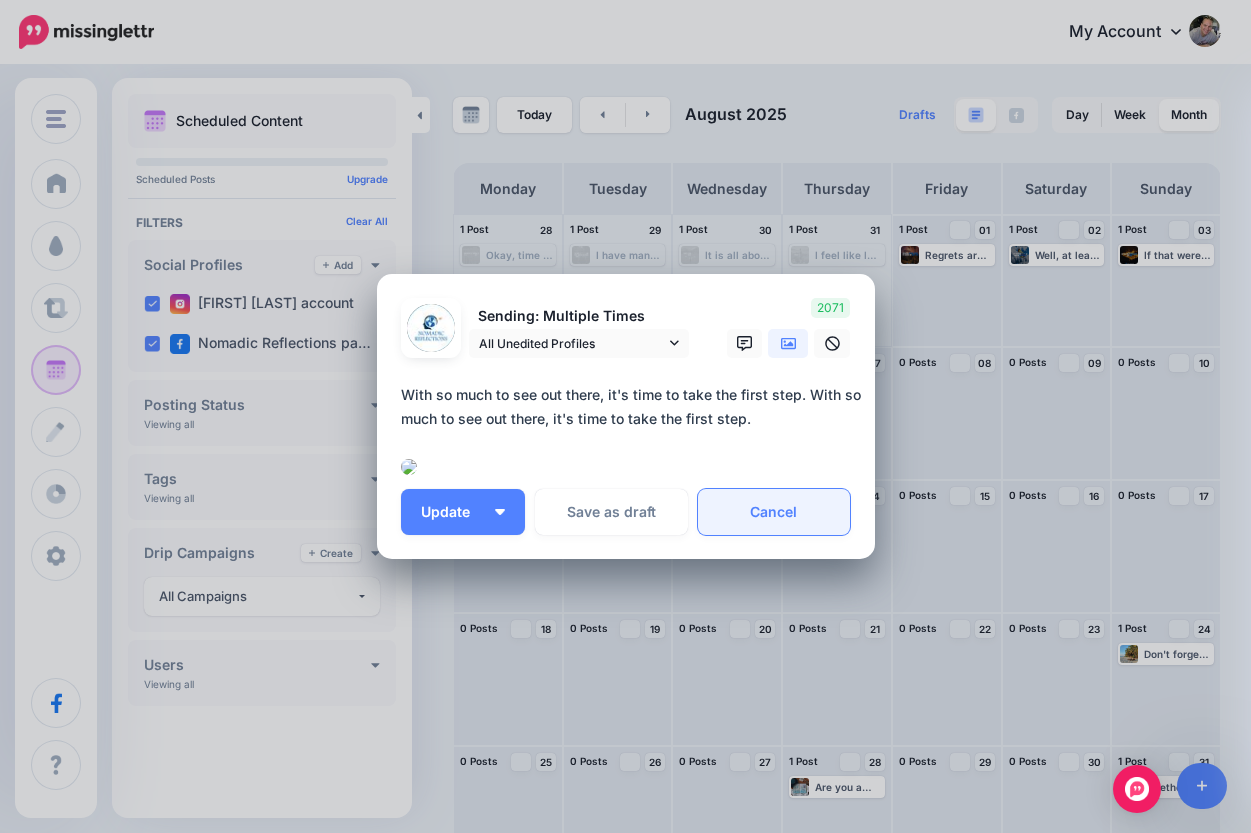 click on "Cancel" at bounding box center (774, 512) 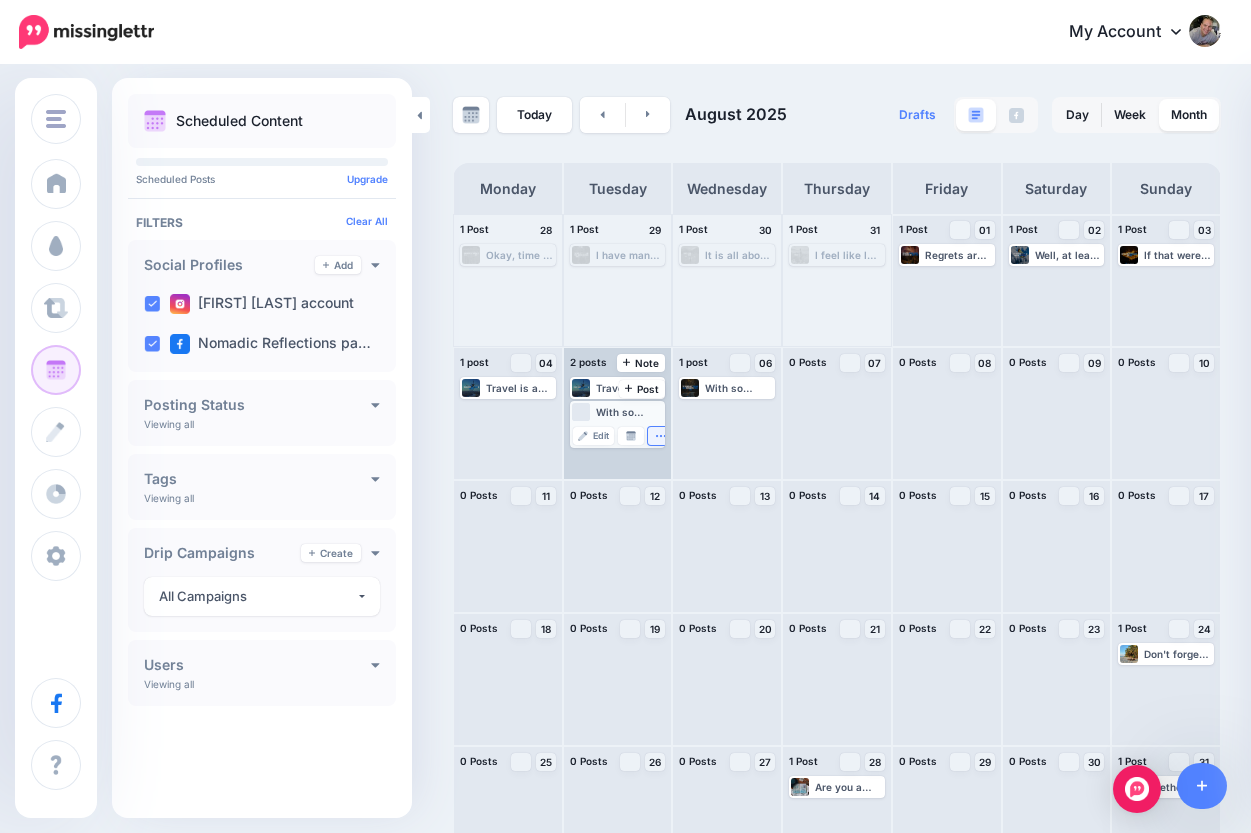 click 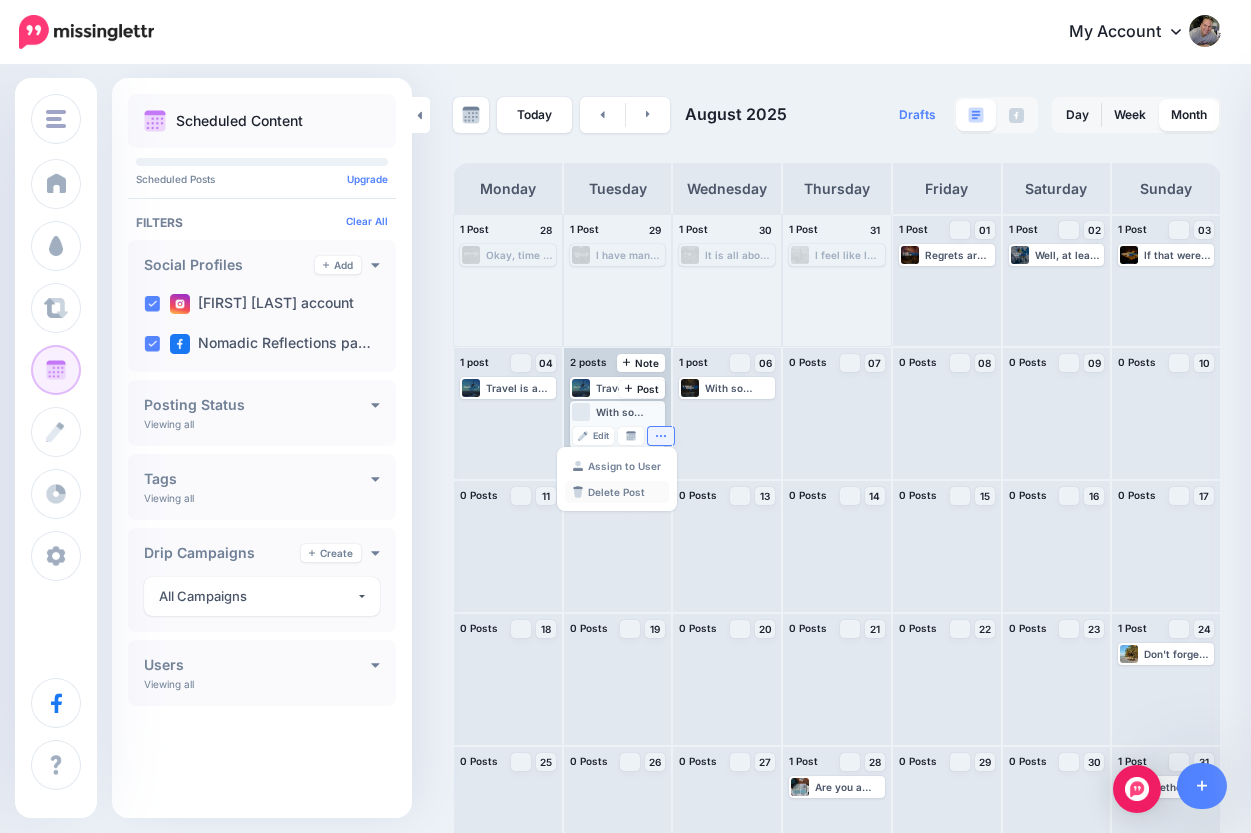 click on "Delete Post" at bounding box center (617, 492) 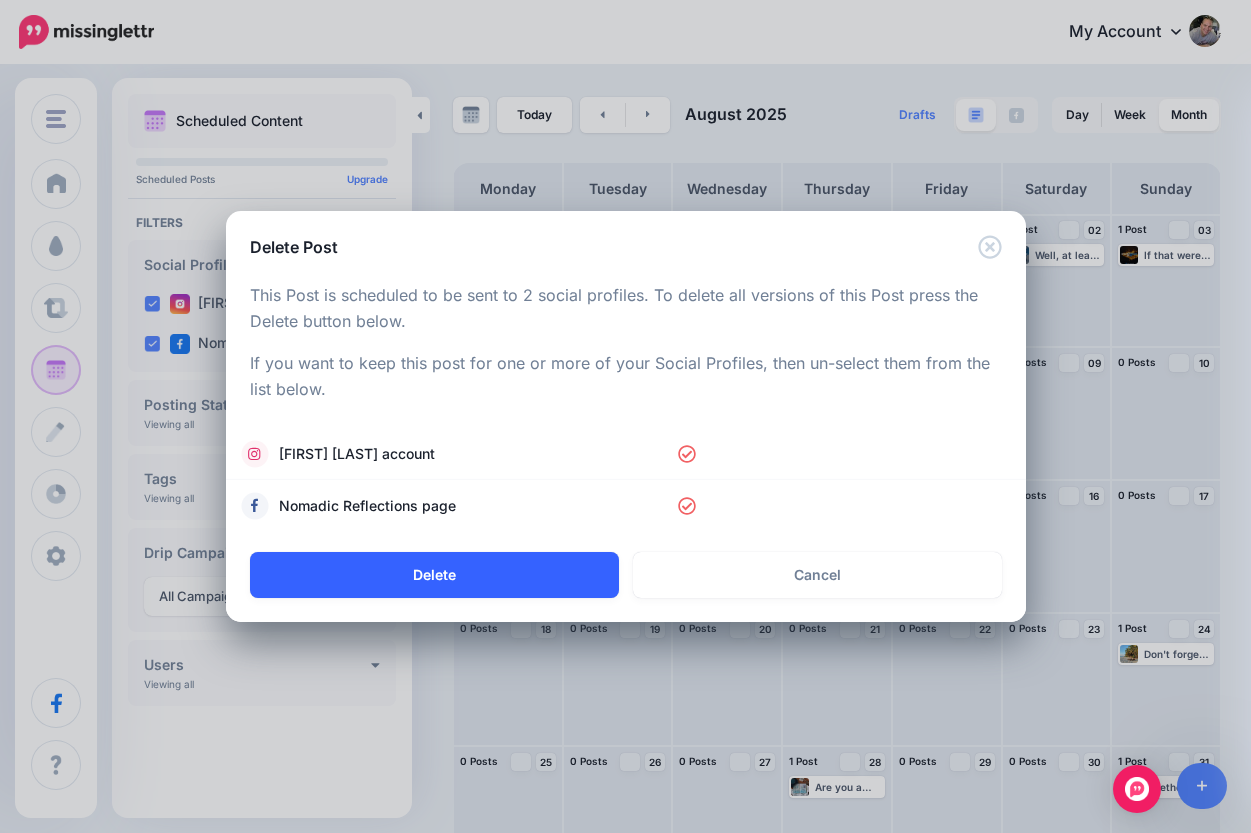 click on "Delete" at bounding box center [434, 575] 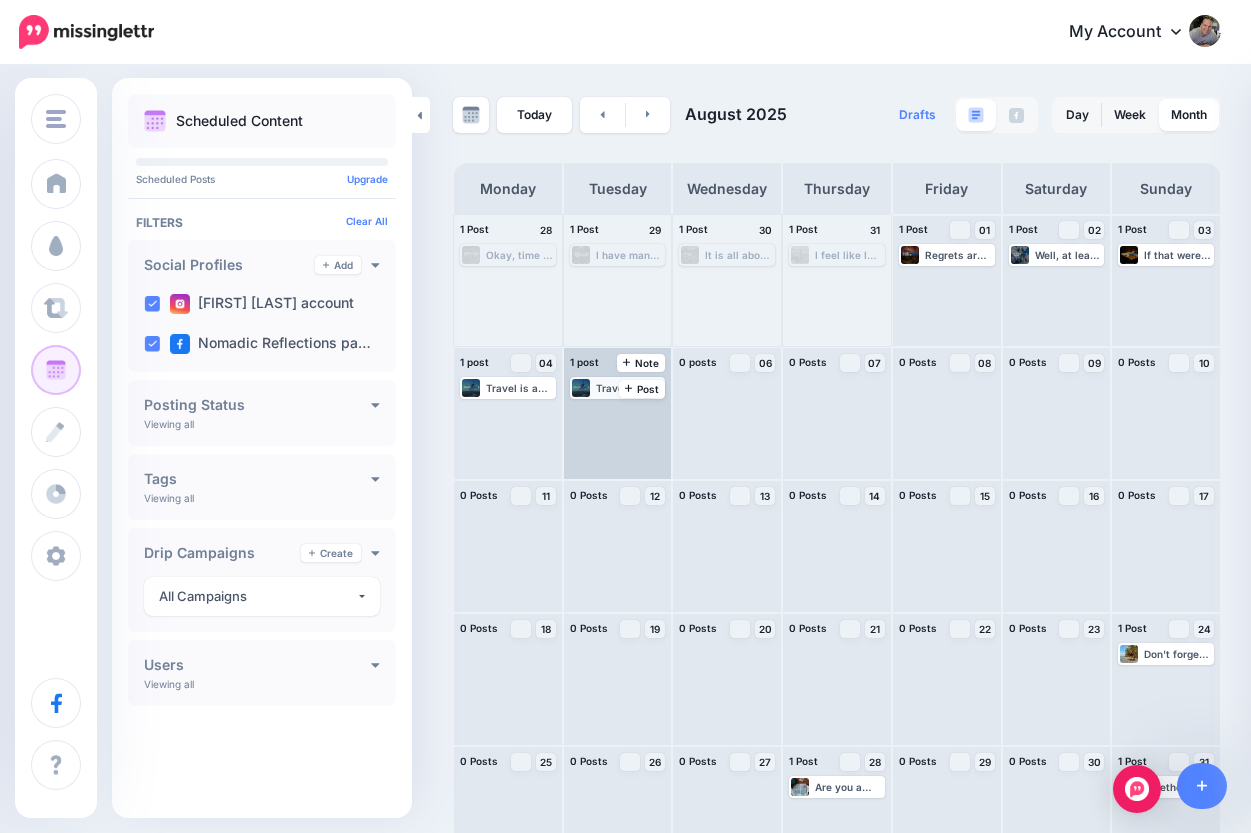 click on "Travel is an opportunity for personal growth; you just need to see it as more than just a vacation or an escape." at bounding box center (630, 388) 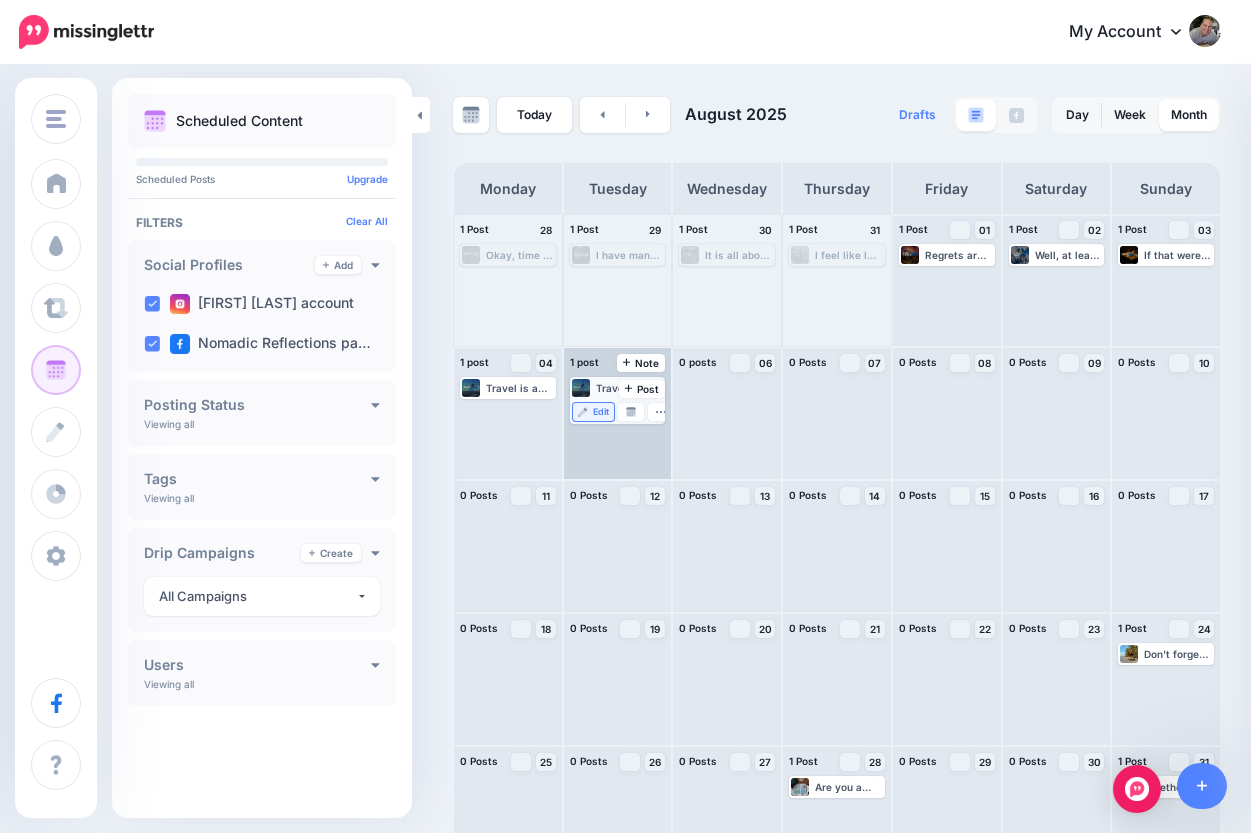 click on "Edit" at bounding box center (601, 412) 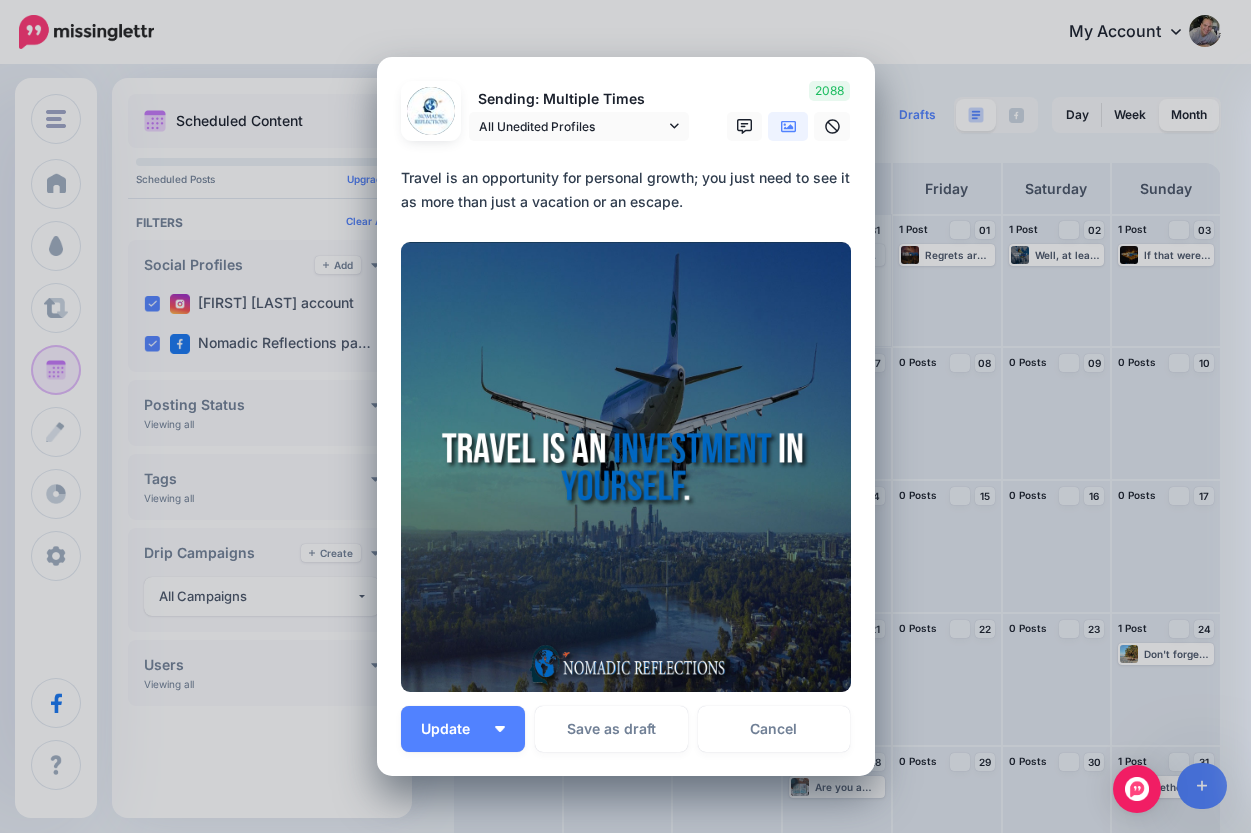 click on "Edit Post
Loading
Sending: Multiple Times
All
Unedited
Profiles" at bounding box center [625, 416] 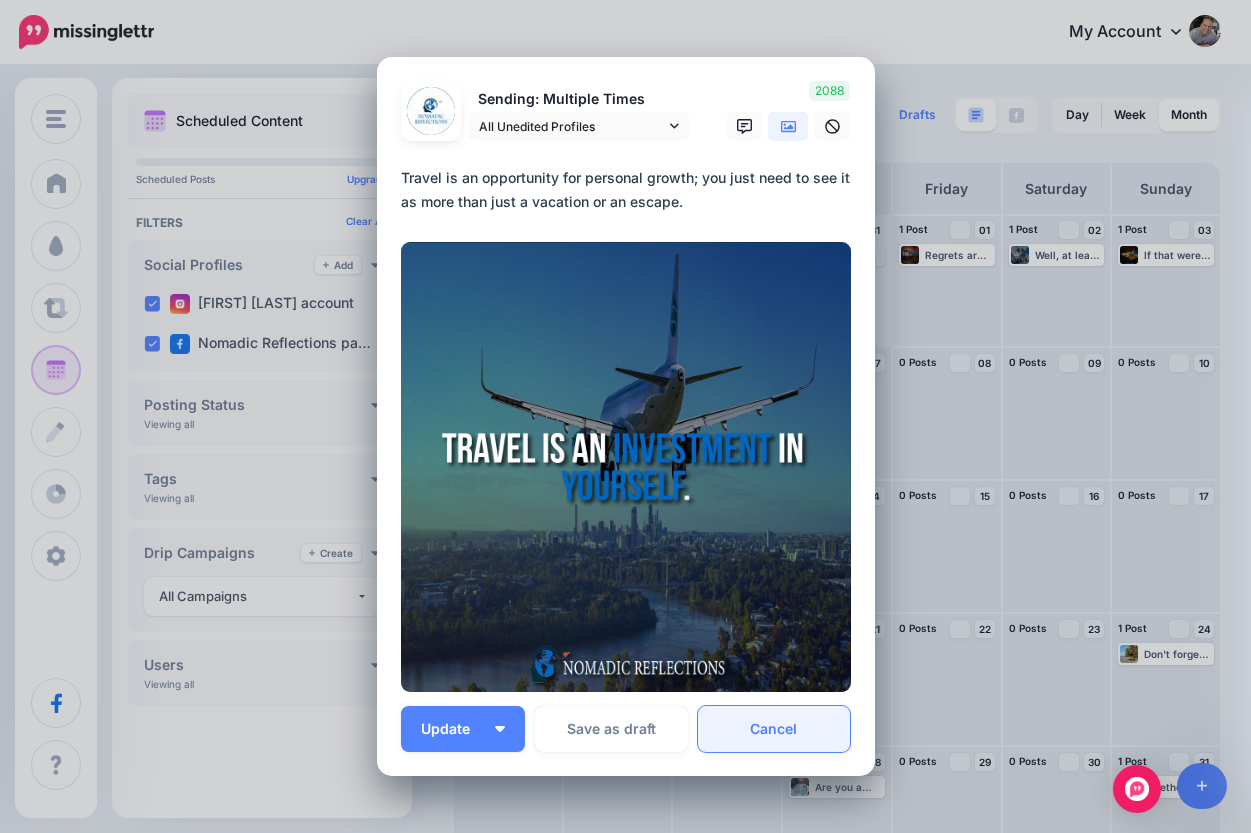 click on "Cancel" at bounding box center (774, 729) 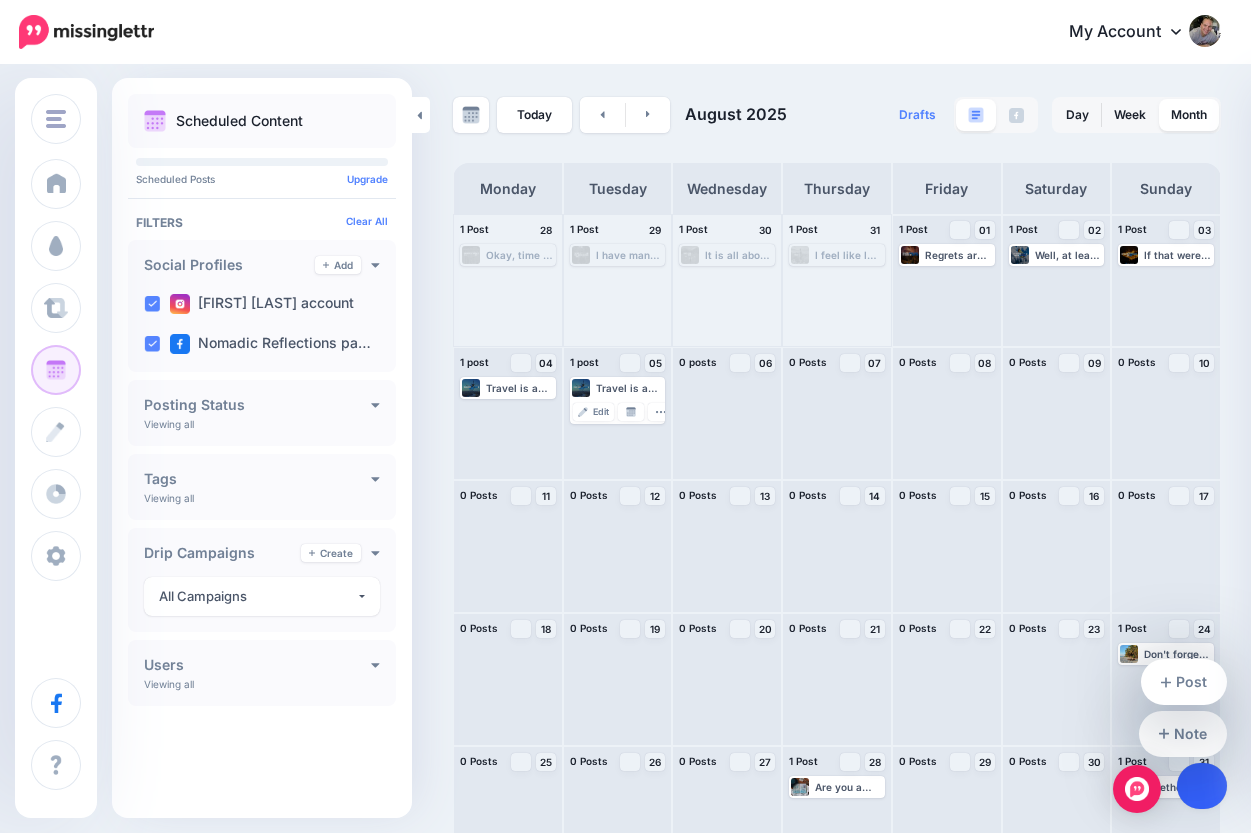 click 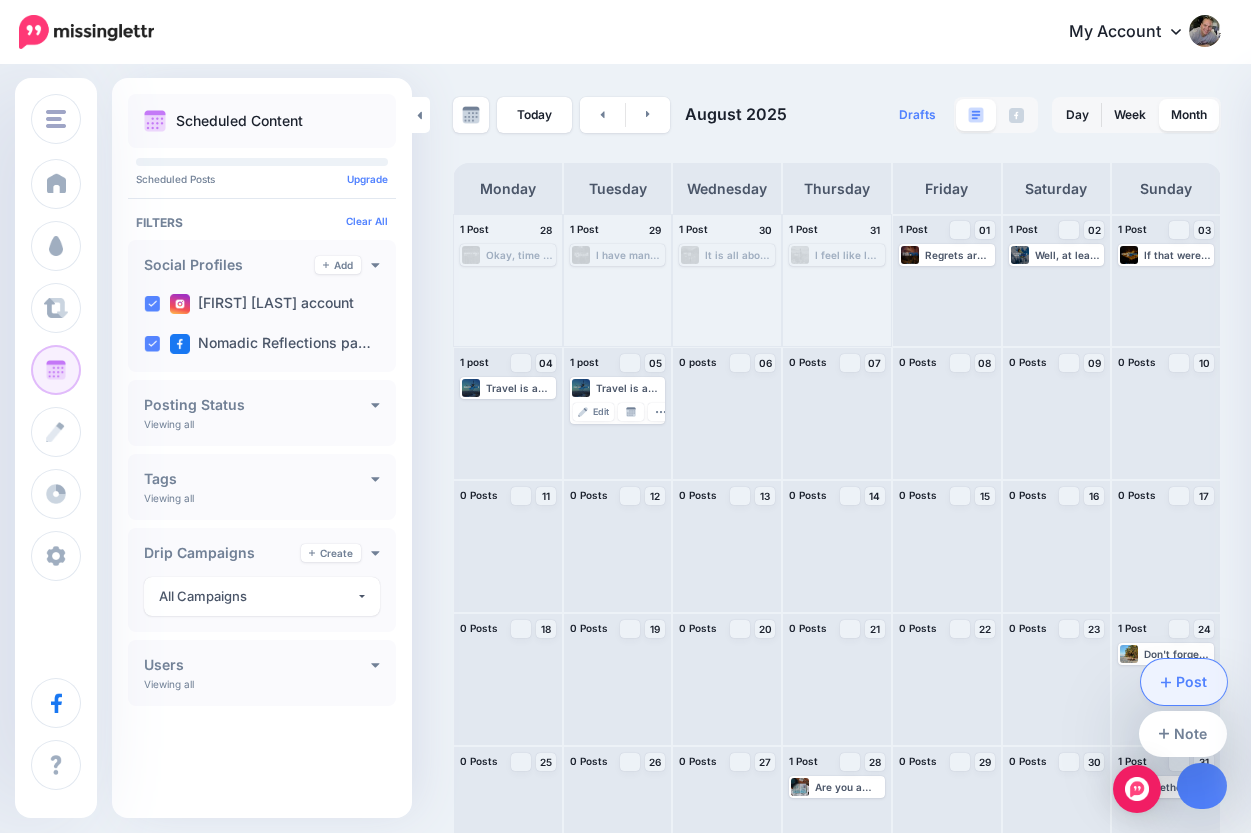 click on "Post" at bounding box center [1184, 682] 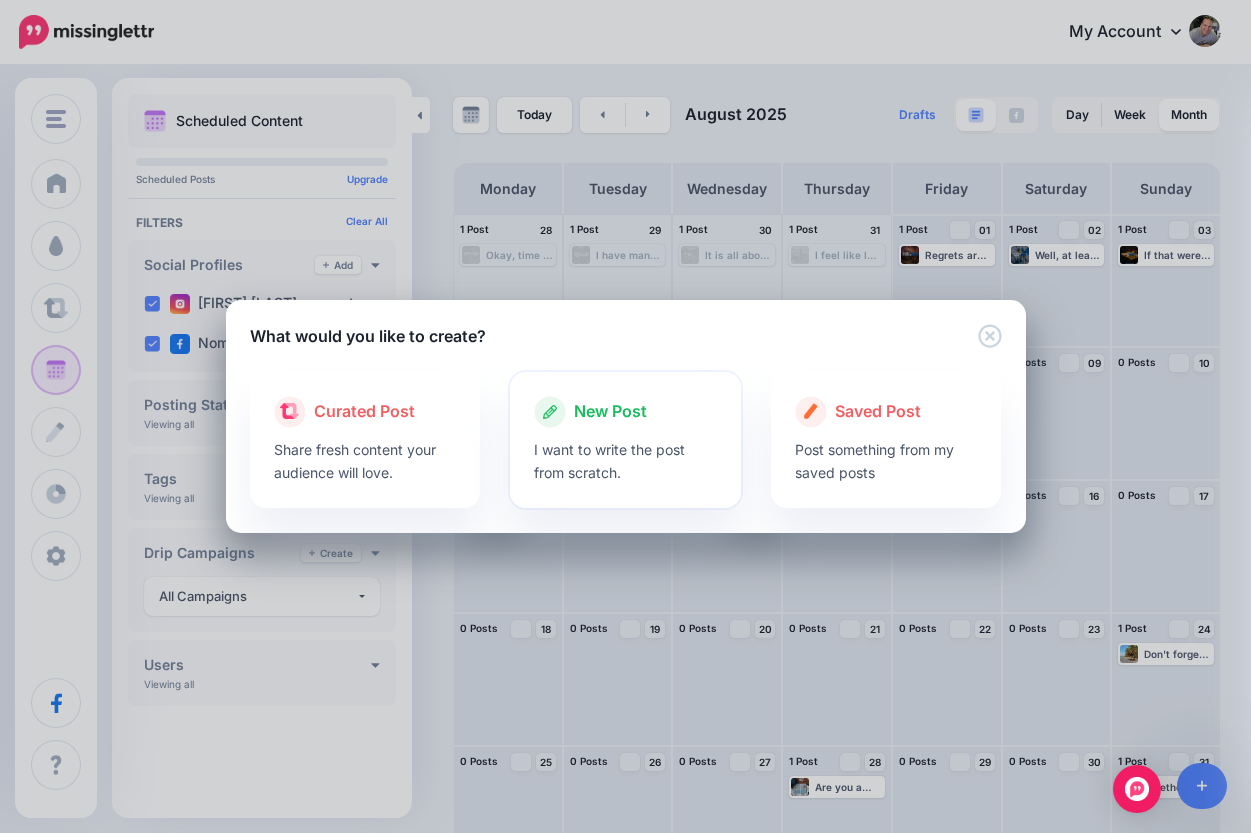 click on "New Post" at bounding box center (625, 412) 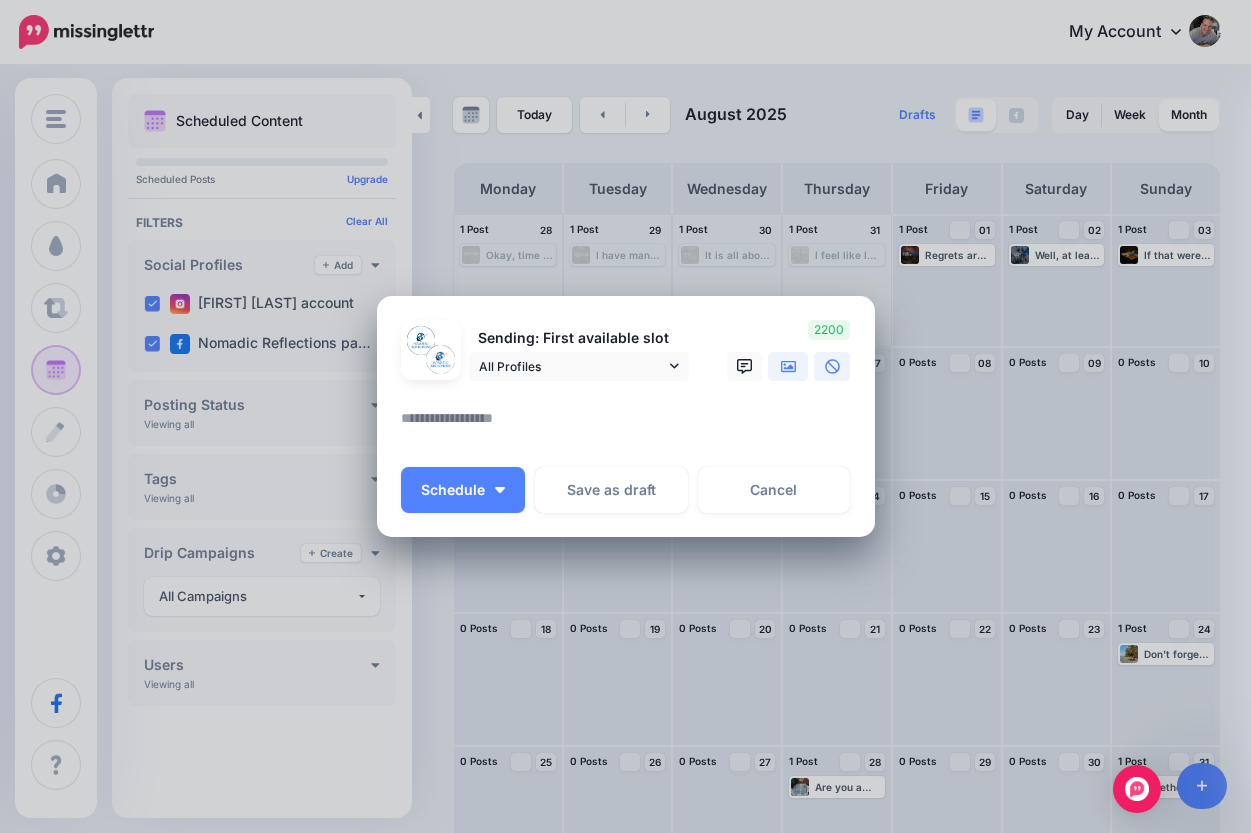 click 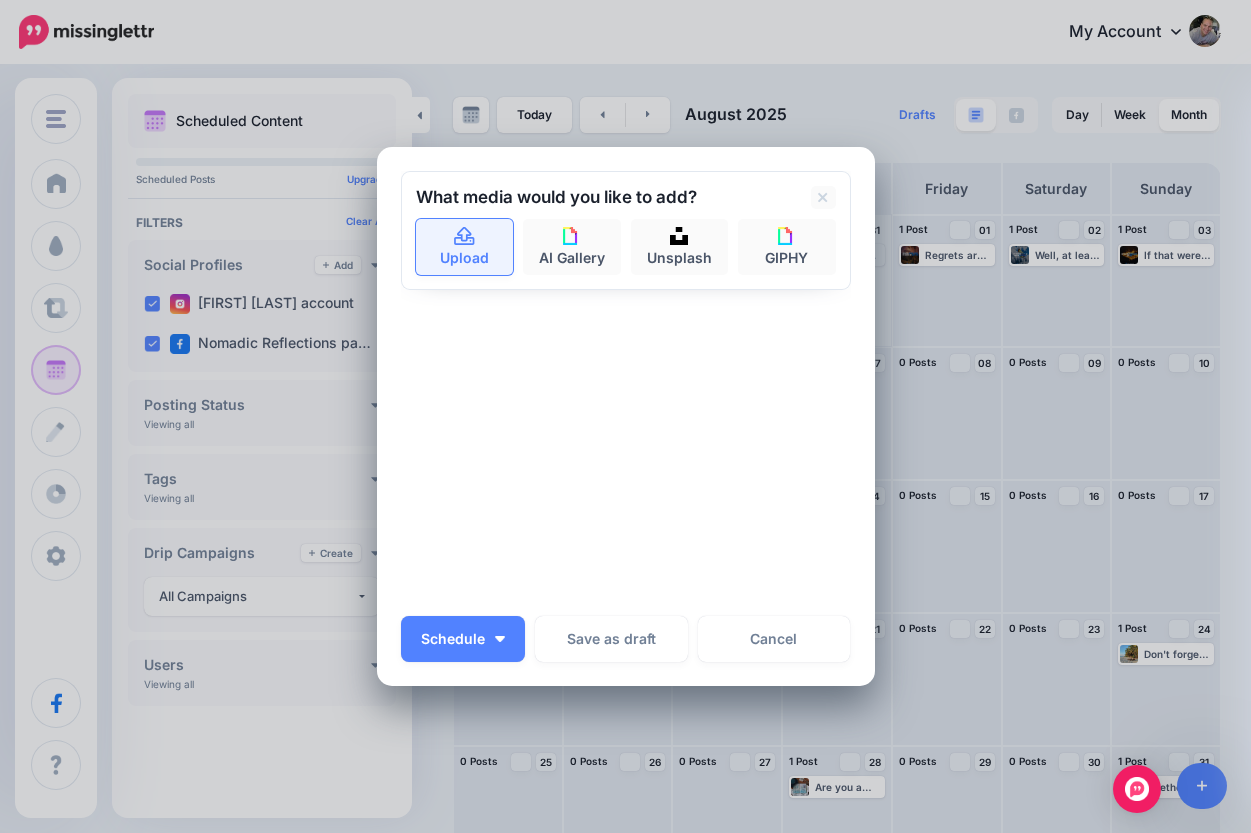 click 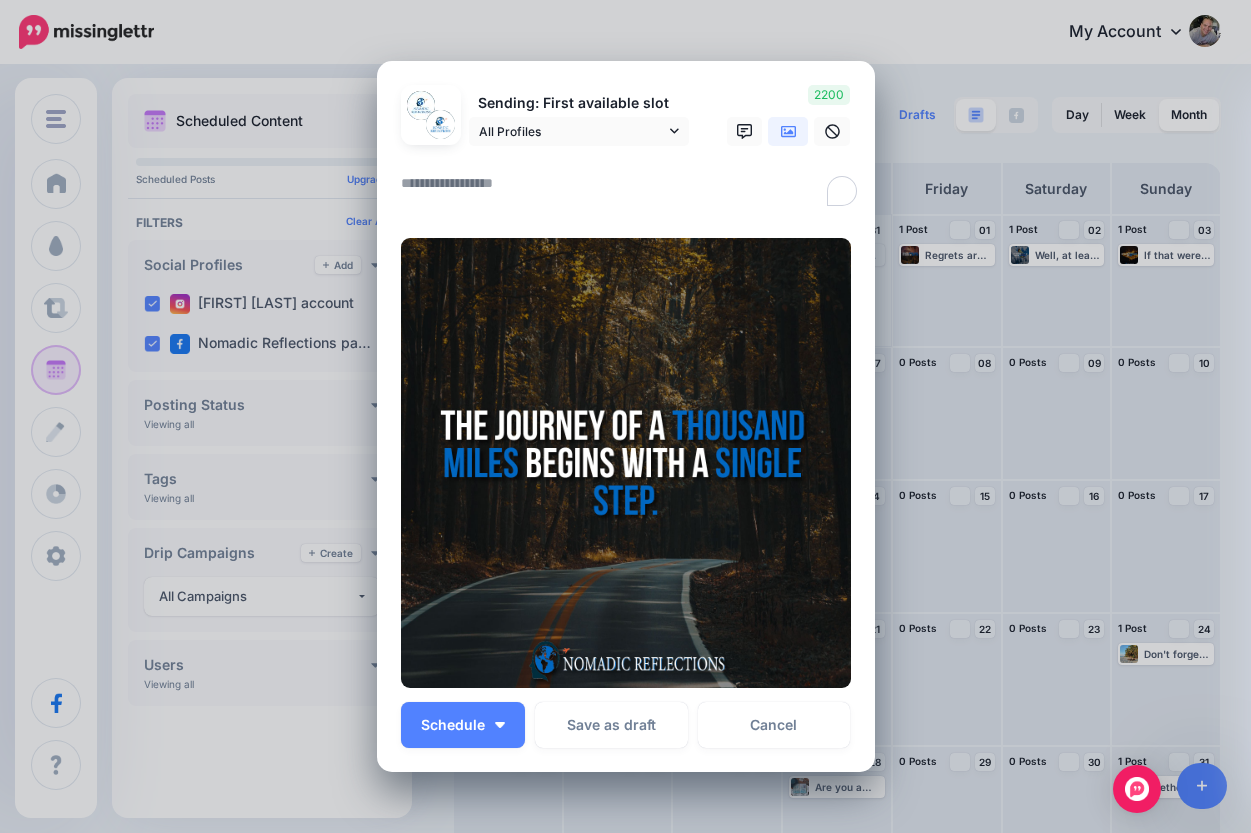click at bounding box center [631, 190] 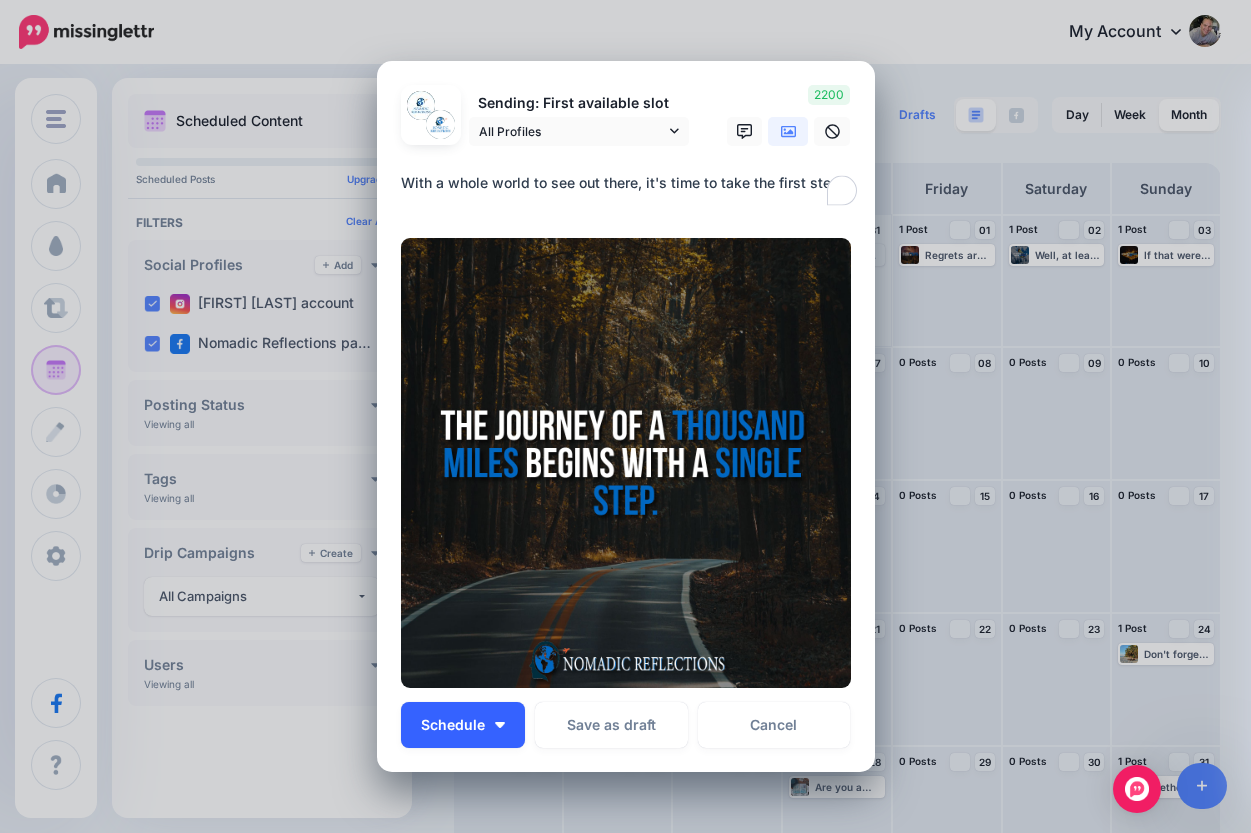 type on "**********" 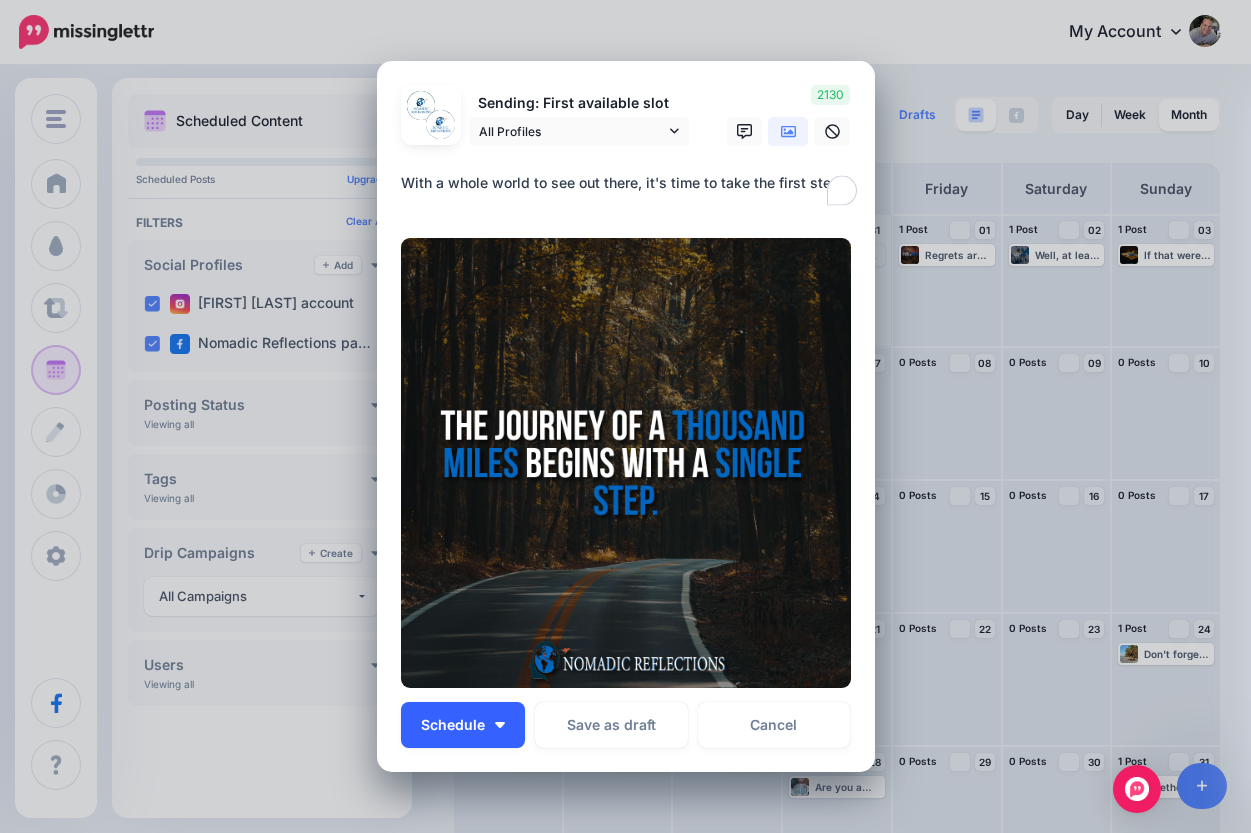 click on "Schedule" at bounding box center (453, 725) 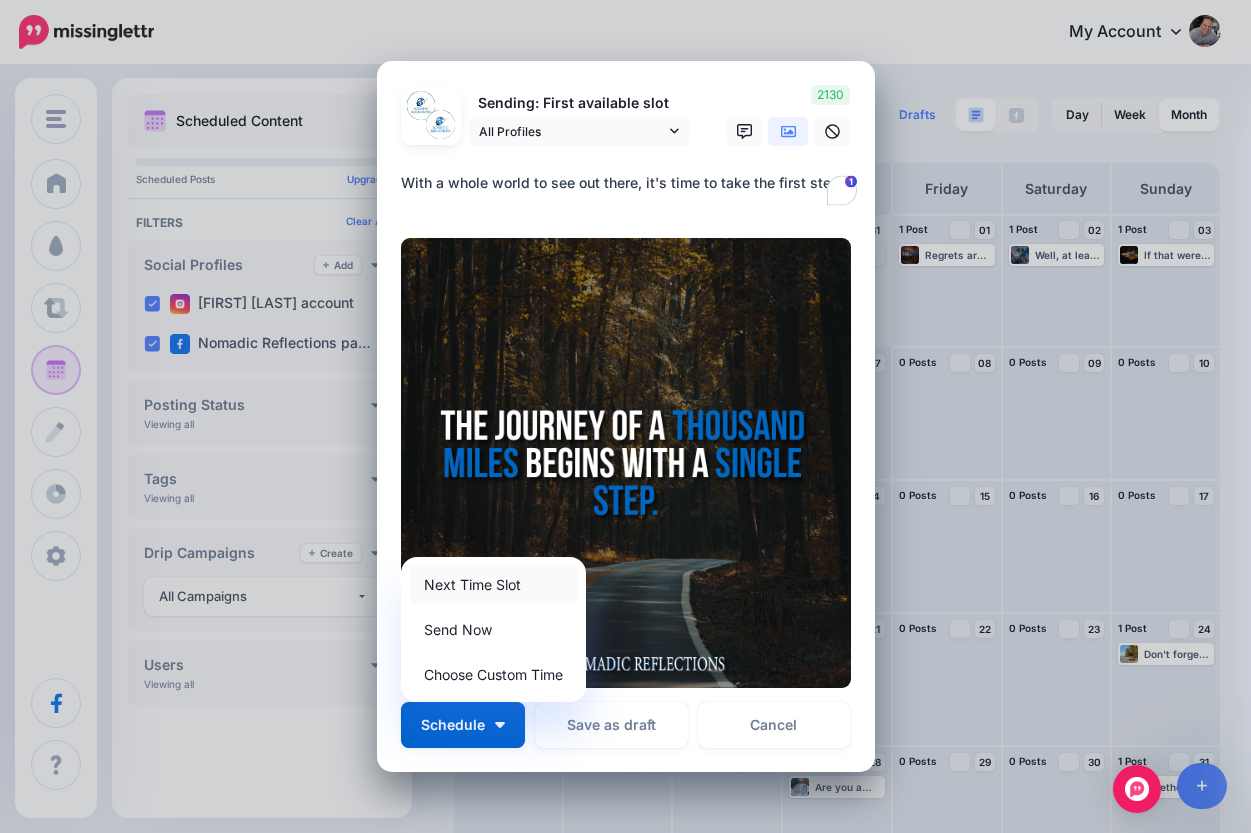 click on "Next Time Slot" at bounding box center [493, 584] 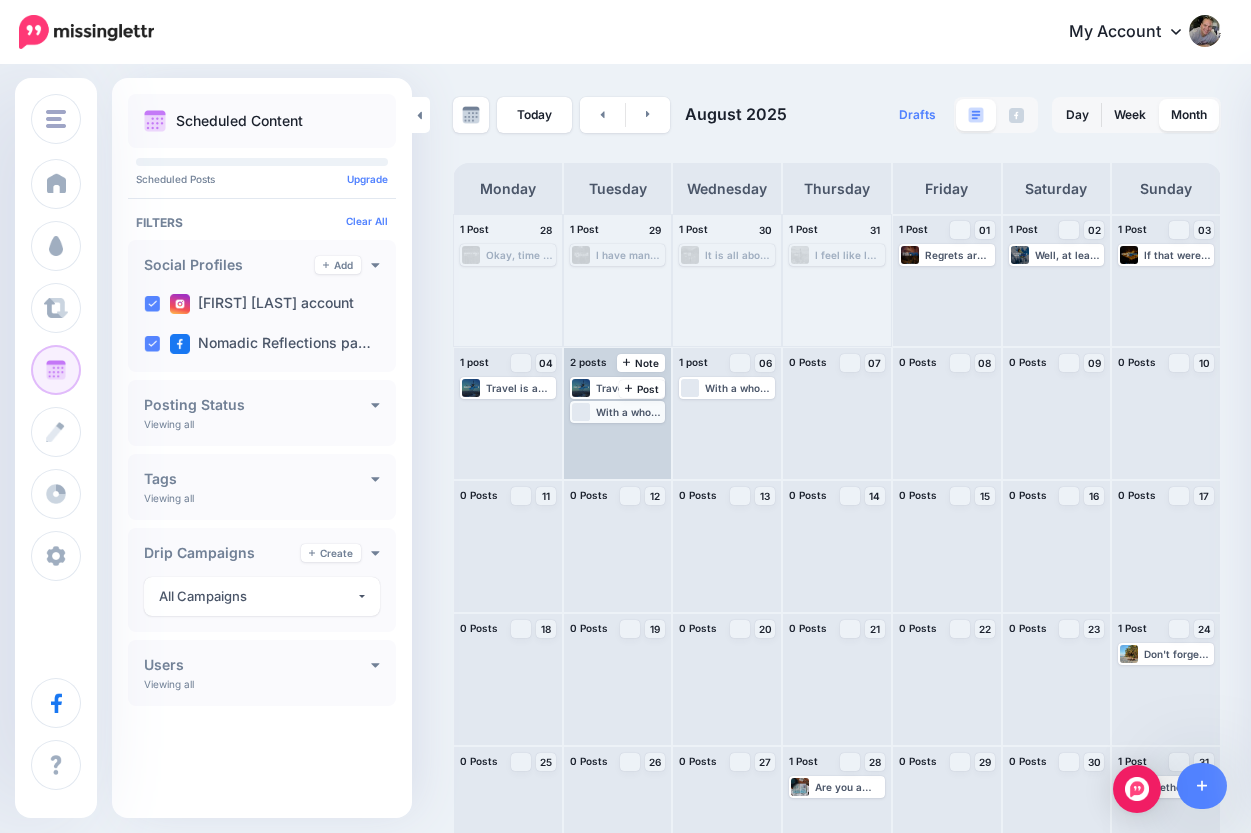 click on "With a whole world to see out there, it's time to take the first step." at bounding box center [630, 412] 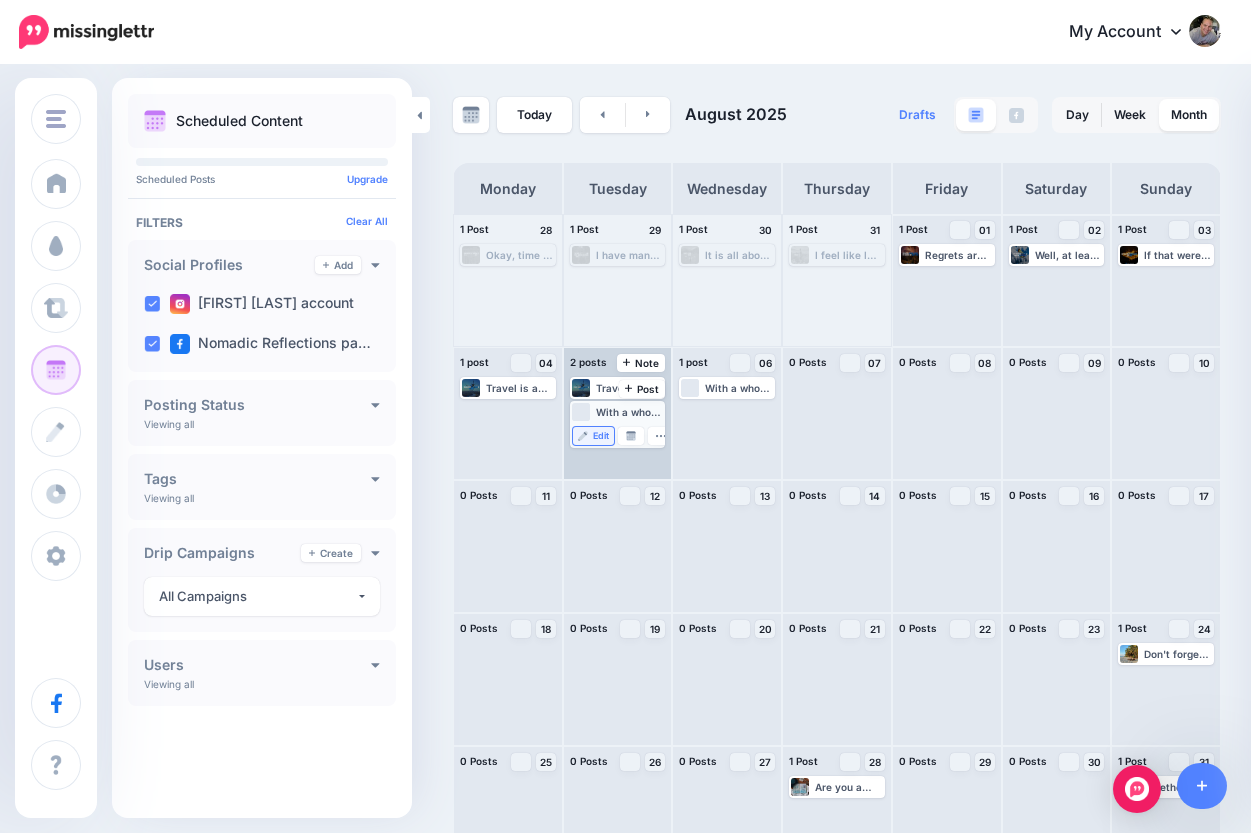 click on "Edit" at bounding box center [601, 436] 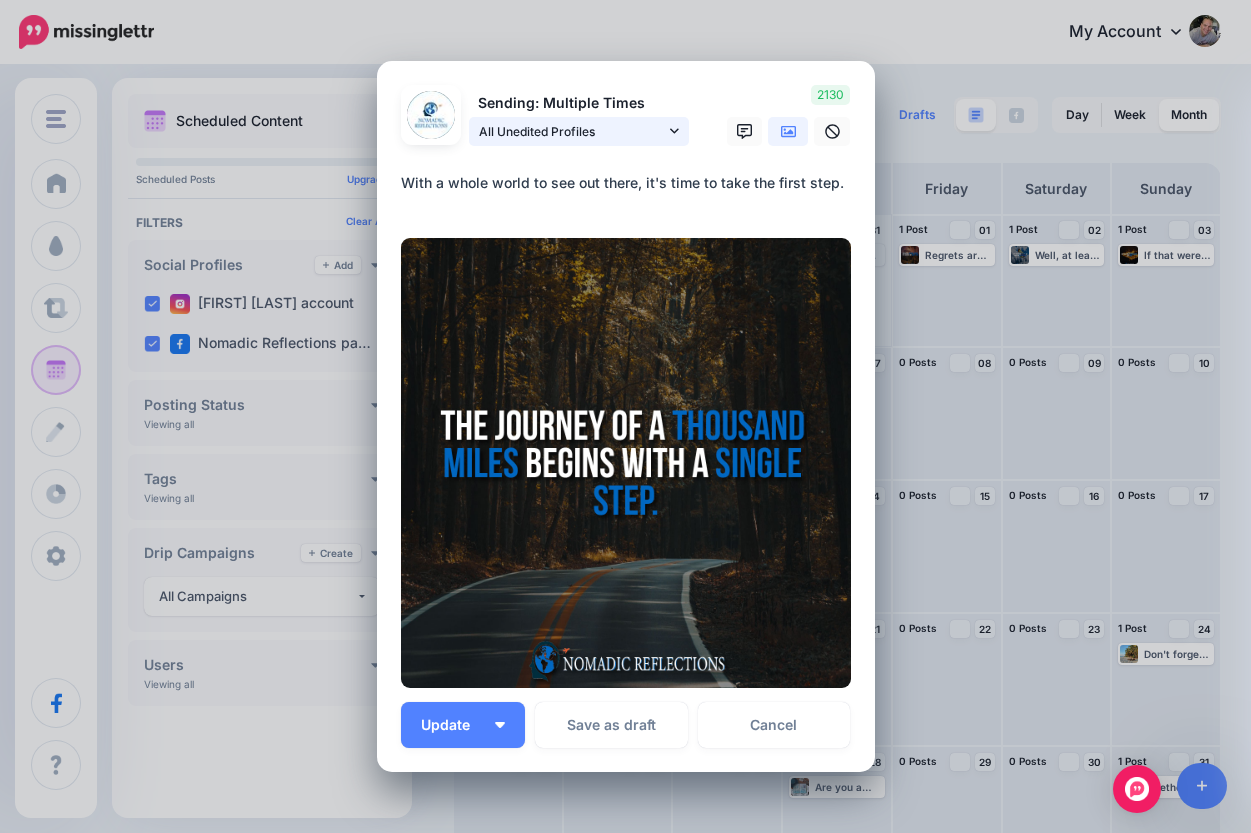 click on "All
Unedited
Profiles" at bounding box center (572, 131) 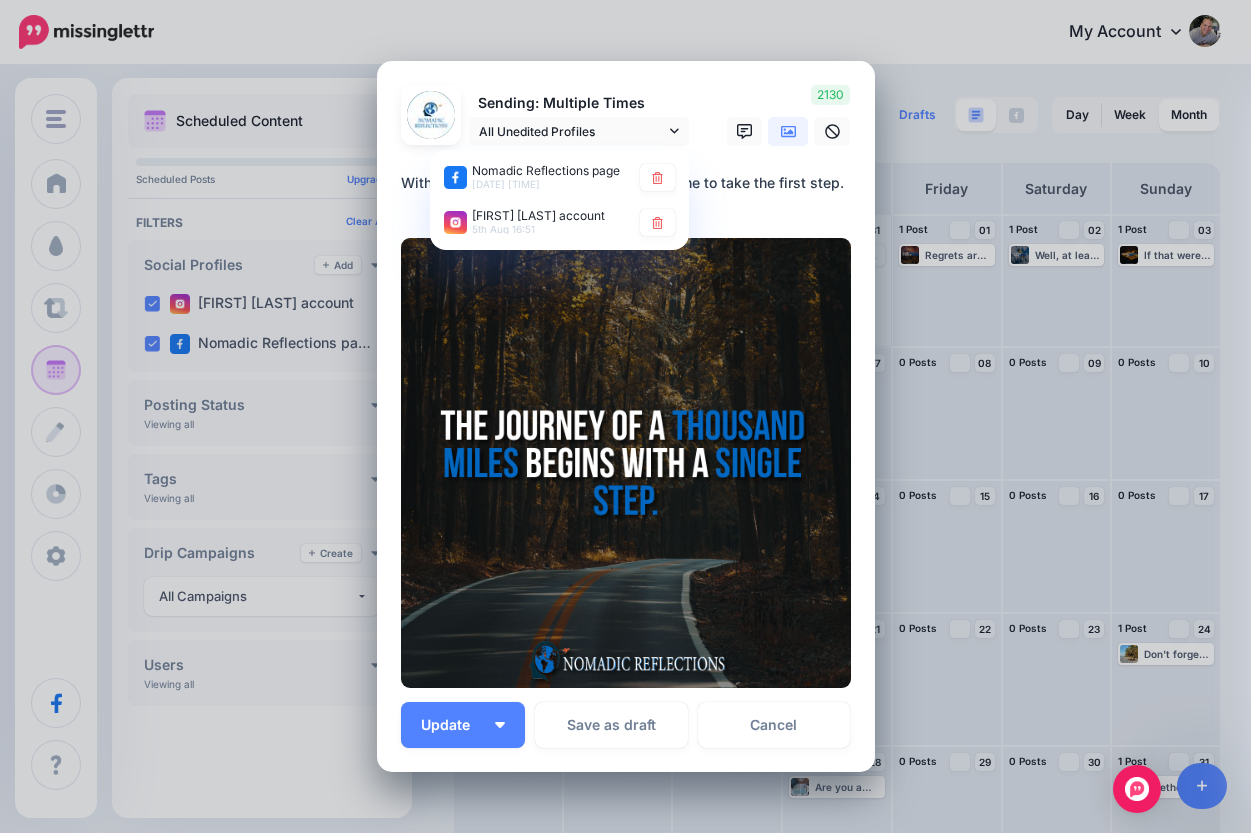 click on "Loading
Sending: Multiple Times
All
Unedited
Profiles
6th Aug 01:43" at bounding box center (626, 416) 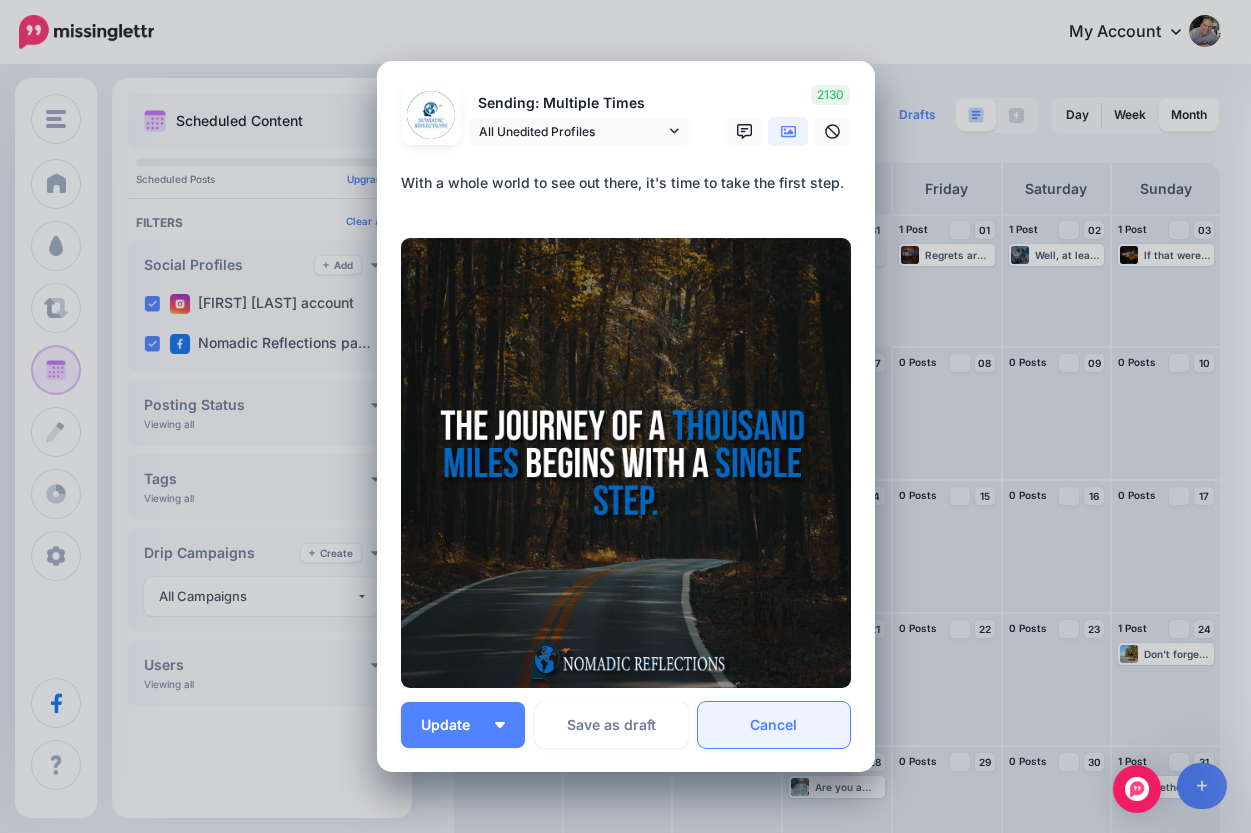 click on "Cancel" at bounding box center (774, 725) 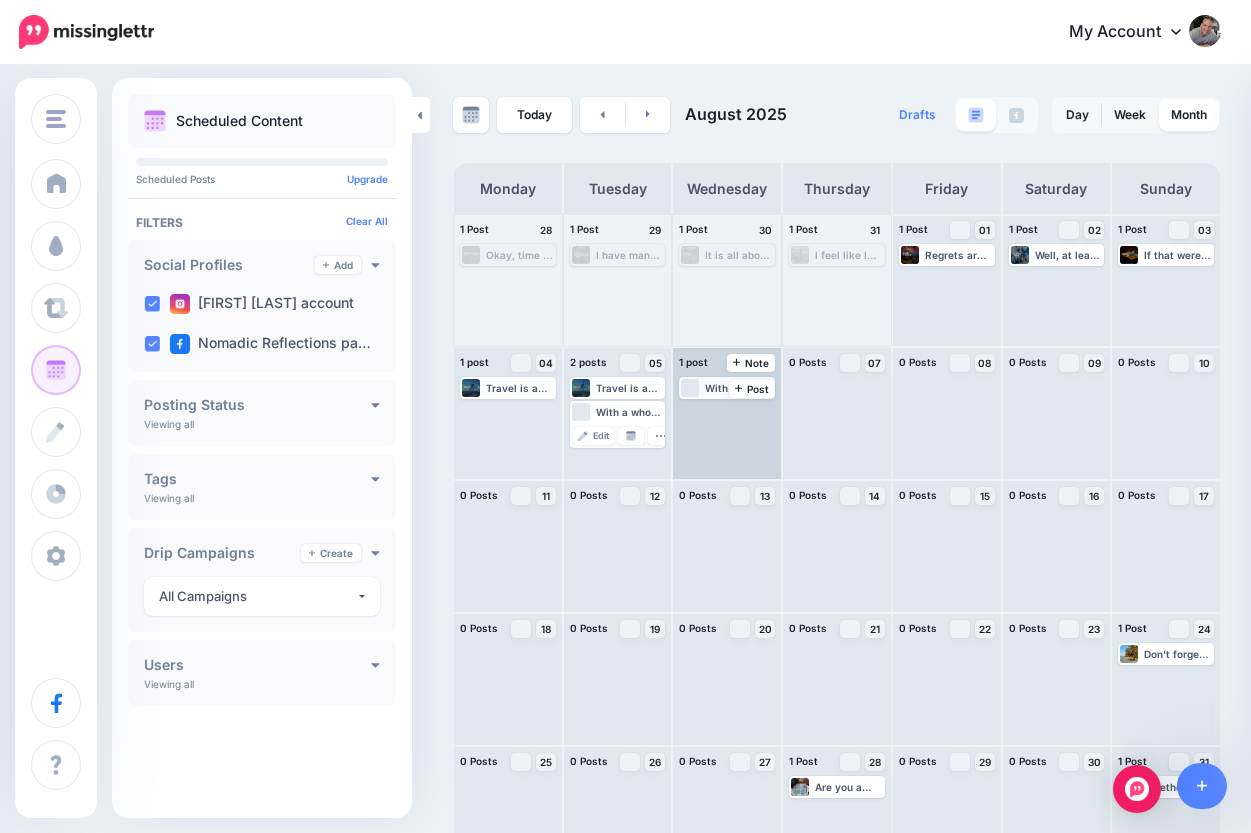 click on "With a whole world to see out there, it's time to take the first step." at bounding box center (739, 388) 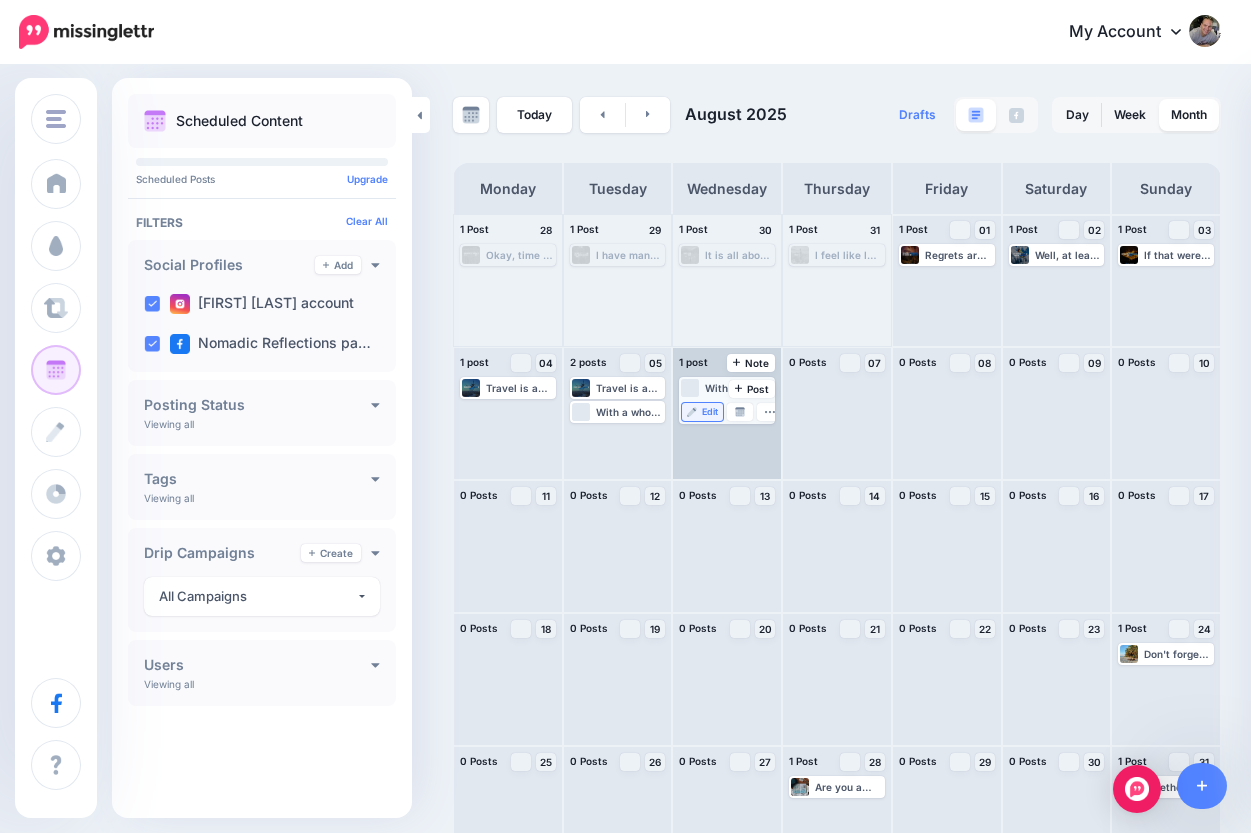 click on "Edit" at bounding box center (710, 412) 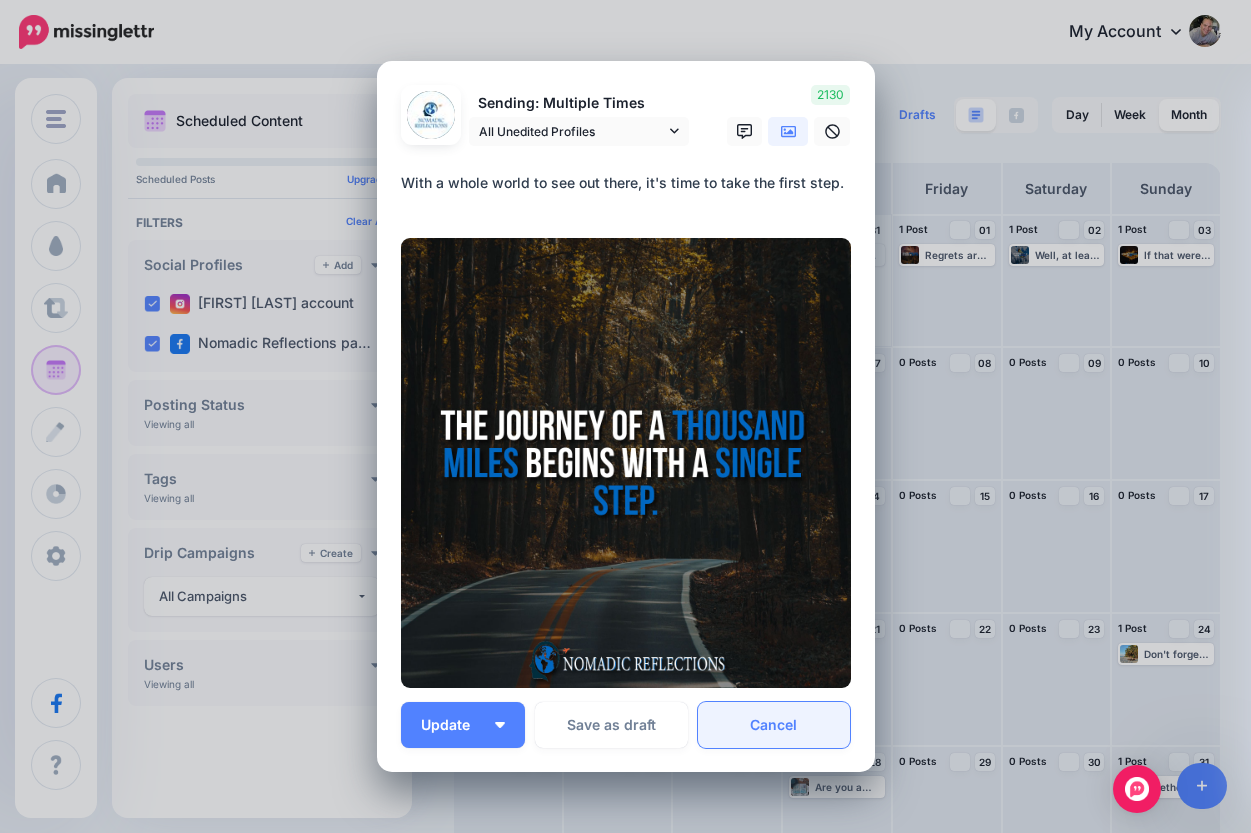 click on "Cancel" at bounding box center (774, 725) 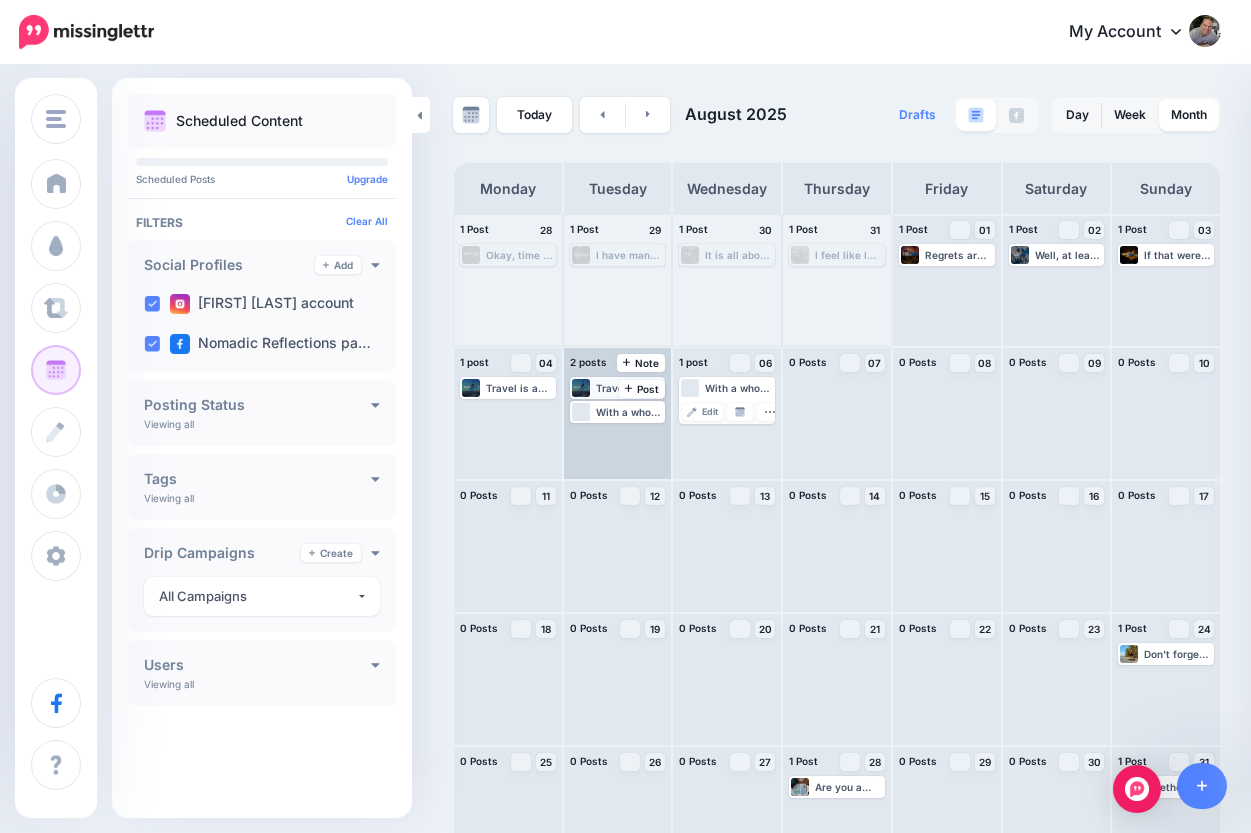 click on "Travel is an opportunity for personal growth; you just need to see it as more than just a vacation or an escape." at bounding box center [630, 388] 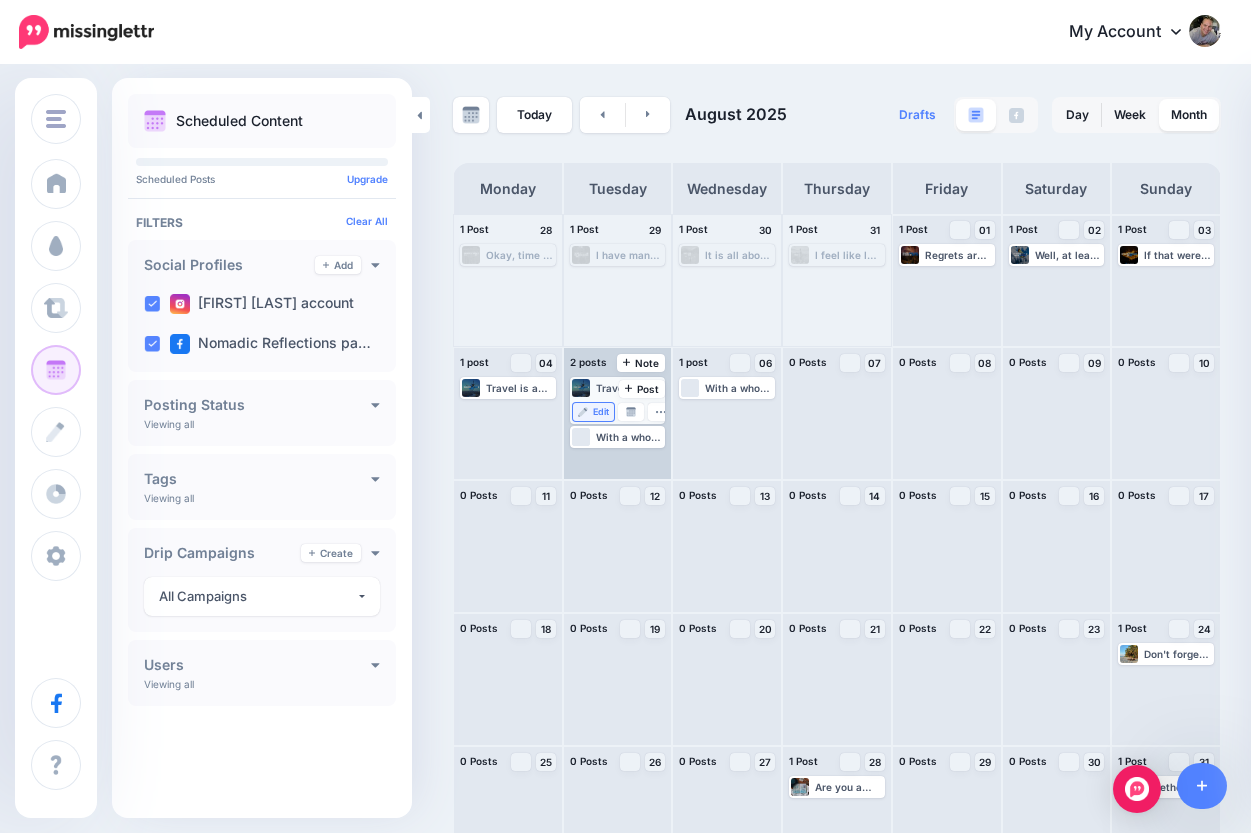click on "Edit" at bounding box center [601, 412] 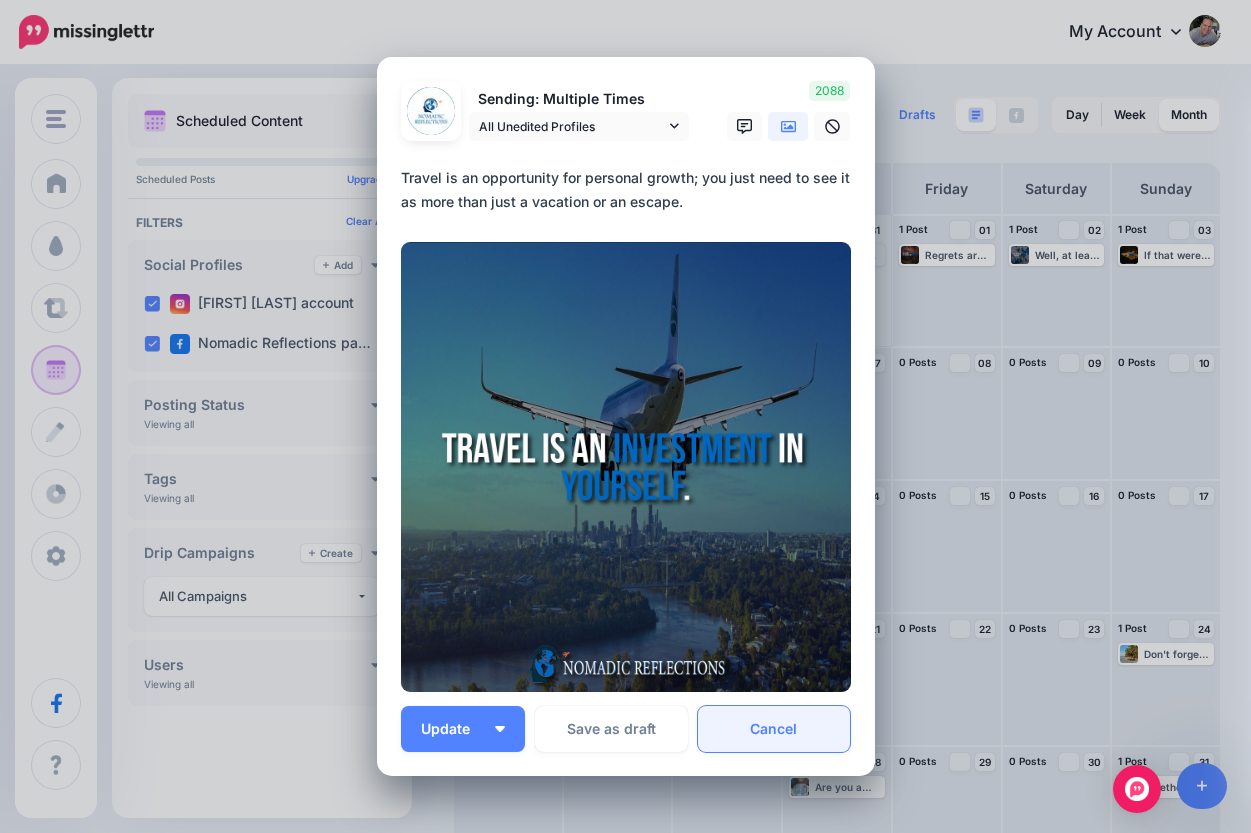 click on "Cancel" at bounding box center (774, 729) 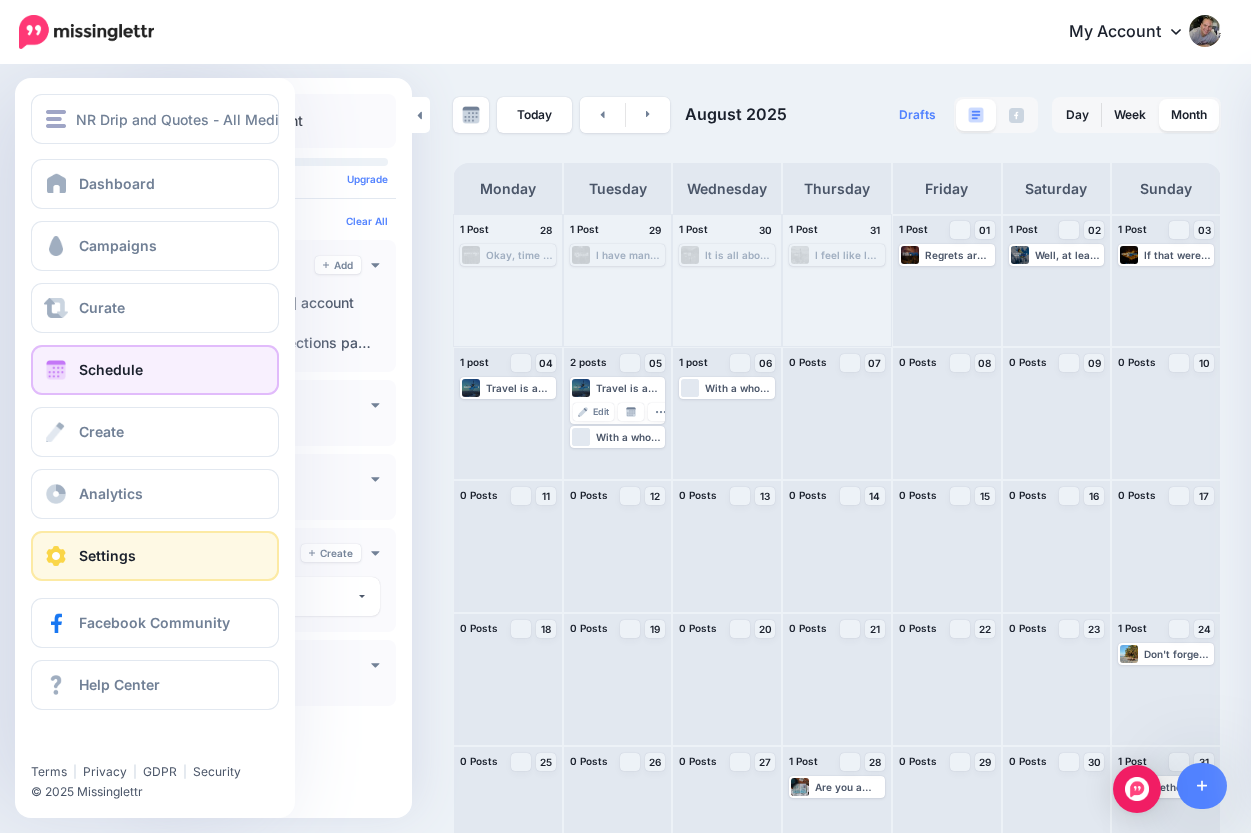 click on "Settings" at bounding box center (155, 556) 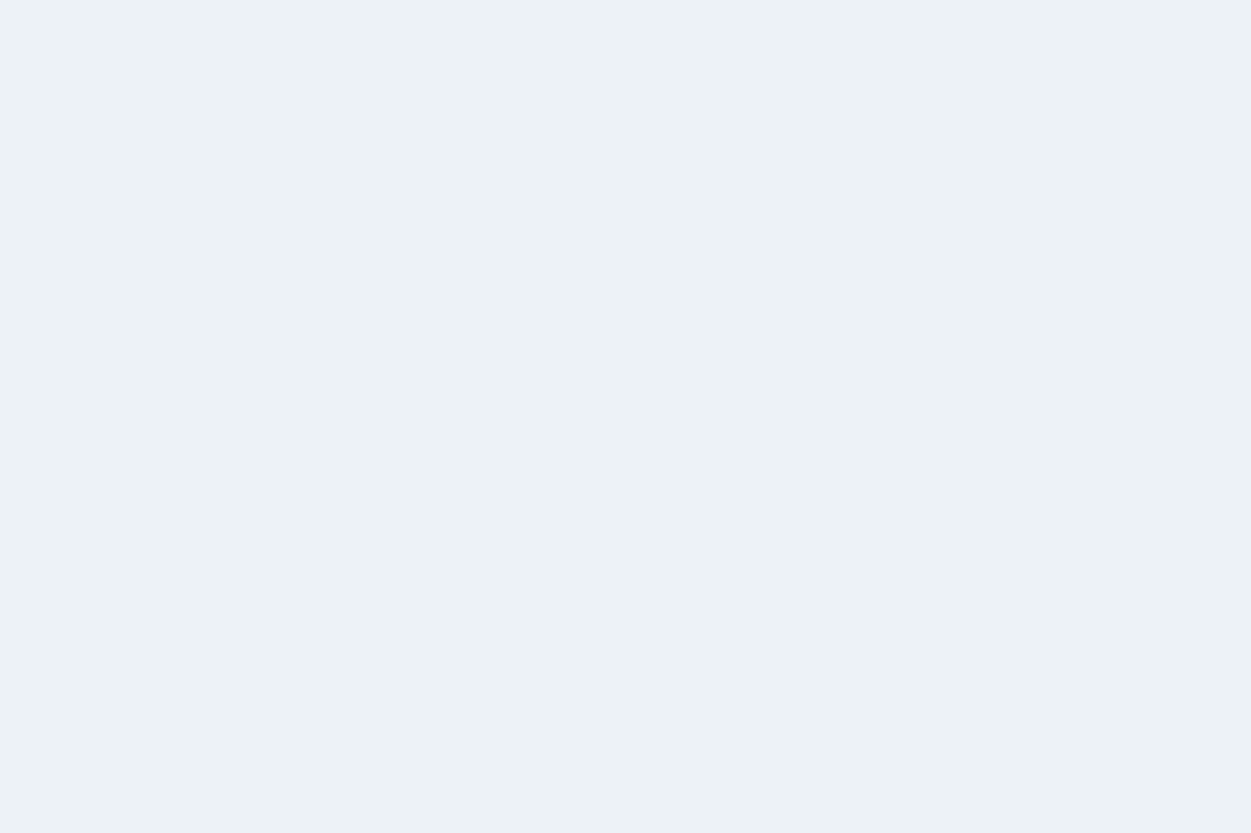 scroll, scrollTop: 0, scrollLeft: 0, axis: both 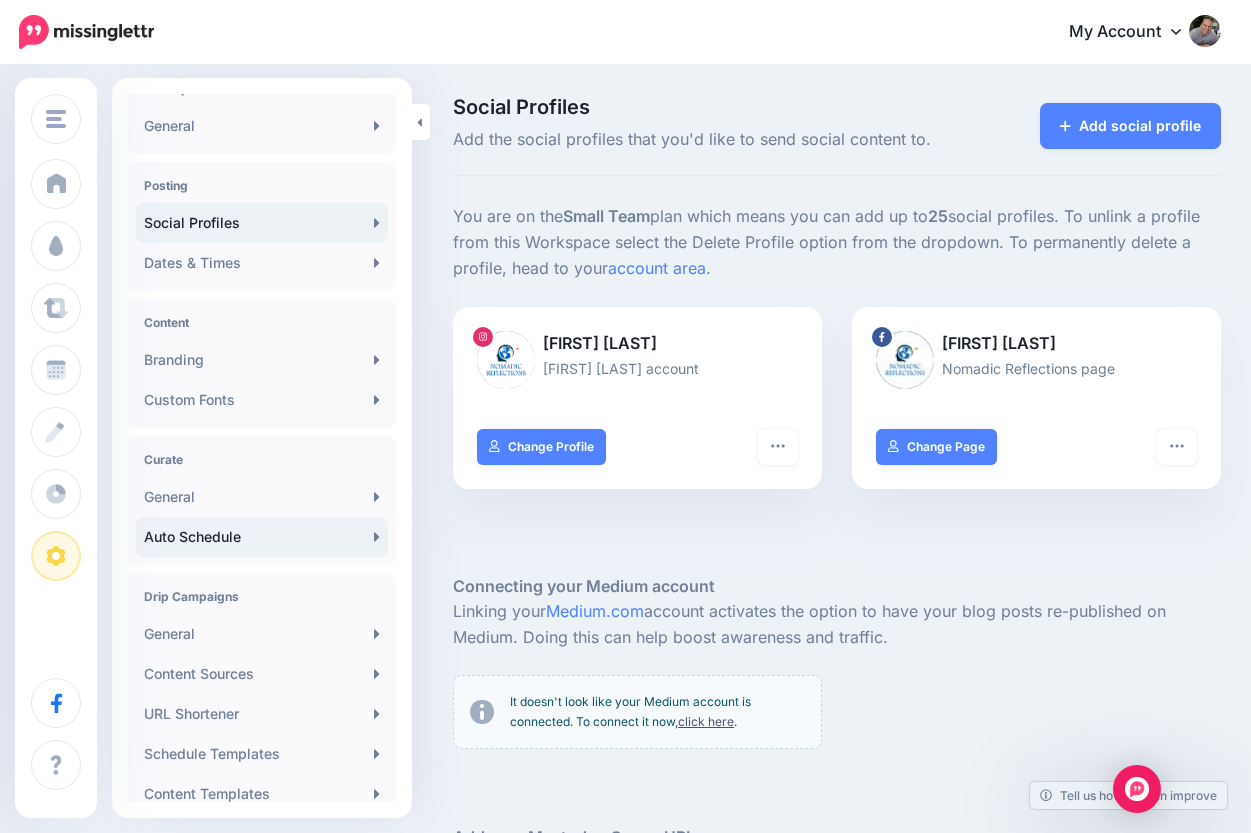 click on "Auto Schedule" at bounding box center (262, 537) 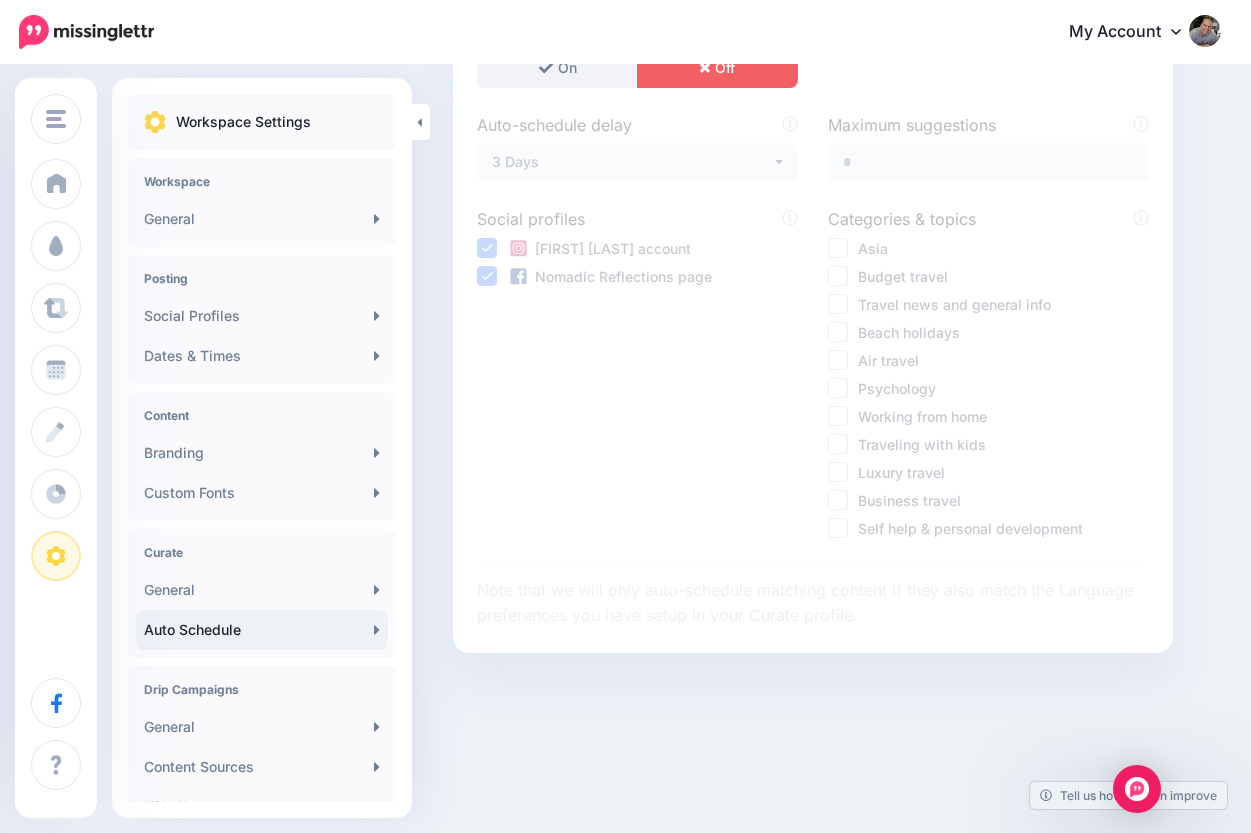 scroll, scrollTop: 0, scrollLeft: 0, axis: both 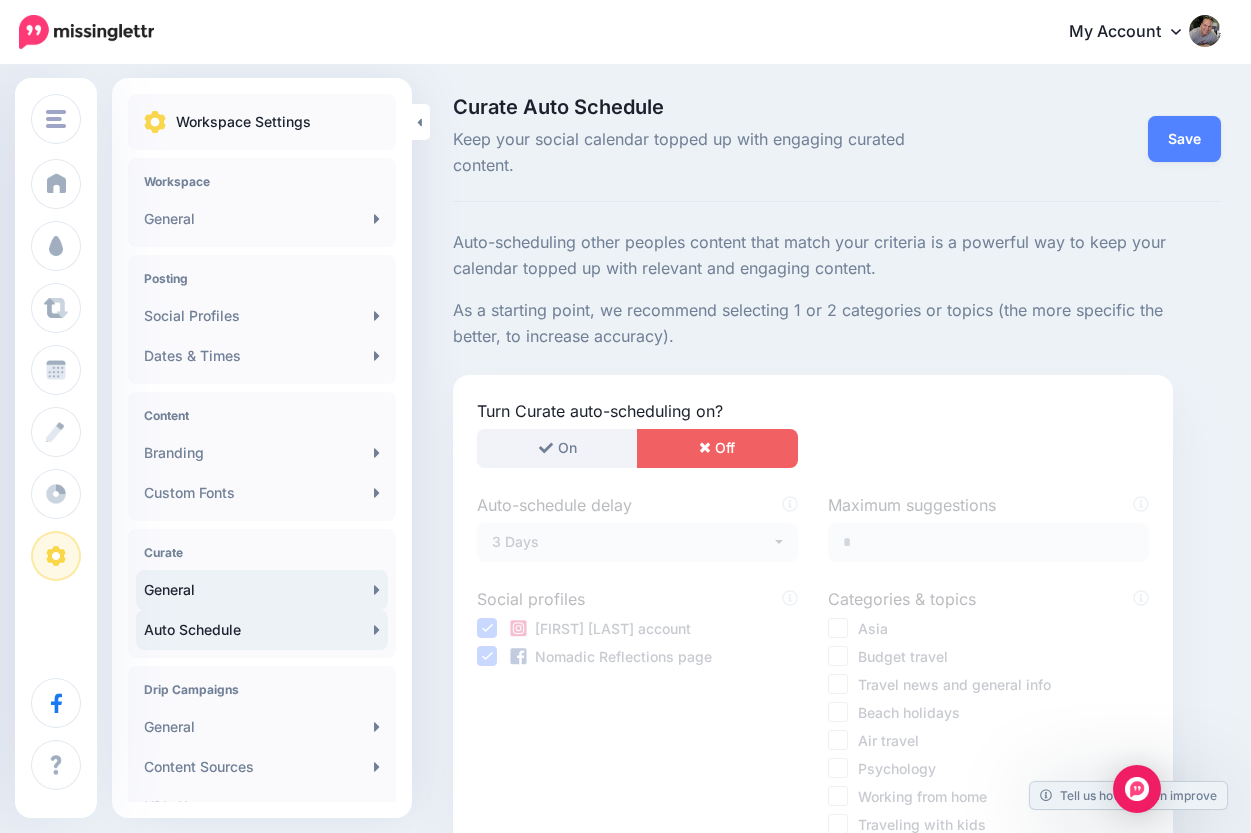 click on "General" at bounding box center (262, 590) 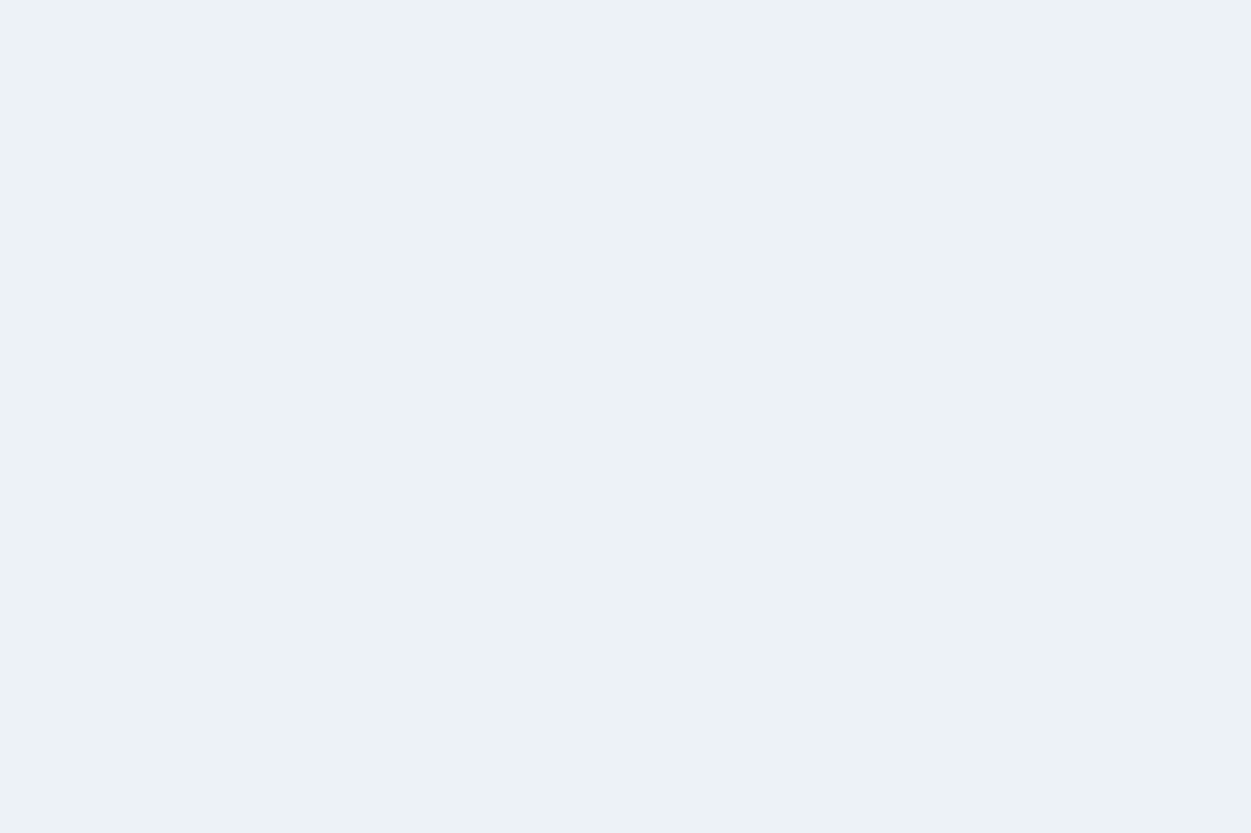 scroll, scrollTop: 0, scrollLeft: 0, axis: both 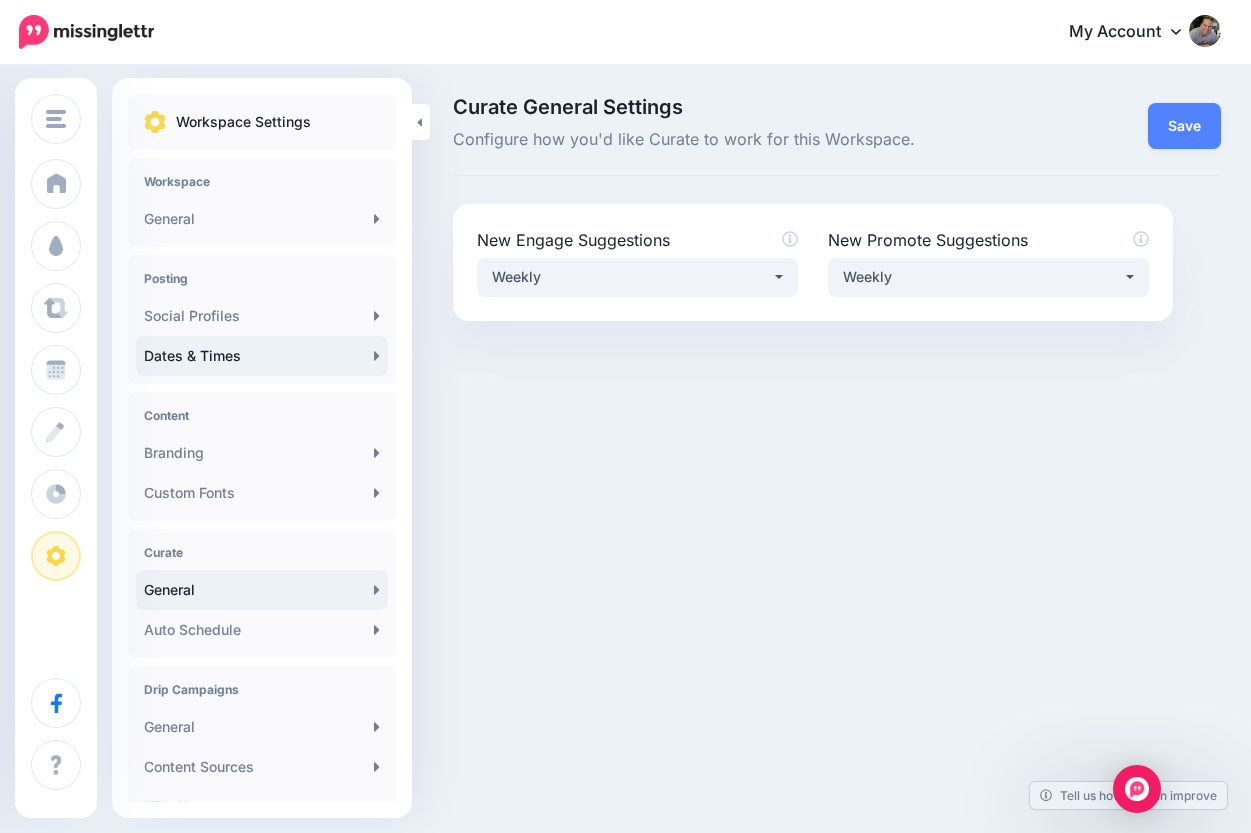 click on "Dates & Times" at bounding box center [262, 356] 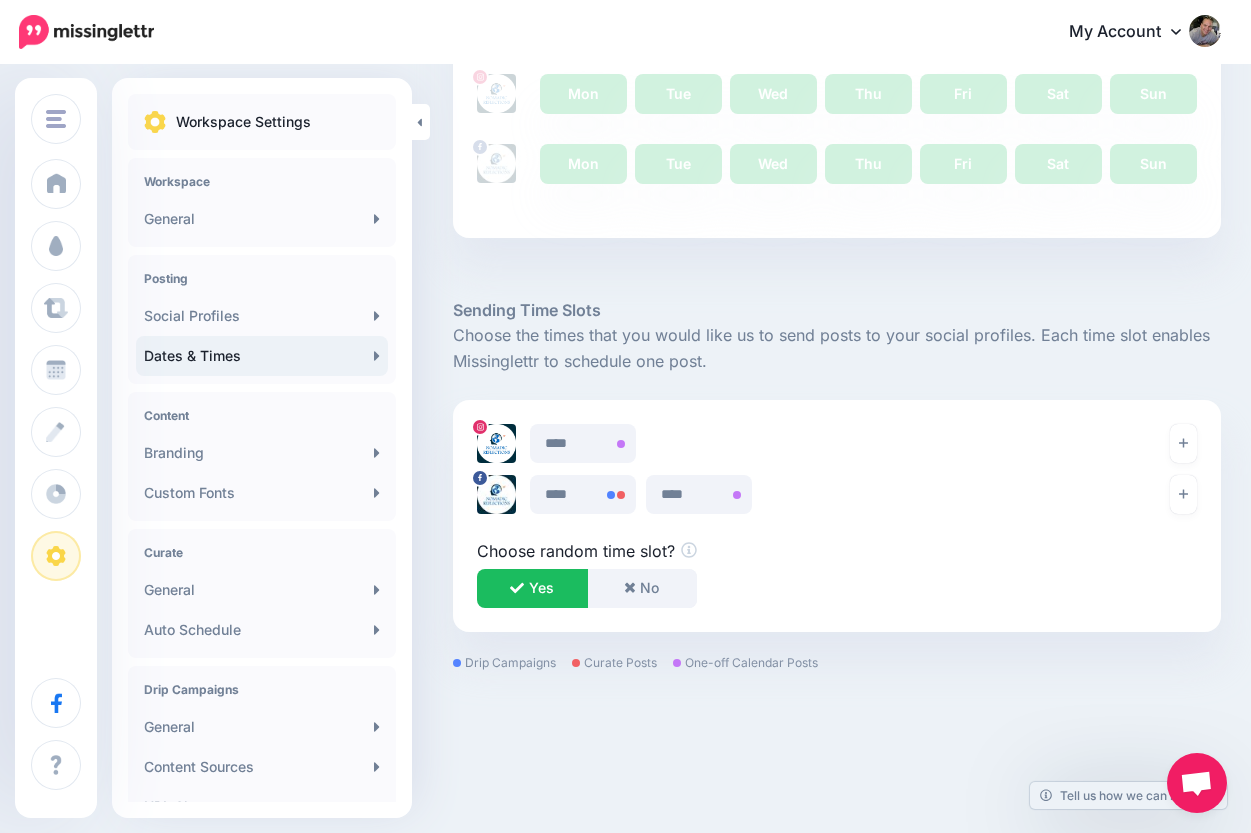 scroll, scrollTop: 757, scrollLeft: 0, axis: vertical 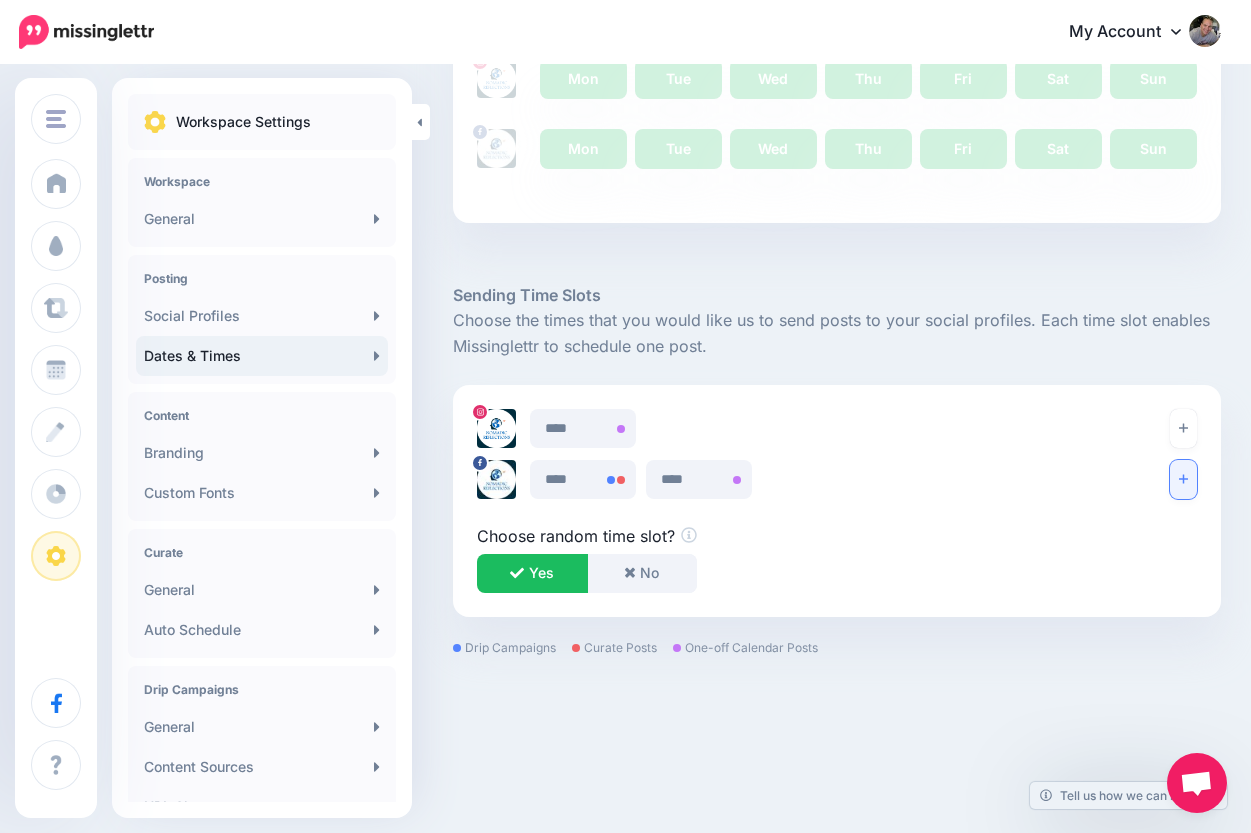 click at bounding box center [1183, 479] 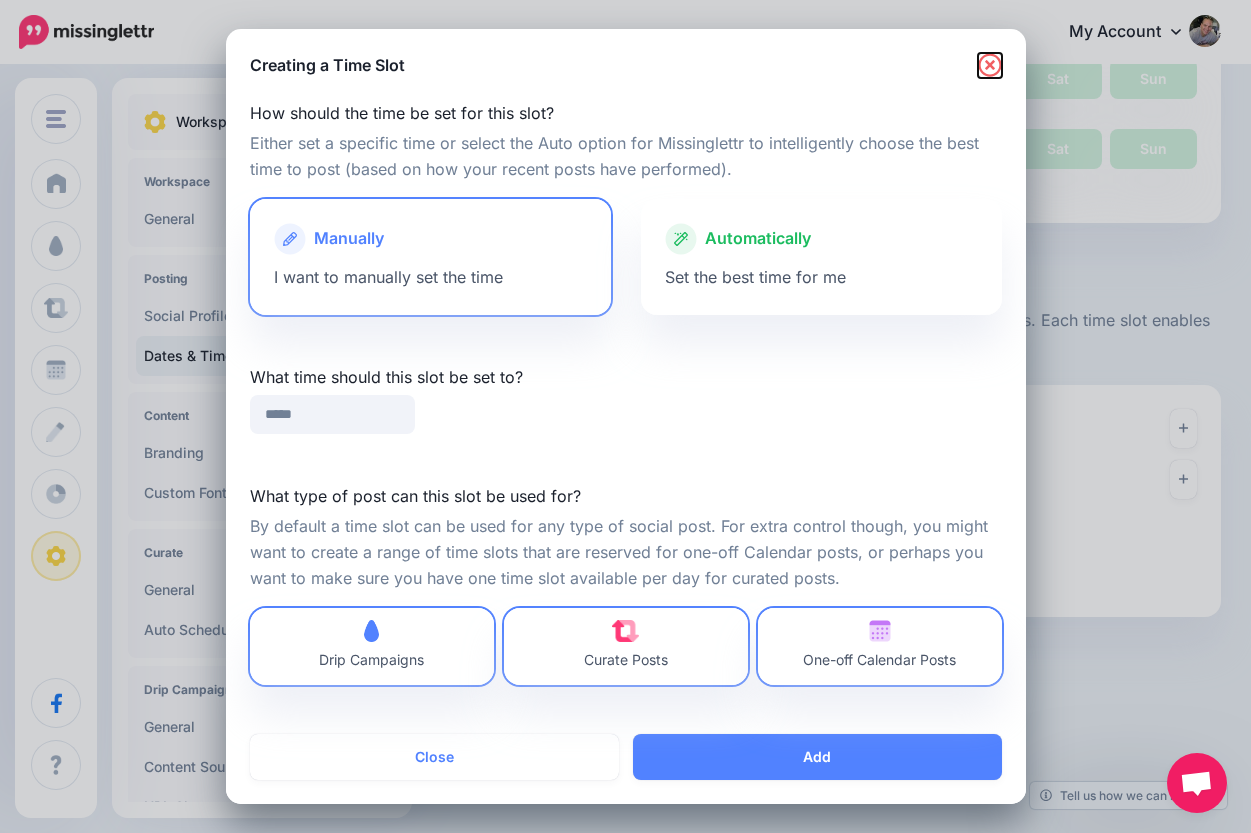 click 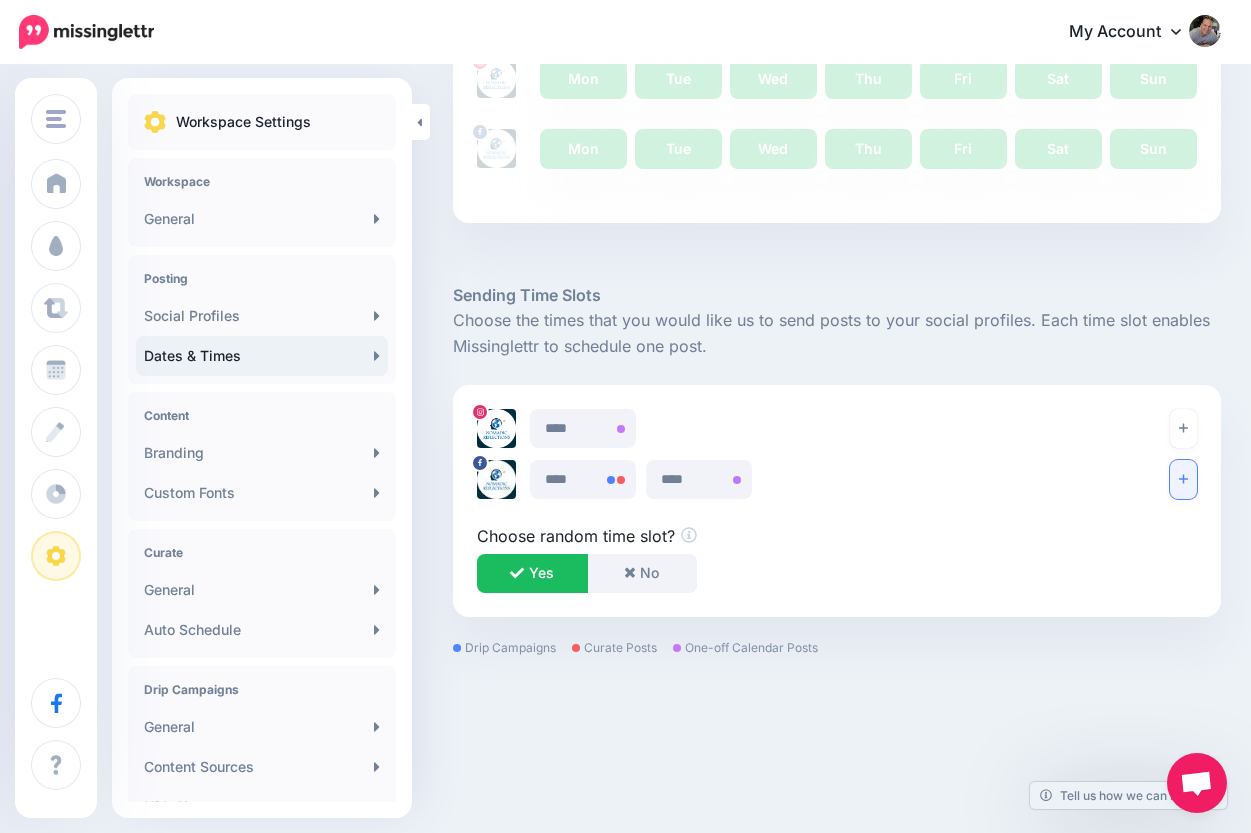 click at bounding box center [1183, 479] 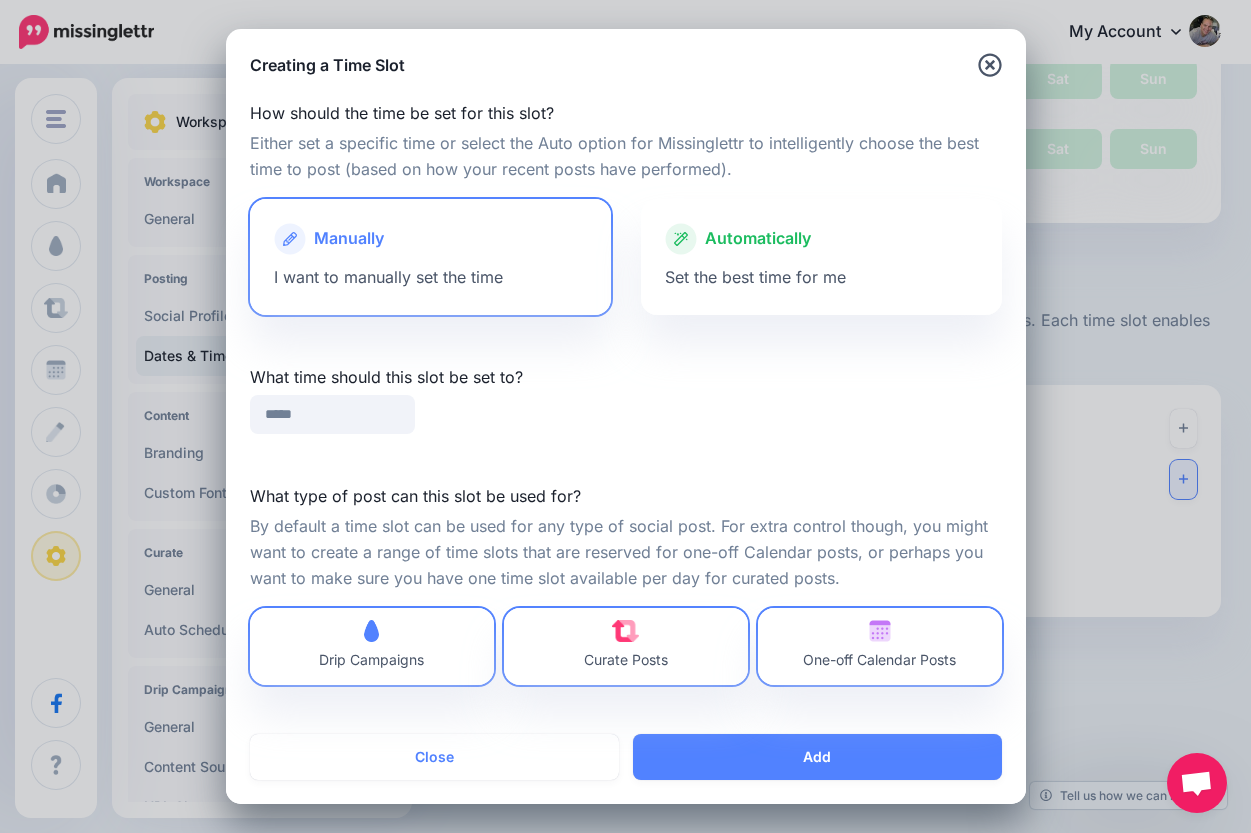 type on "*****" 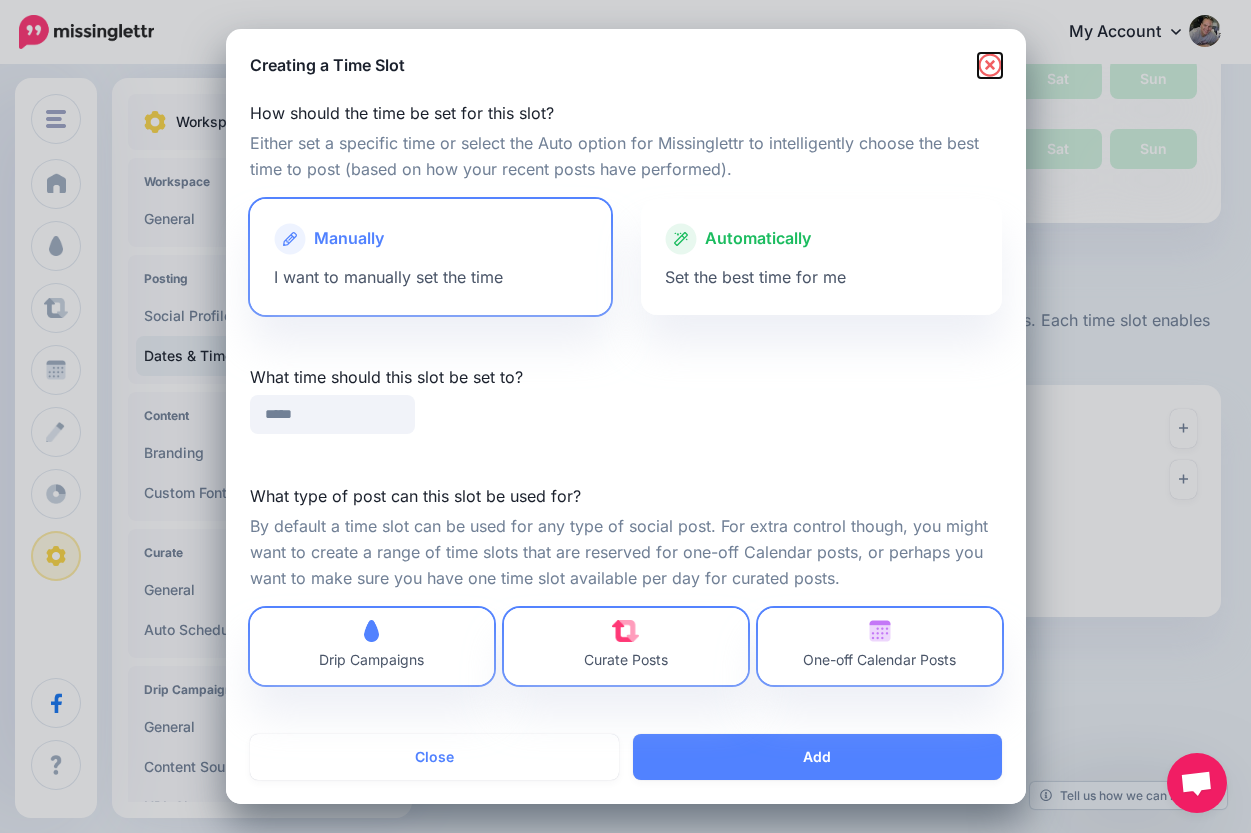 click 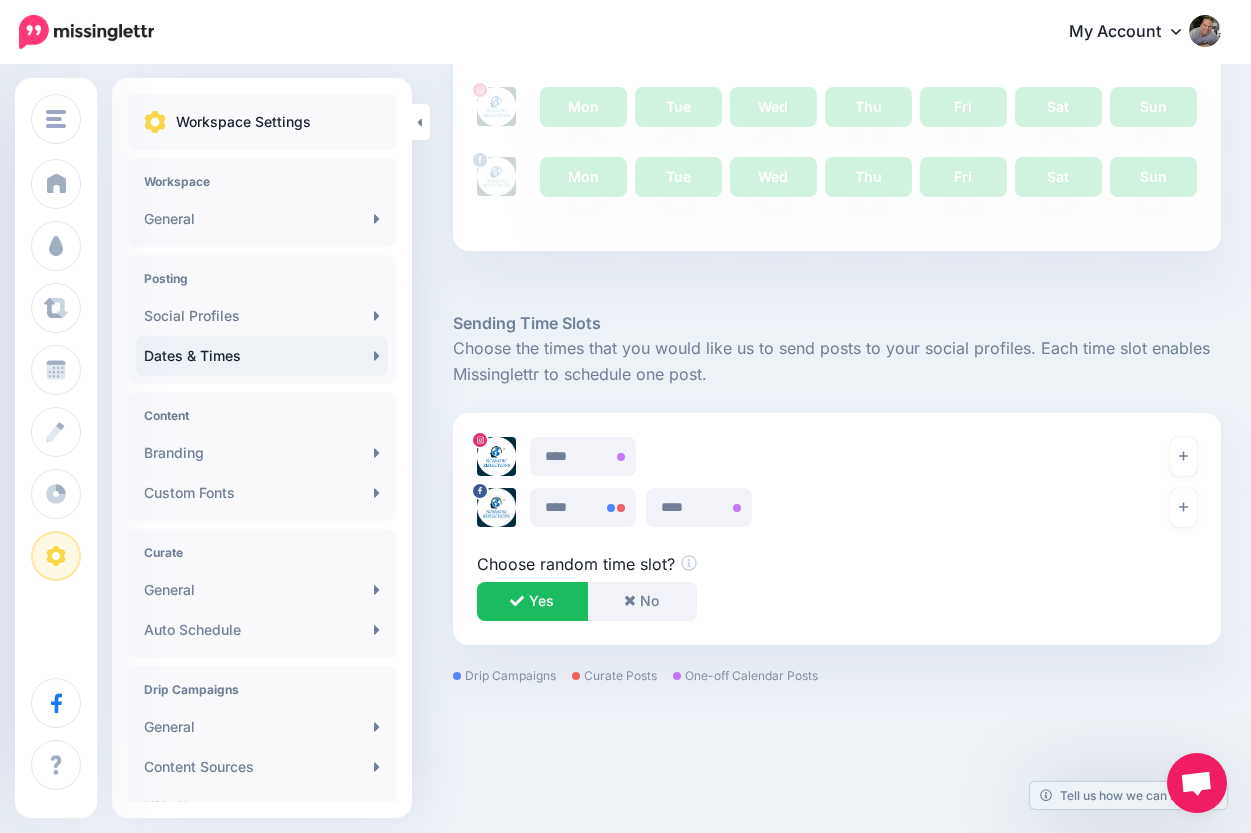 scroll, scrollTop: 757, scrollLeft: 0, axis: vertical 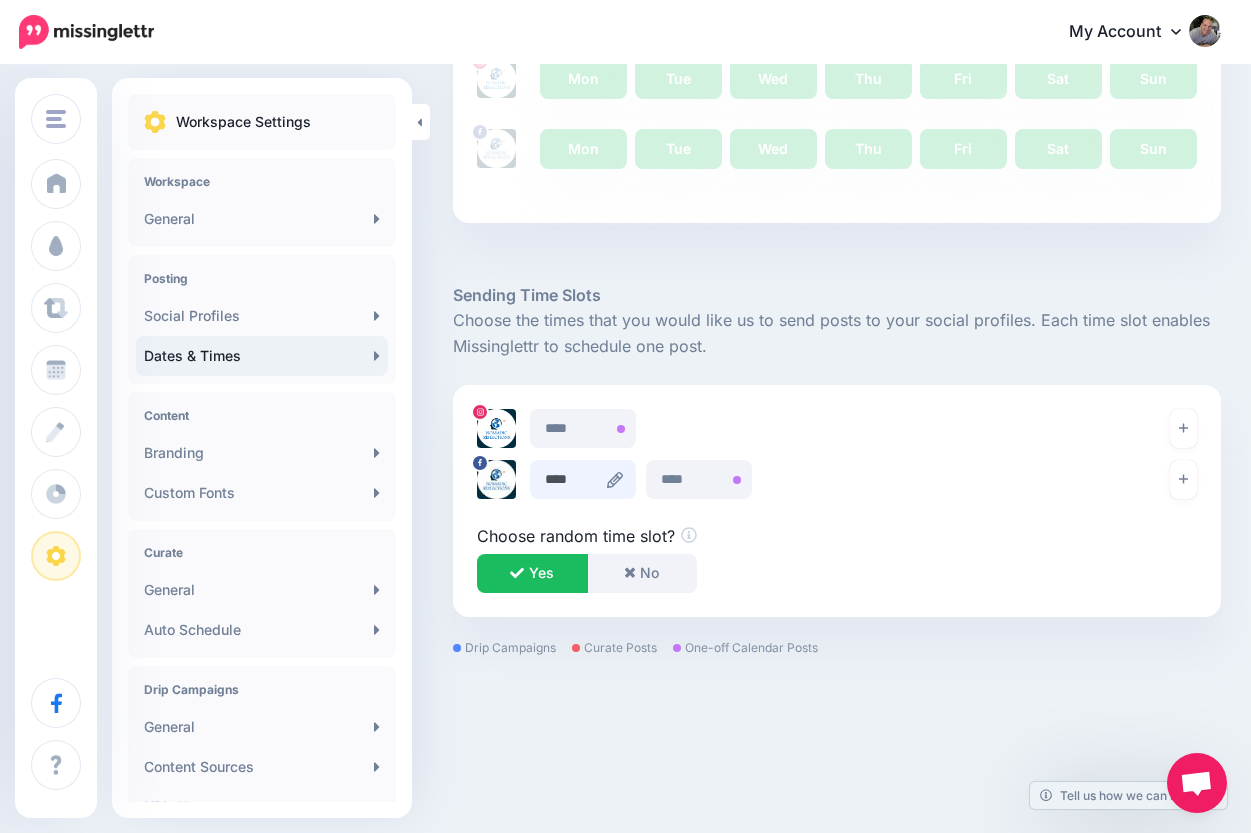 click on "****" at bounding box center (583, 479) 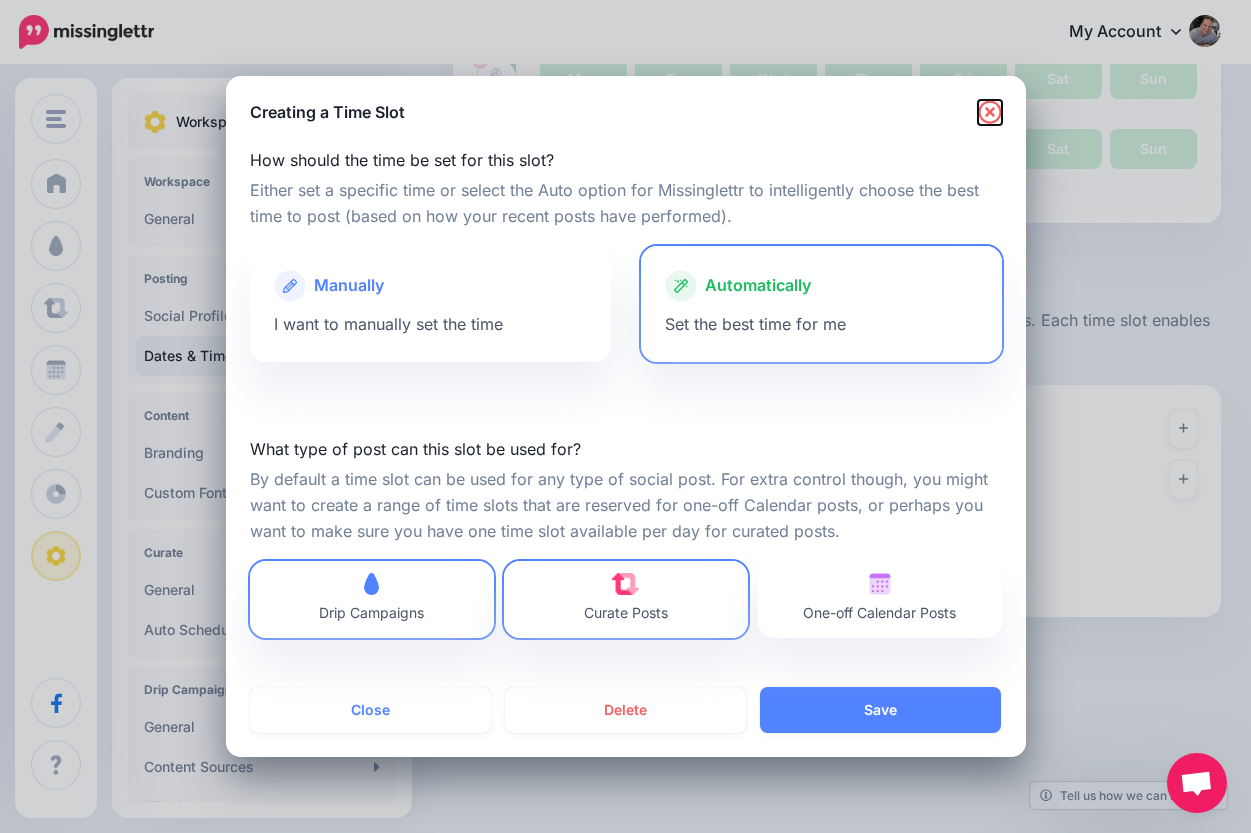 click 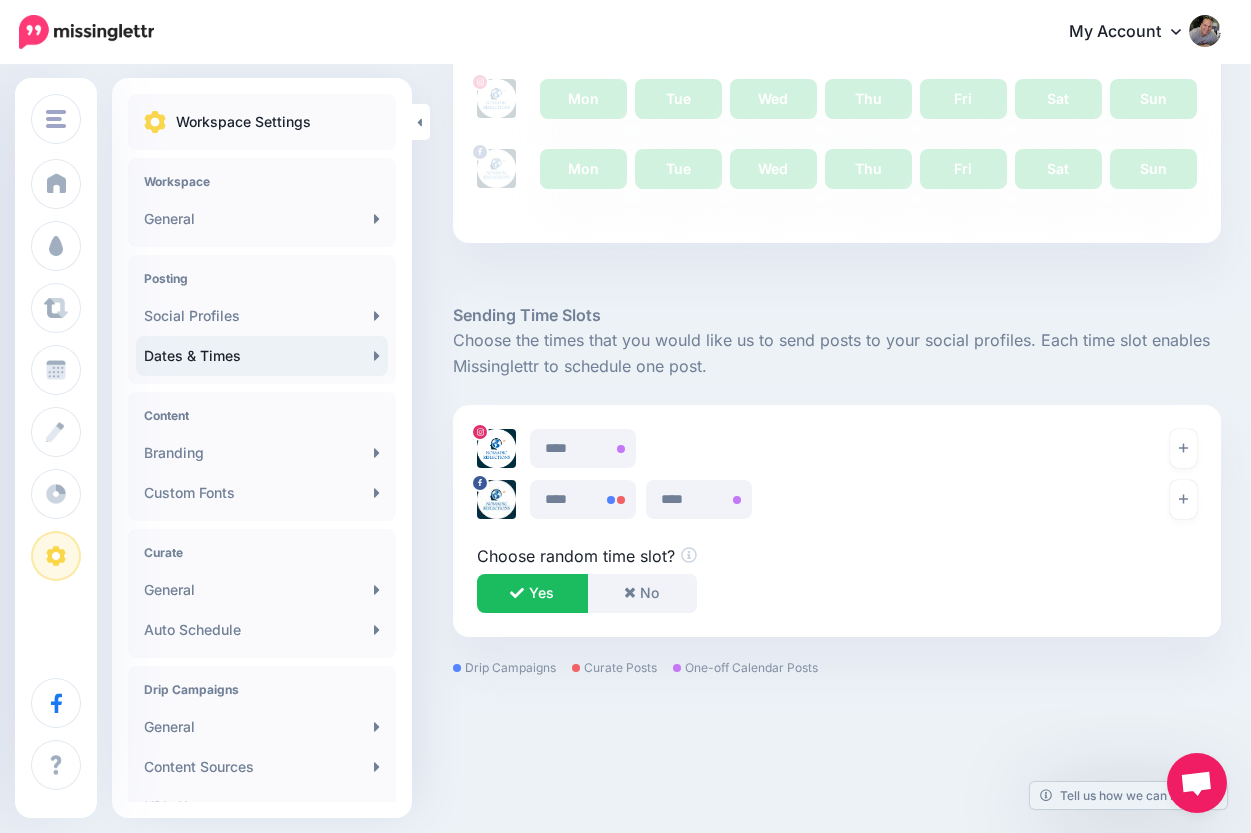 scroll, scrollTop: 757, scrollLeft: 0, axis: vertical 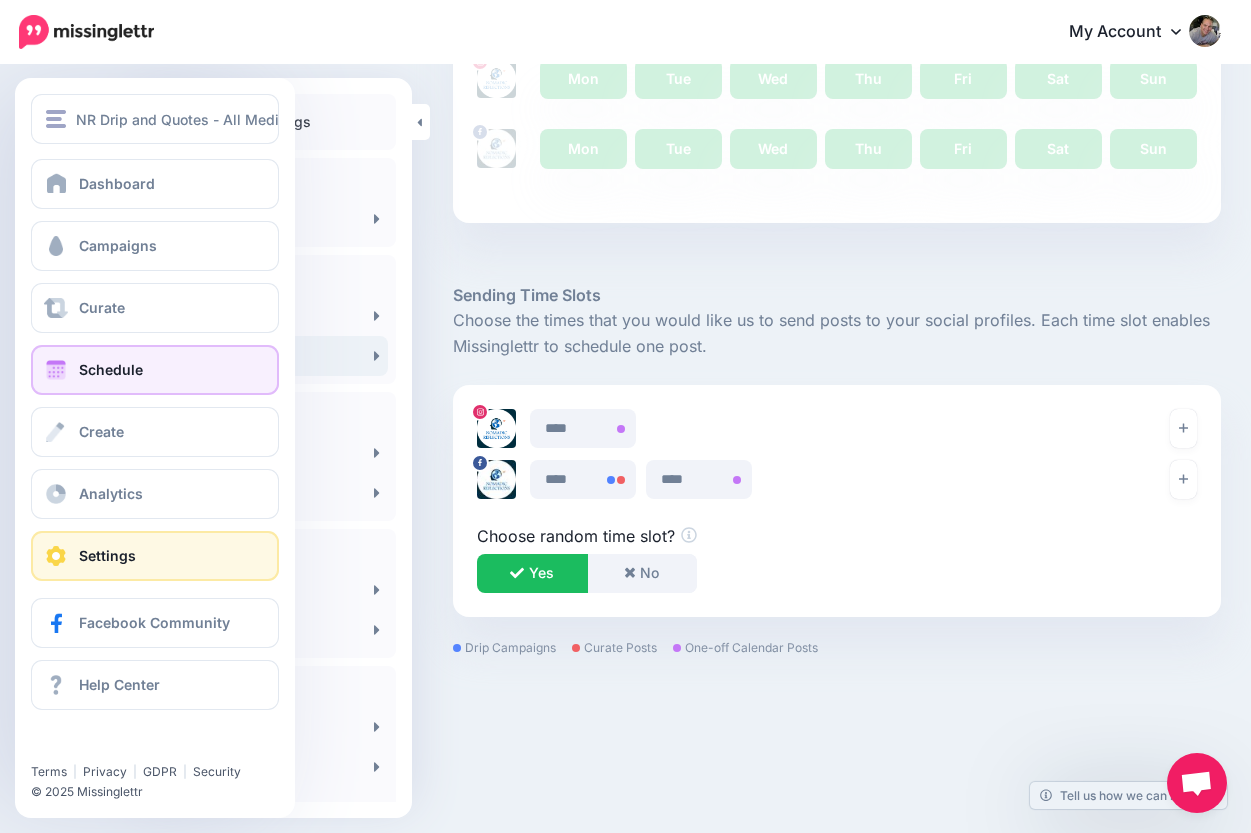 click on "Schedule" at bounding box center (111, 369) 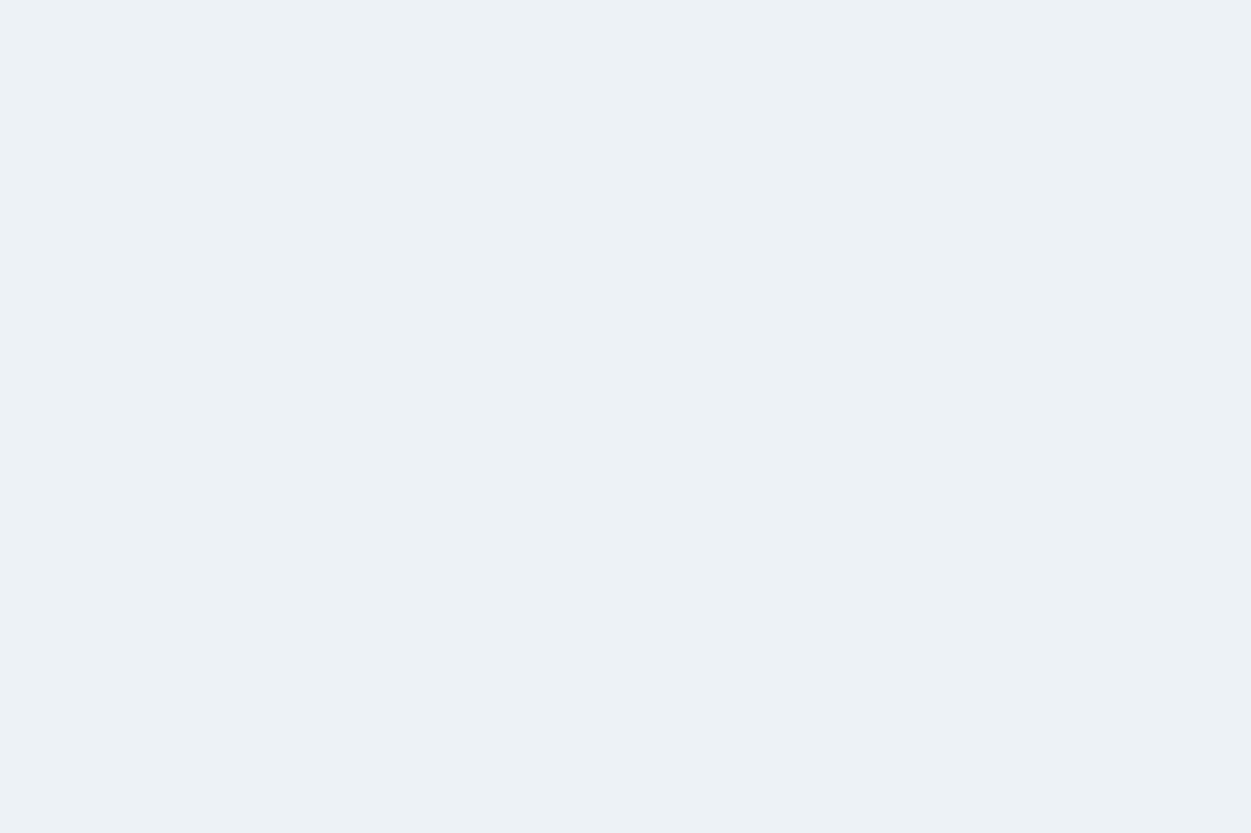scroll, scrollTop: 0, scrollLeft: 0, axis: both 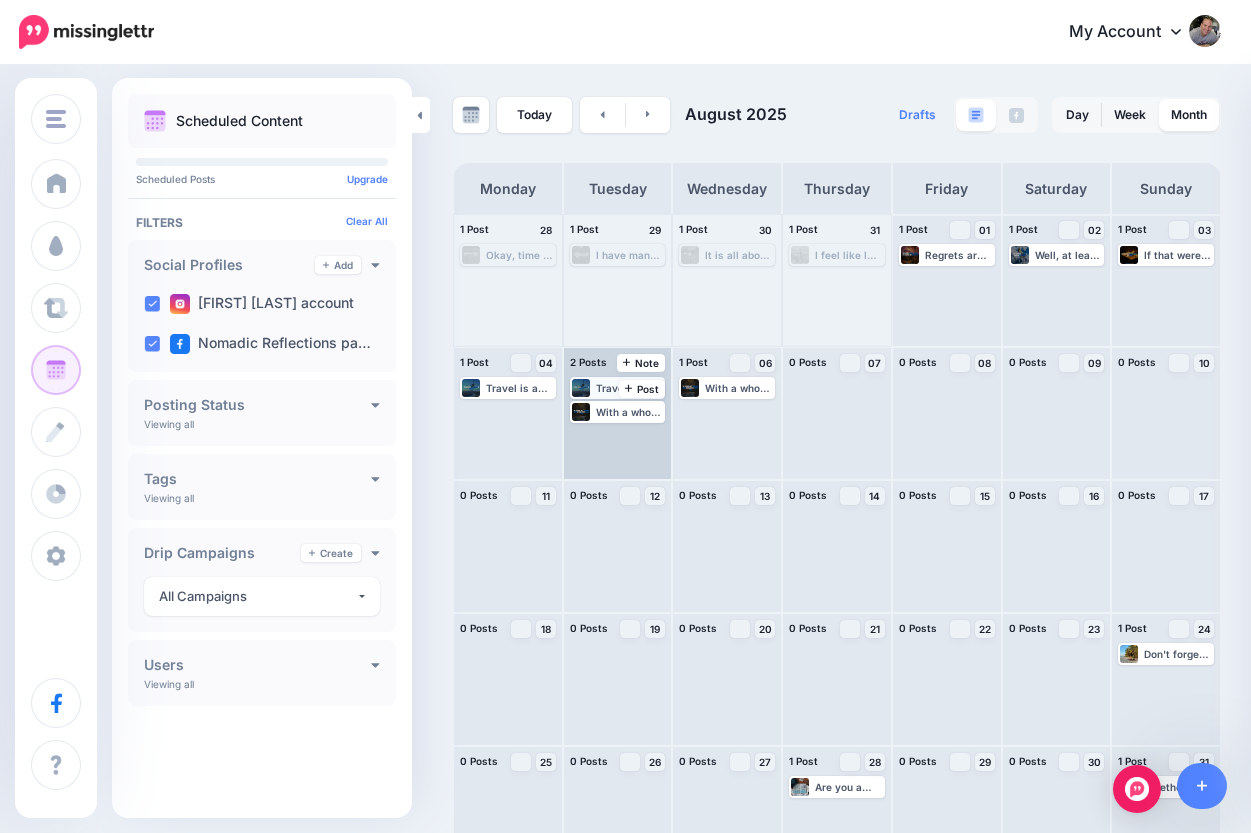 click on "Travel is an opportunity for personal growth; you just need to see it as more than just a vacation or an escape." at bounding box center [630, 388] 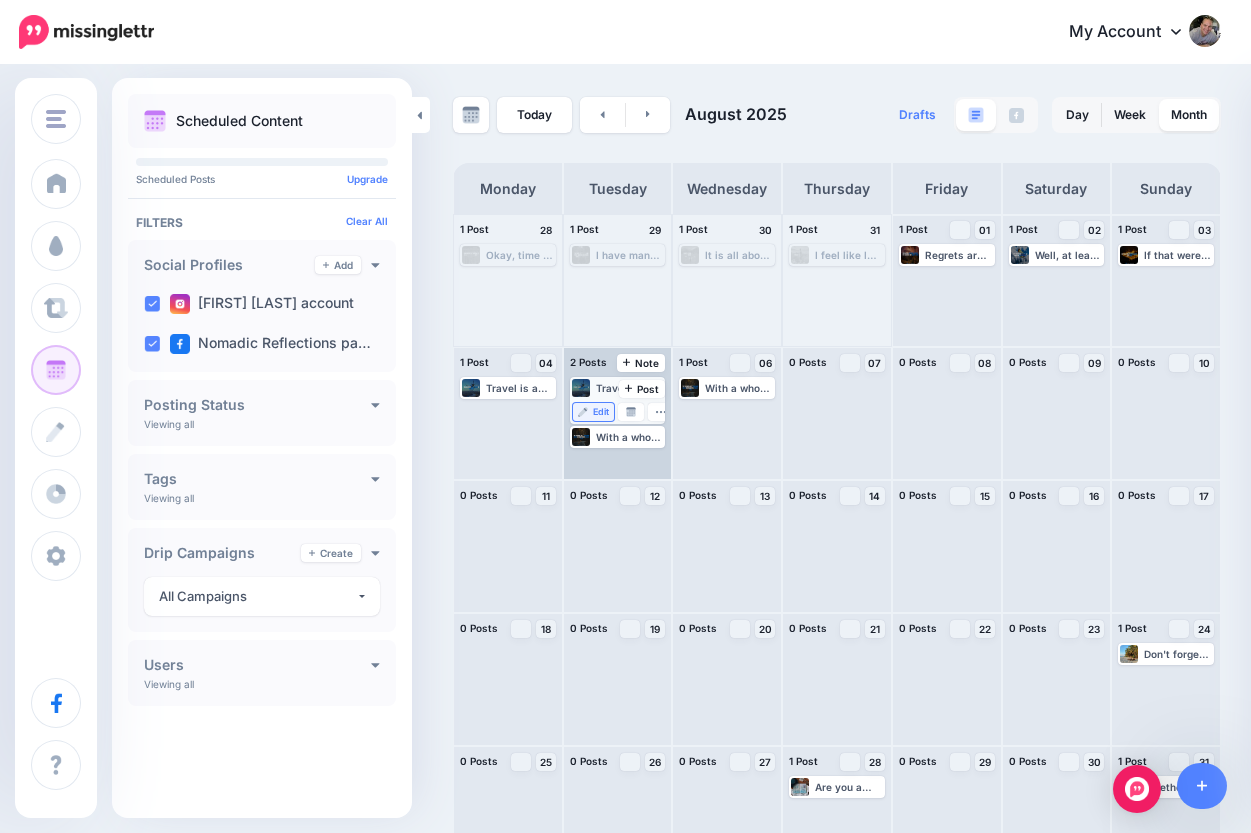 click on "Edit" at bounding box center [601, 412] 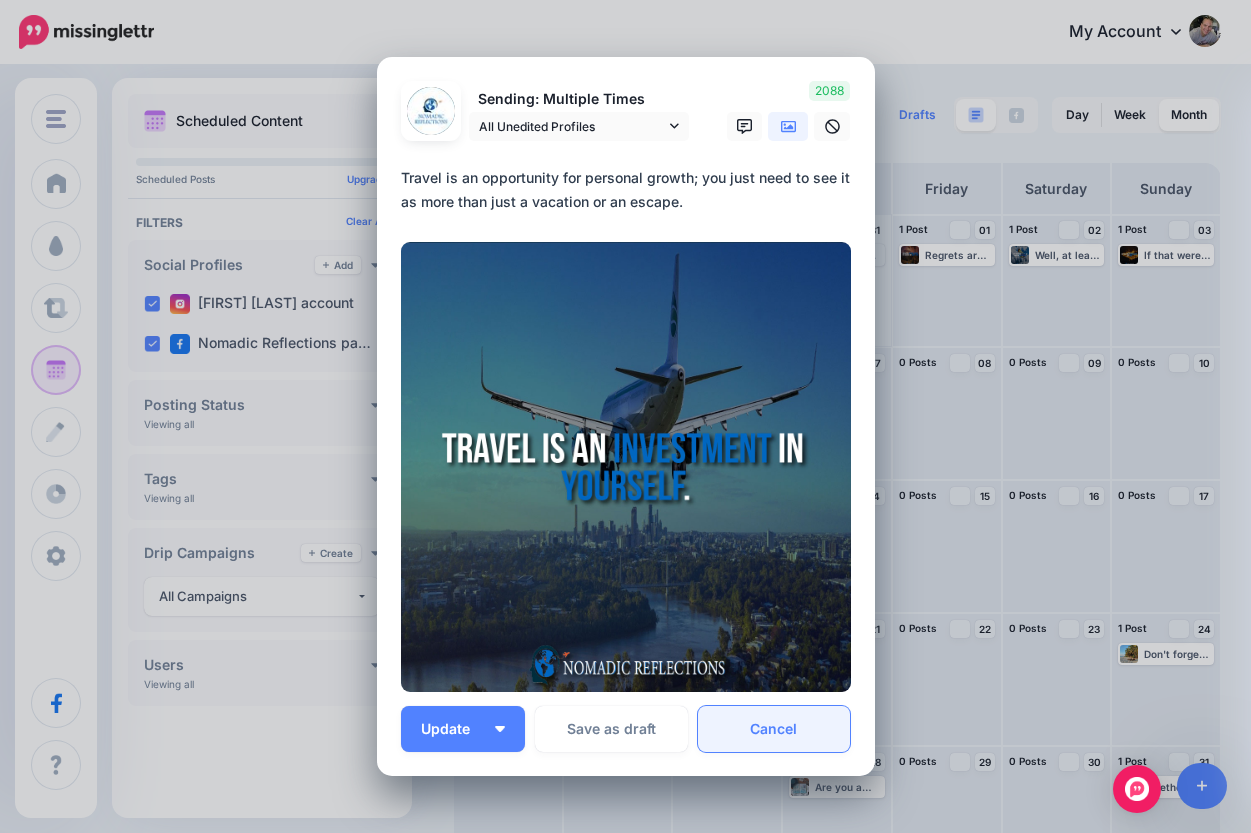click on "Cancel" at bounding box center (774, 729) 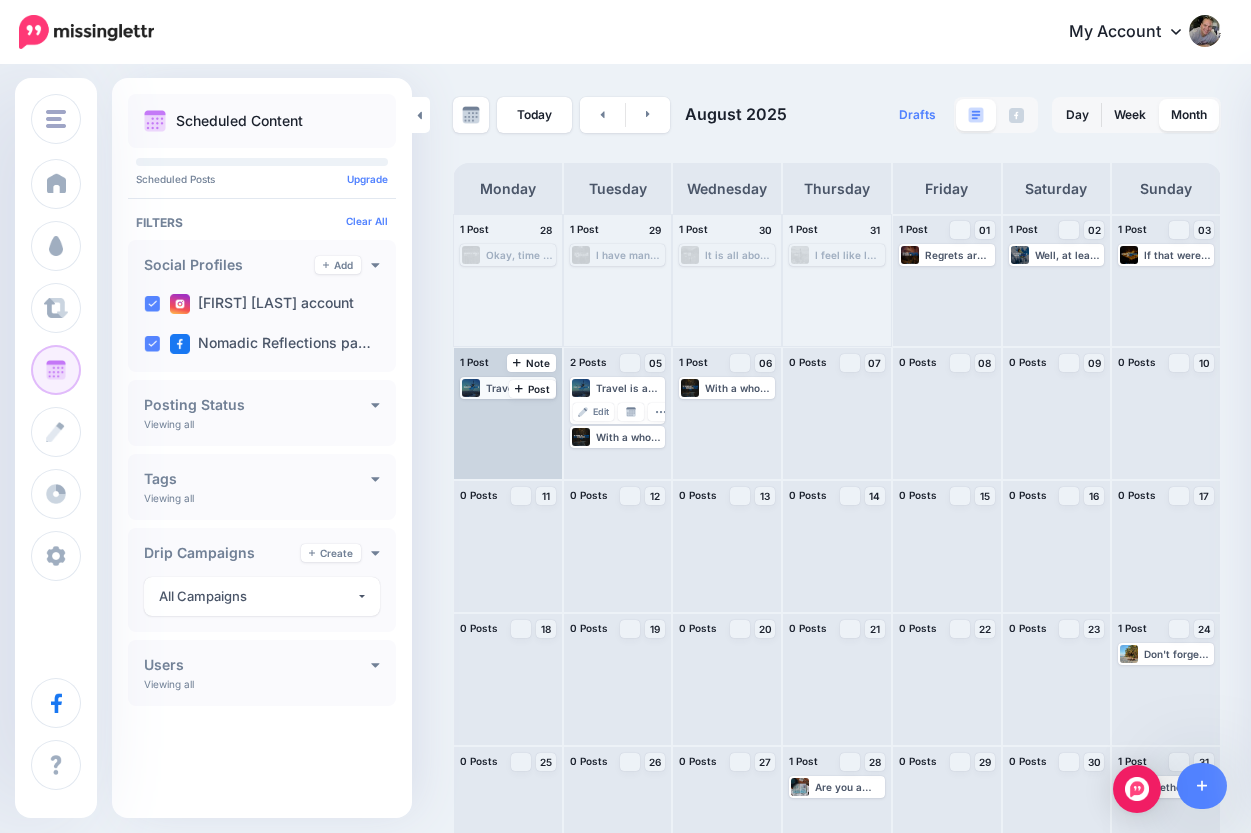 click on "Travel is an opportunity for personal growth; you just need to see it as more than just a vacation or an escape." at bounding box center [520, 388] 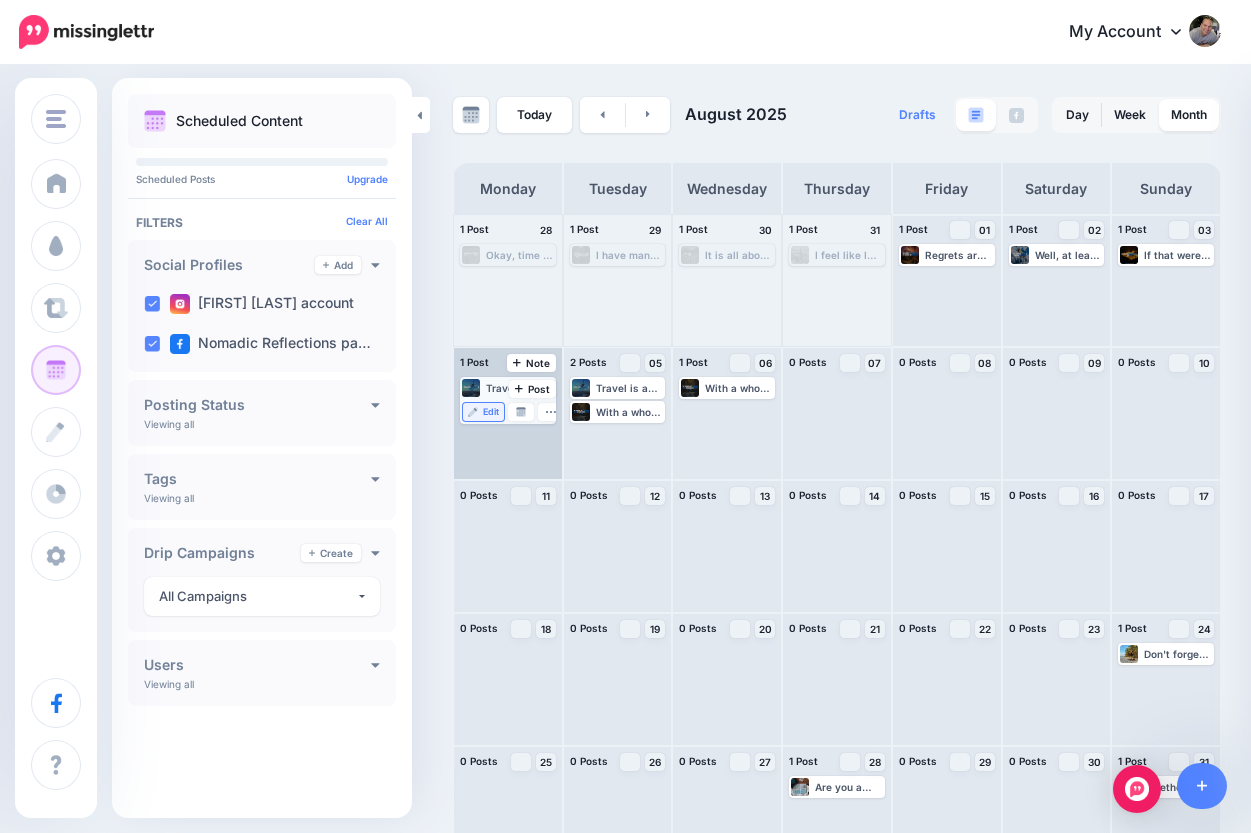 click on "Edit" at bounding box center [491, 412] 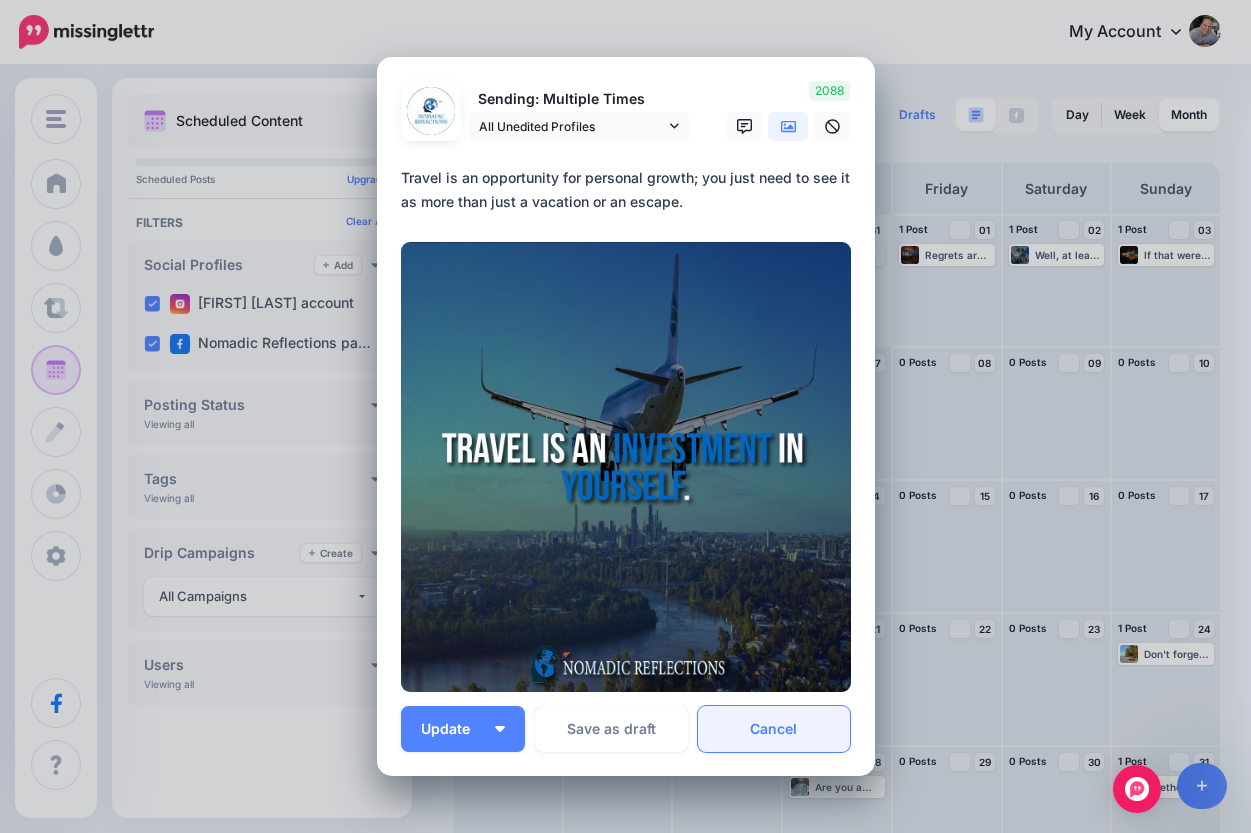 click on "Cancel" at bounding box center [774, 729] 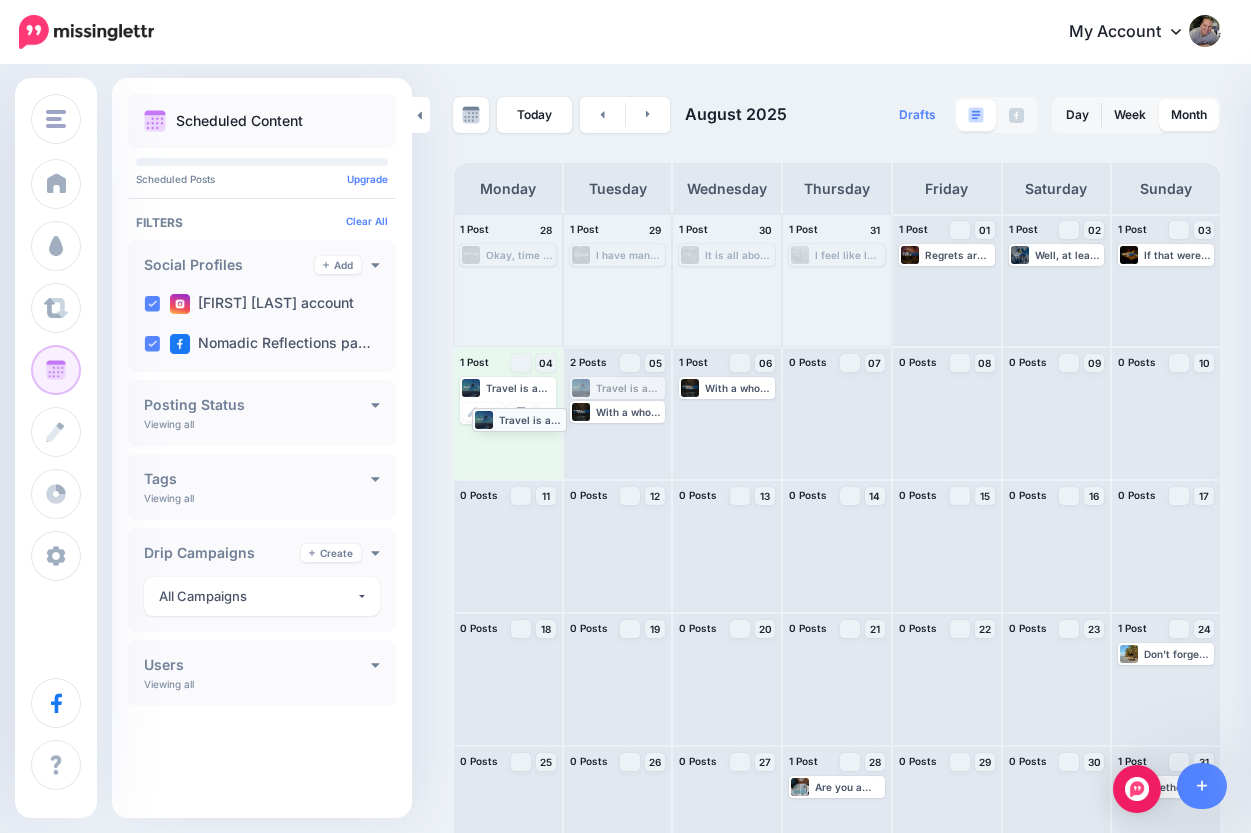 drag, startPoint x: 605, startPoint y: 388, endPoint x: 507, endPoint y: 419, distance: 102.78619 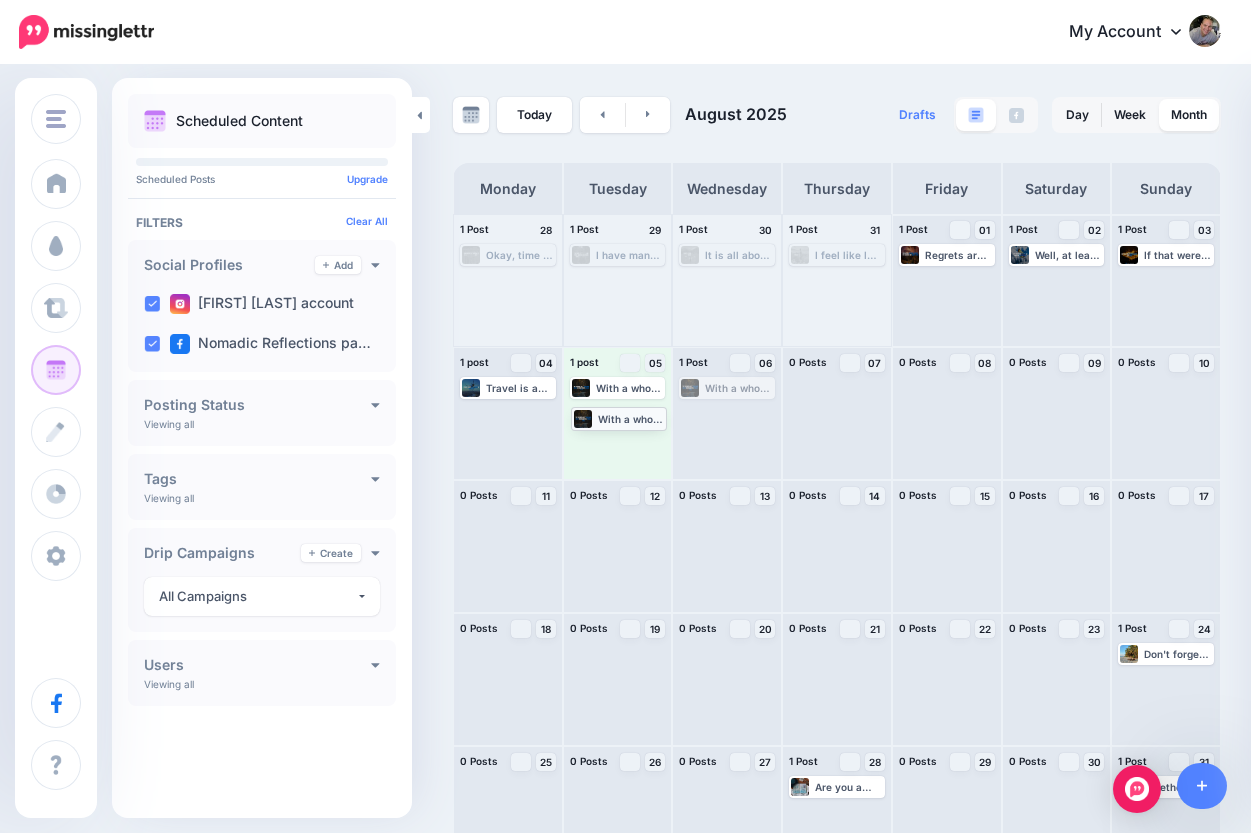 drag, startPoint x: 719, startPoint y: 387, endPoint x: 611, endPoint y: 417, distance: 112.08925 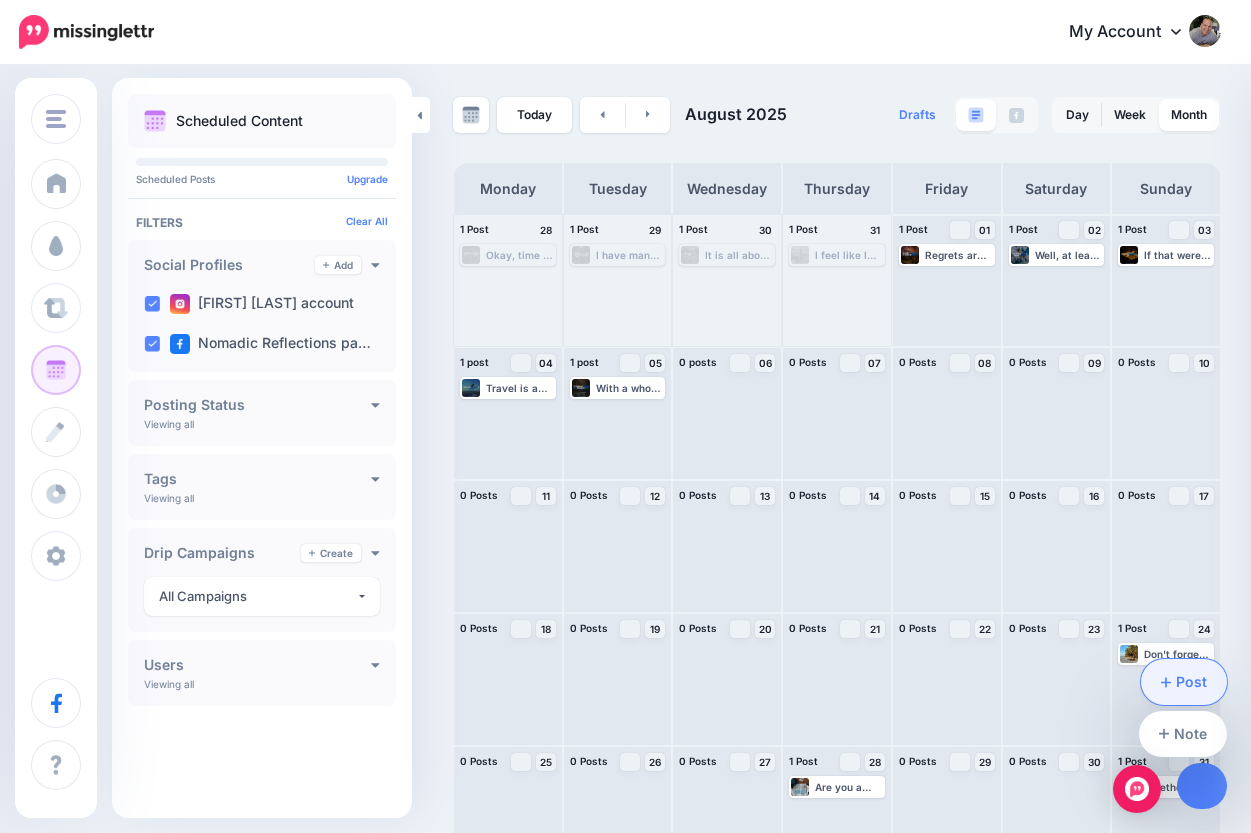 click on "Post" at bounding box center [1184, 682] 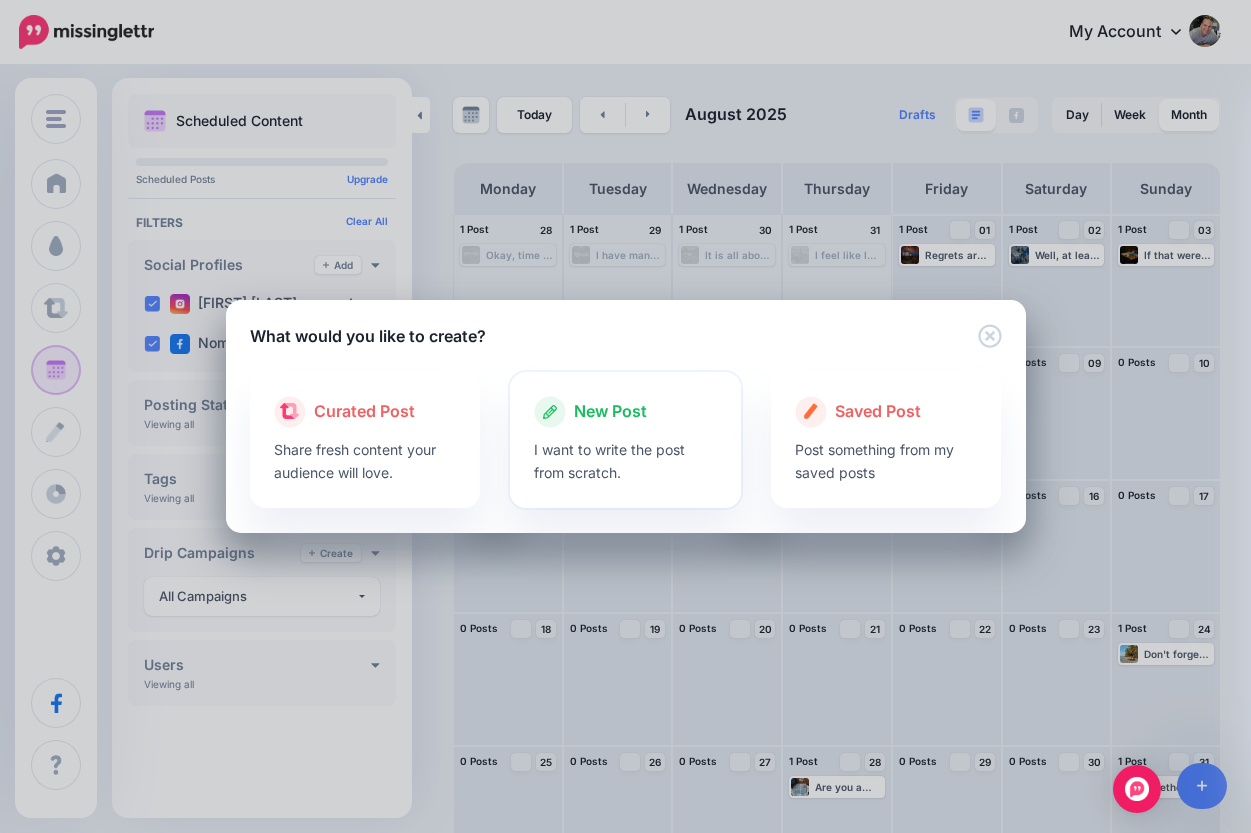 click on "I want to write the post from scratch." at bounding box center (625, 461) 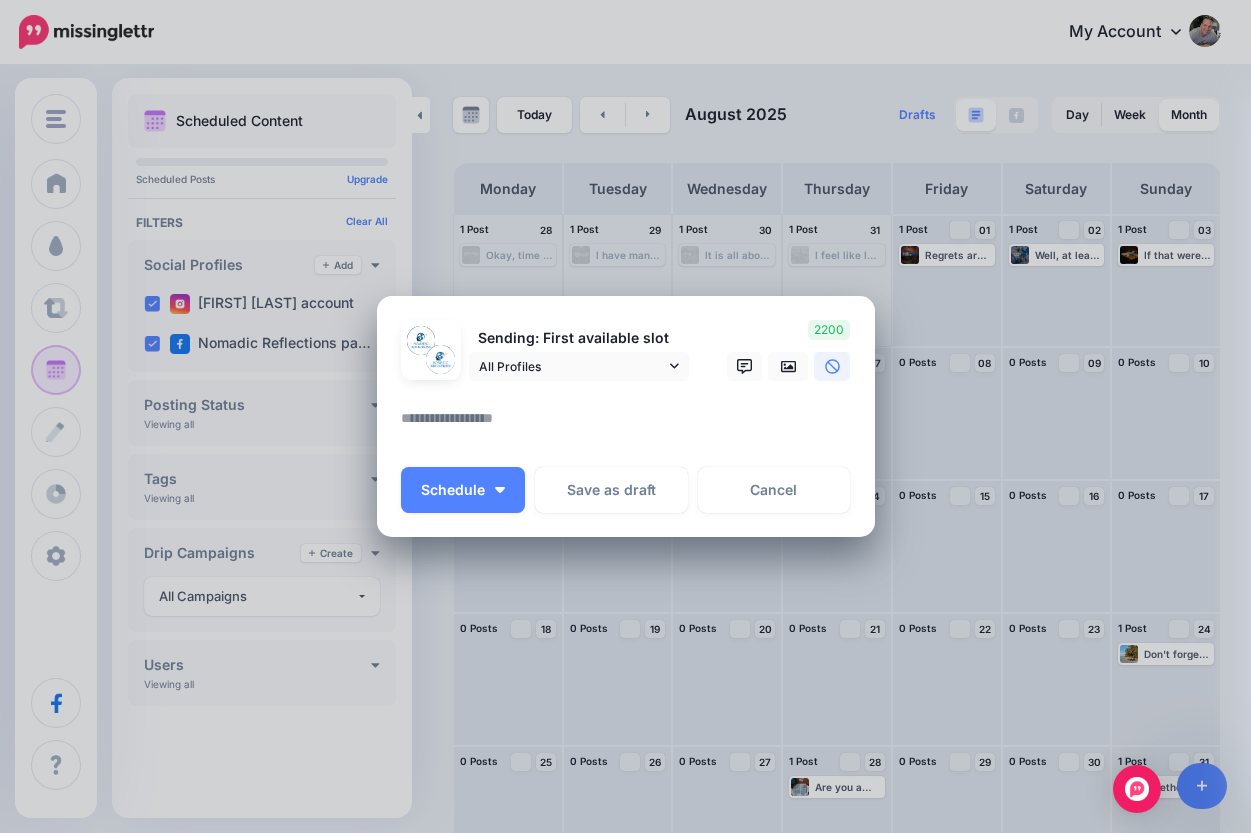 click at bounding box center [631, 425] 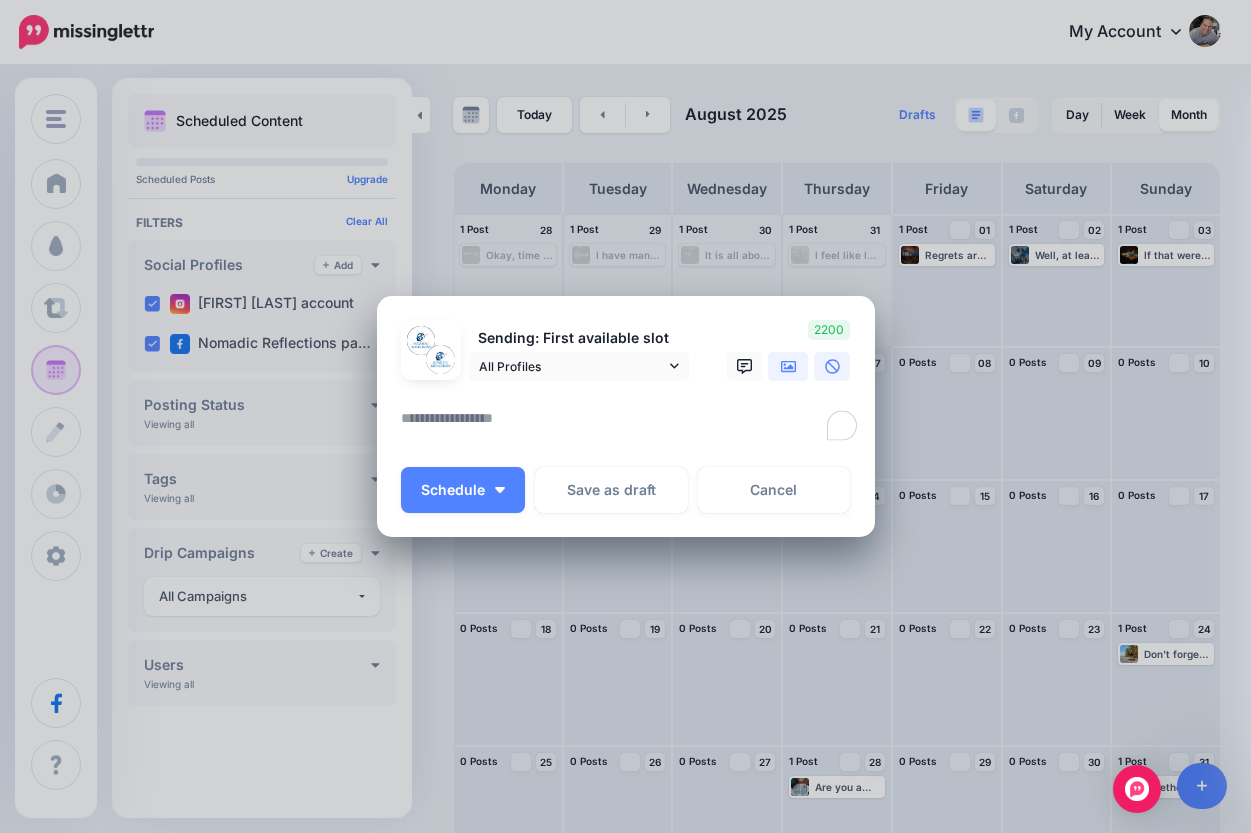 click 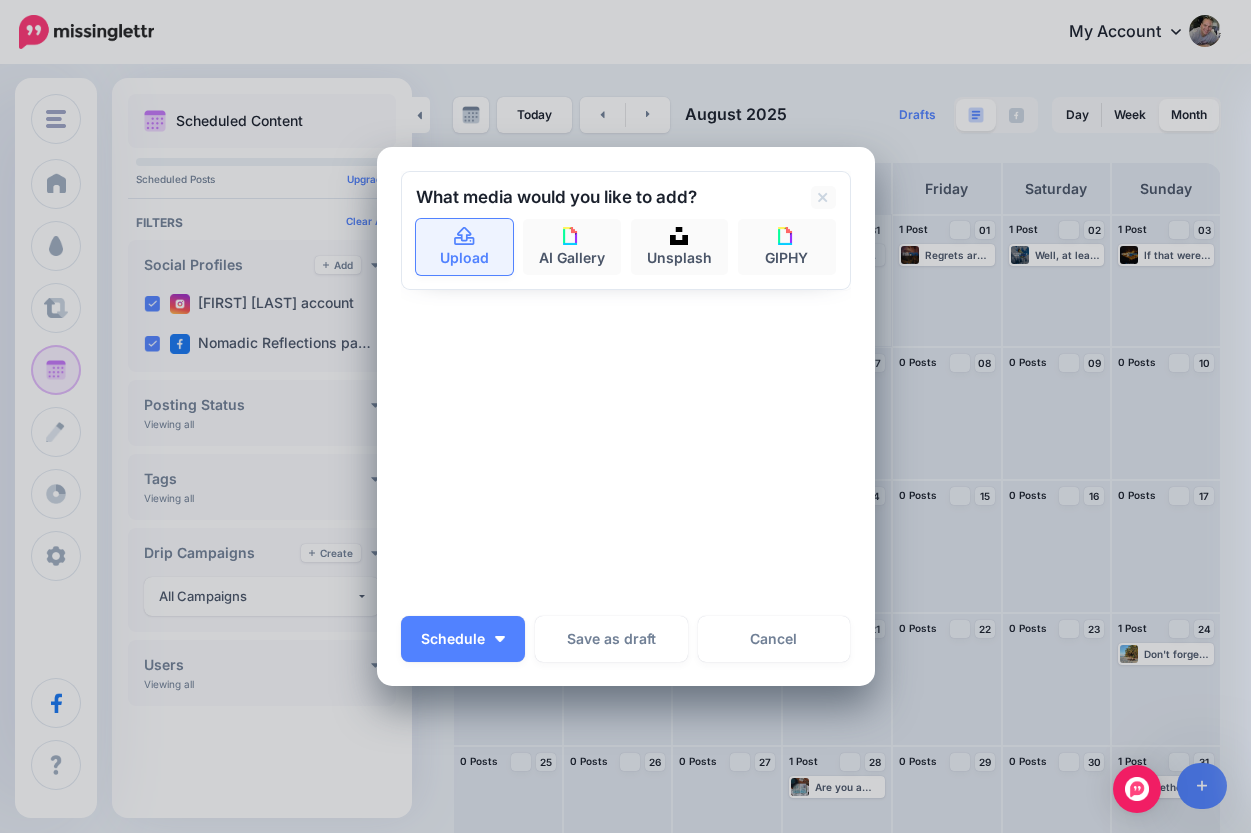 click 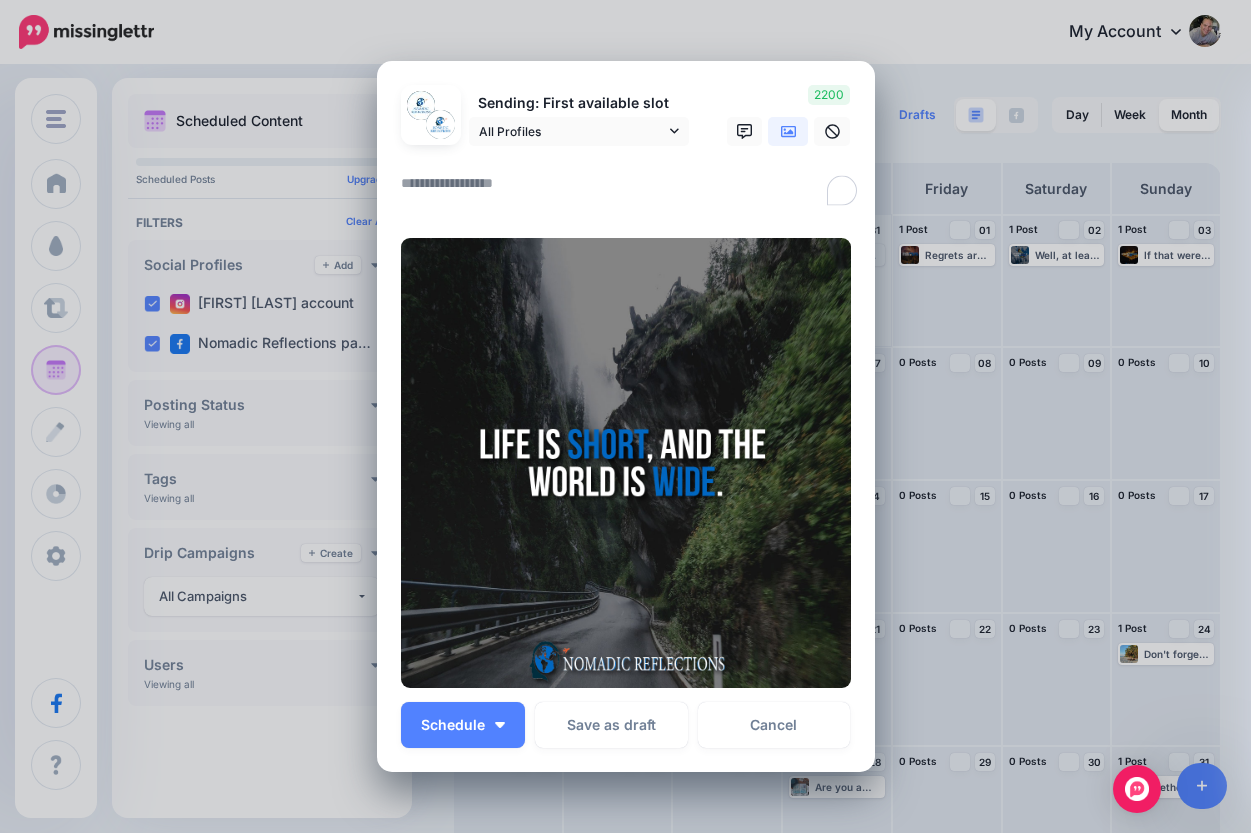 click at bounding box center (631, 190) 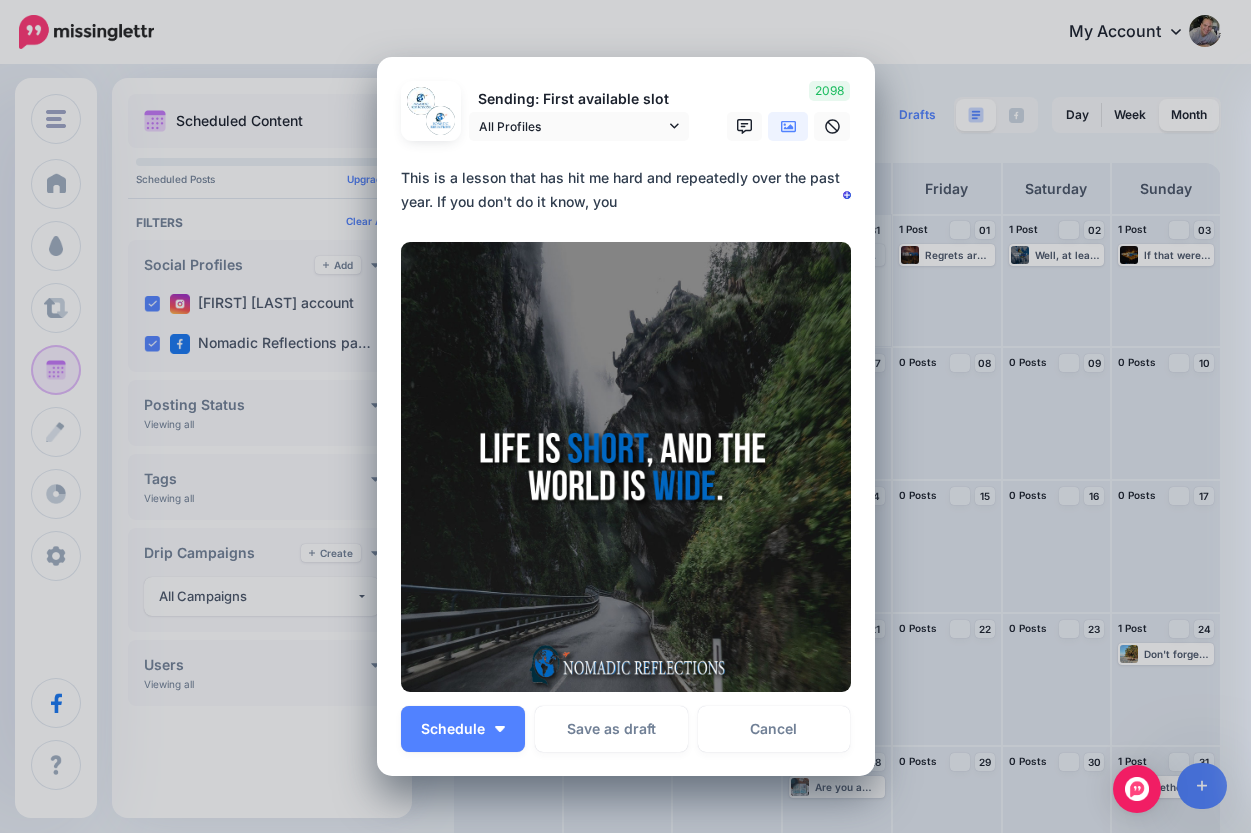 click on "**********" at bounding box center (631, 190) 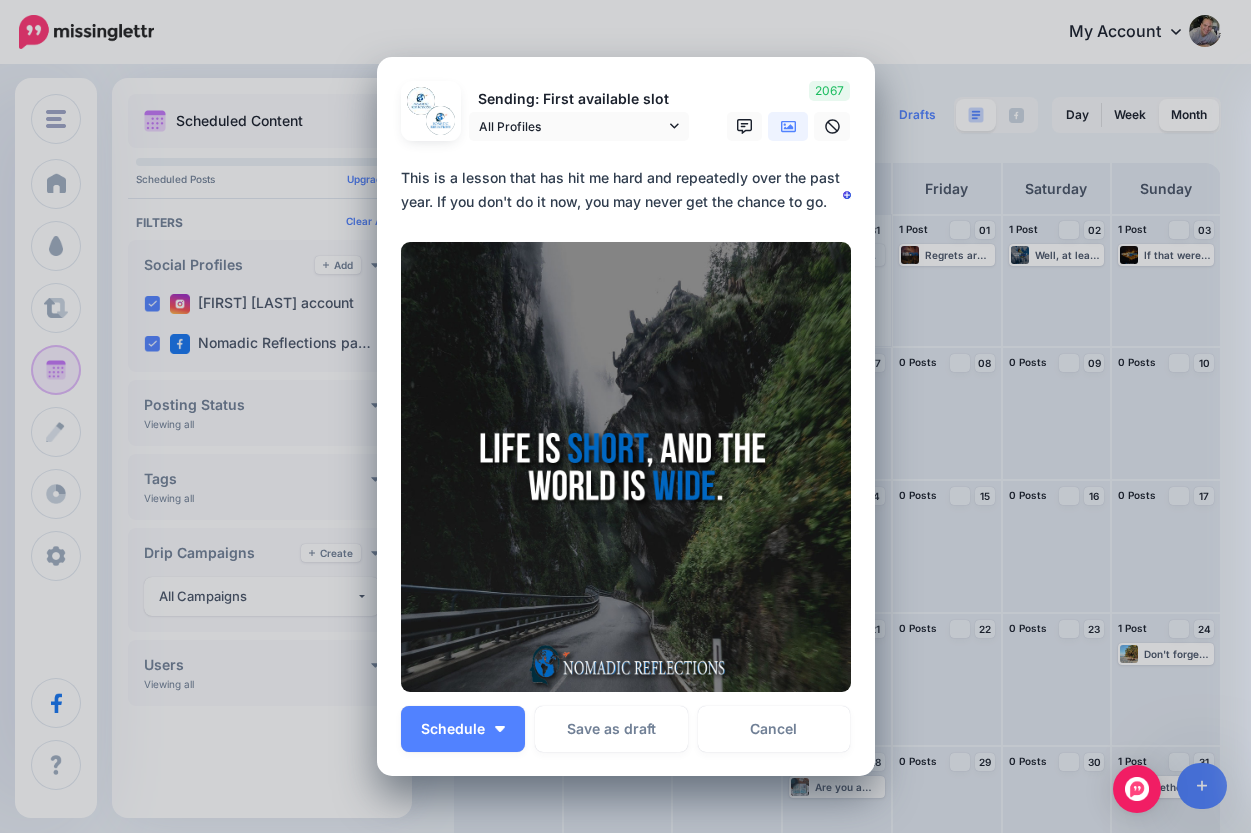 click on "**********" at bounding box center (631, 190) 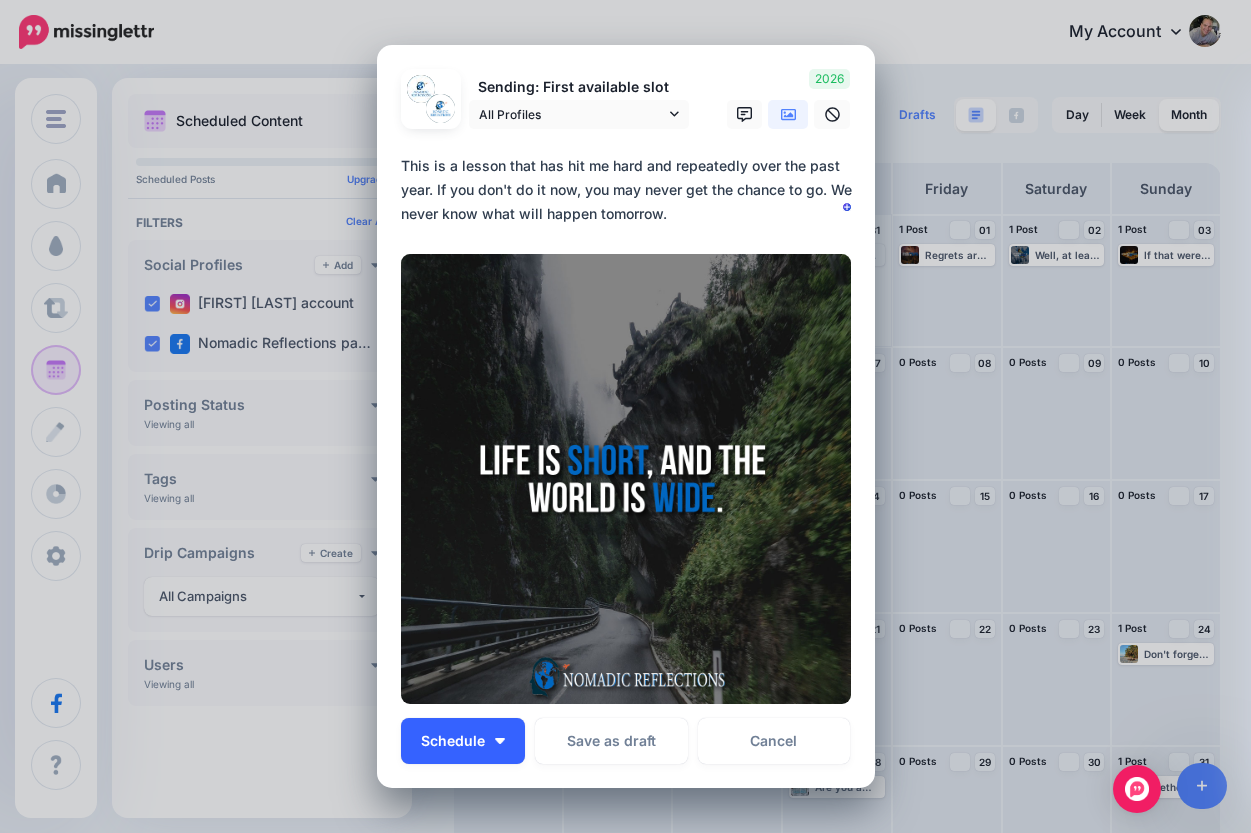 type on "**********" 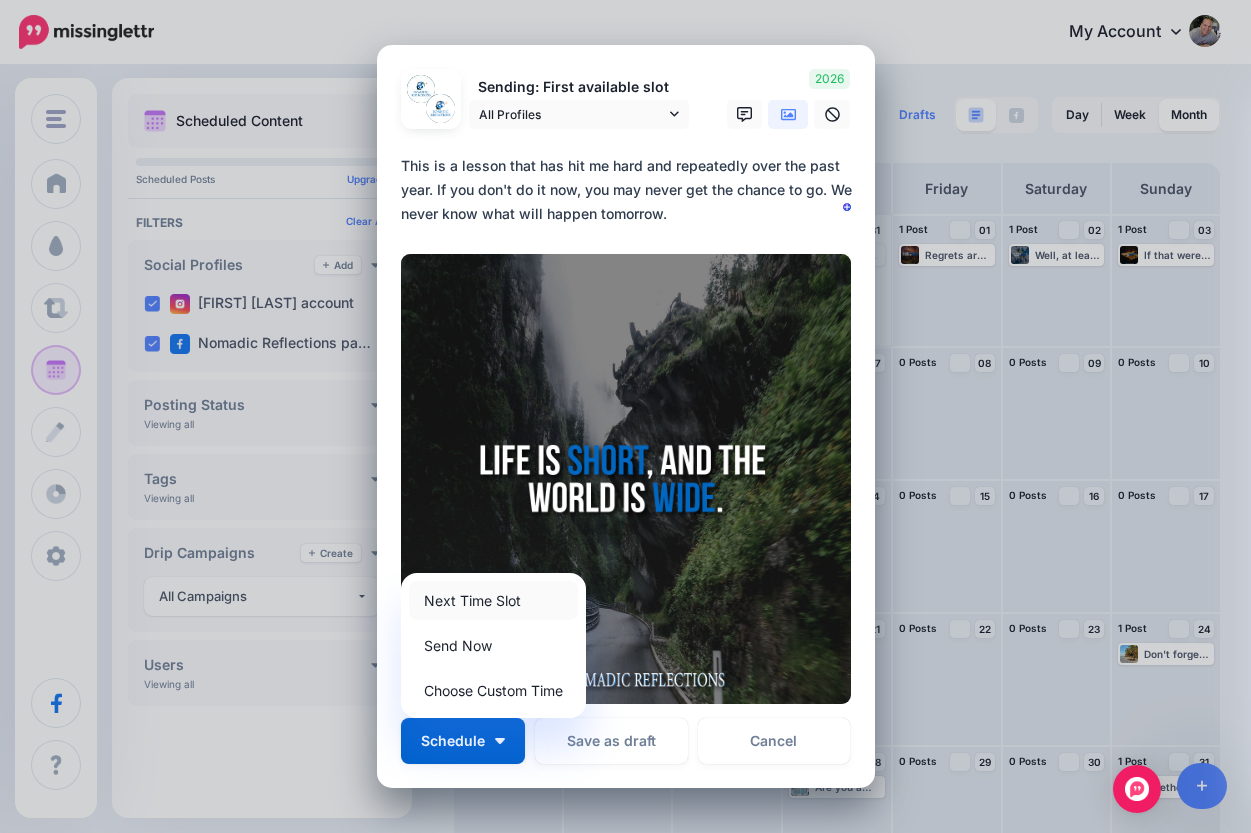 click on "Next Time Slot" at bounding box center [493, 600] 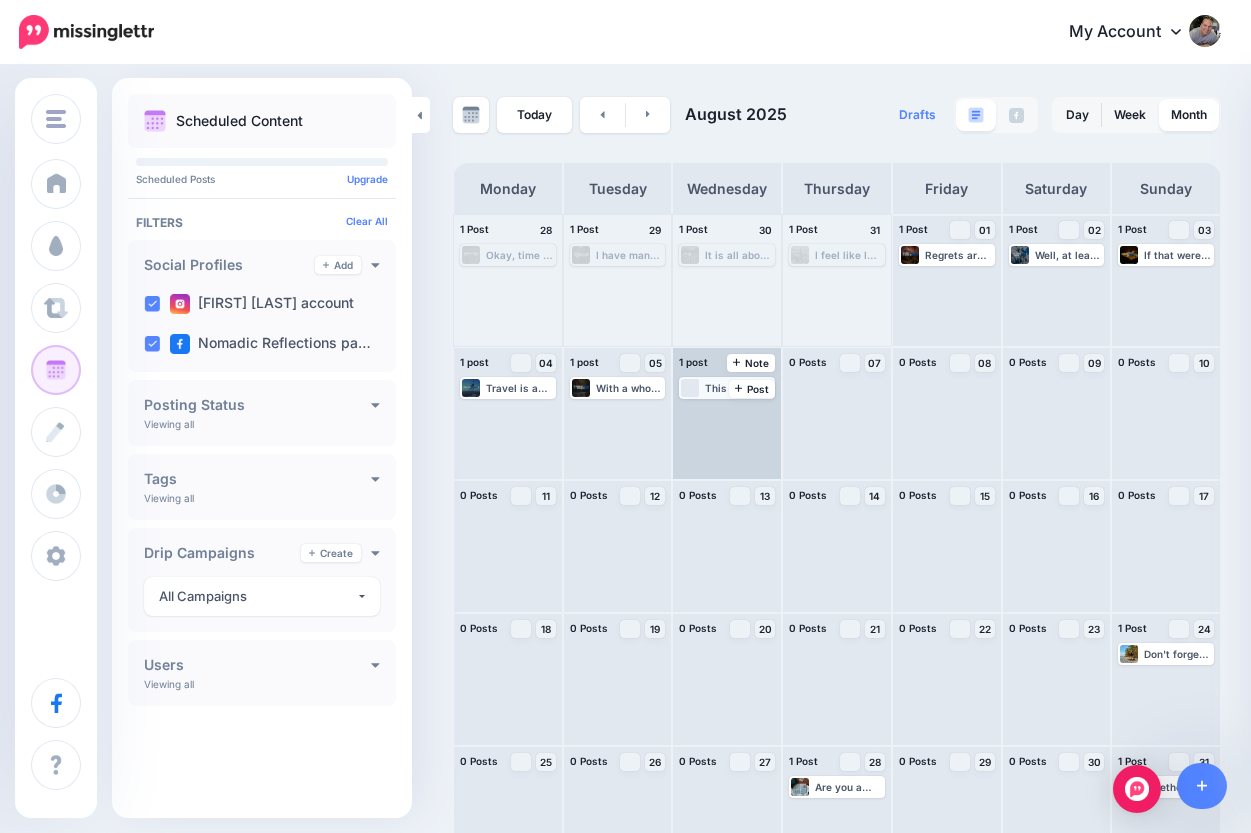 click on "This is a lesson that has hit me hard and repeatedly over the past year. If you don't do it now, you may never get the chance to go. We never know what will happen tomorrow." at bounding box center (739, 388) 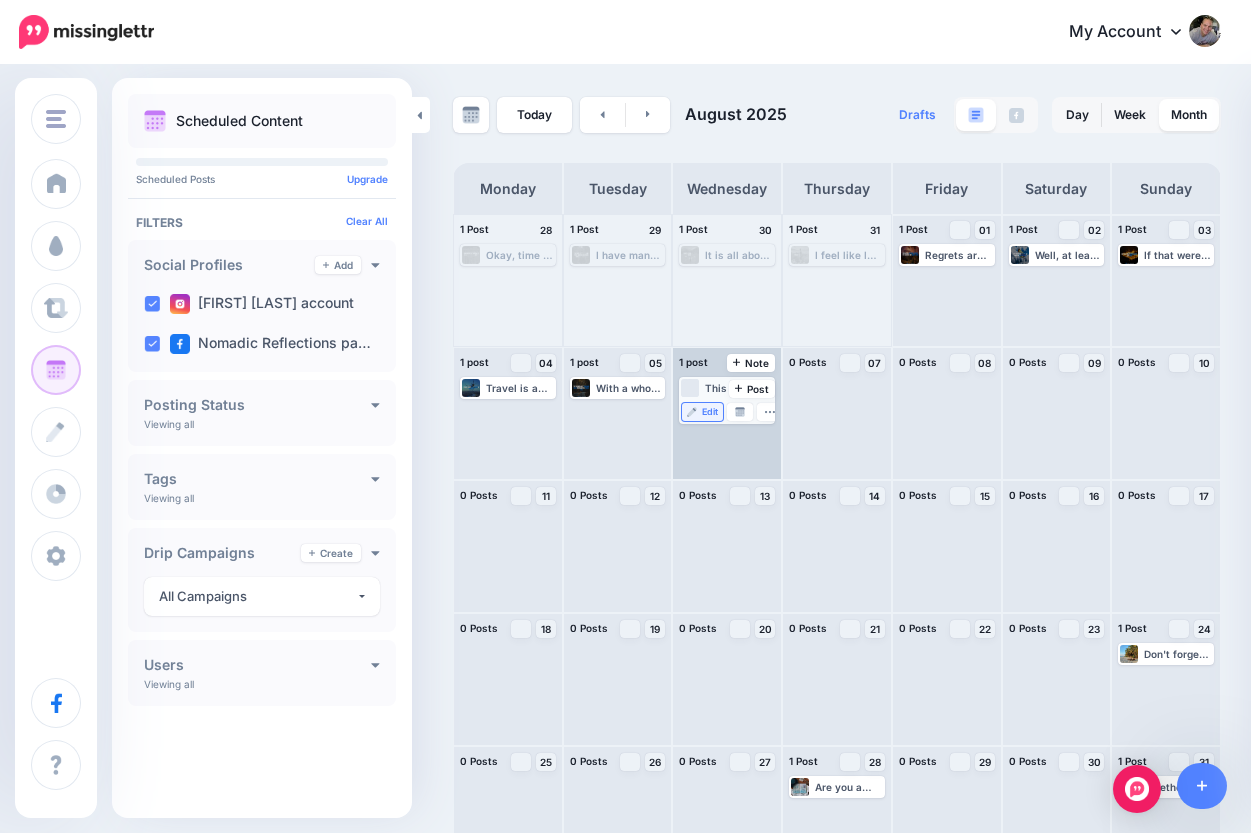 click on "Edit" at bounding box center [710, 412] 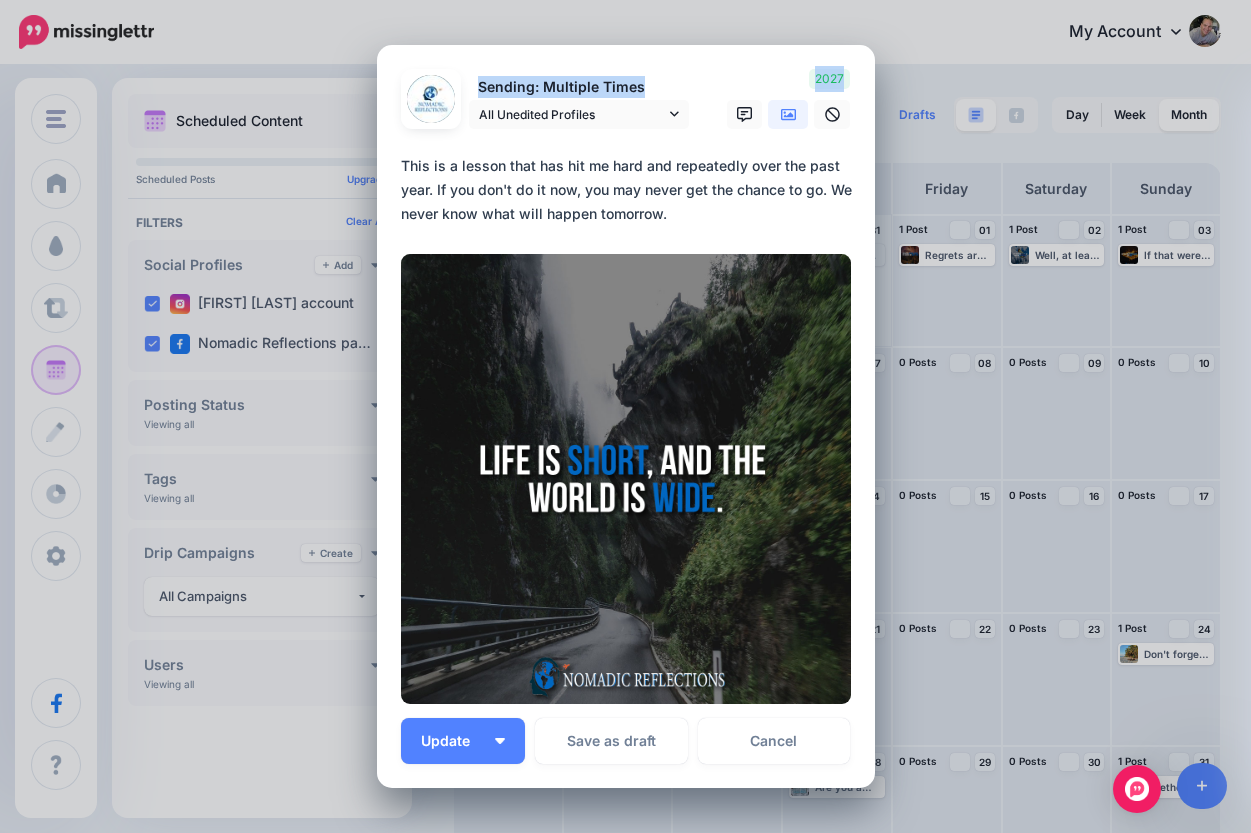 drag, startPoint x: 680, startPoint y: 63, endPoint x: 851, endPoint y: 39, distance: 172.676 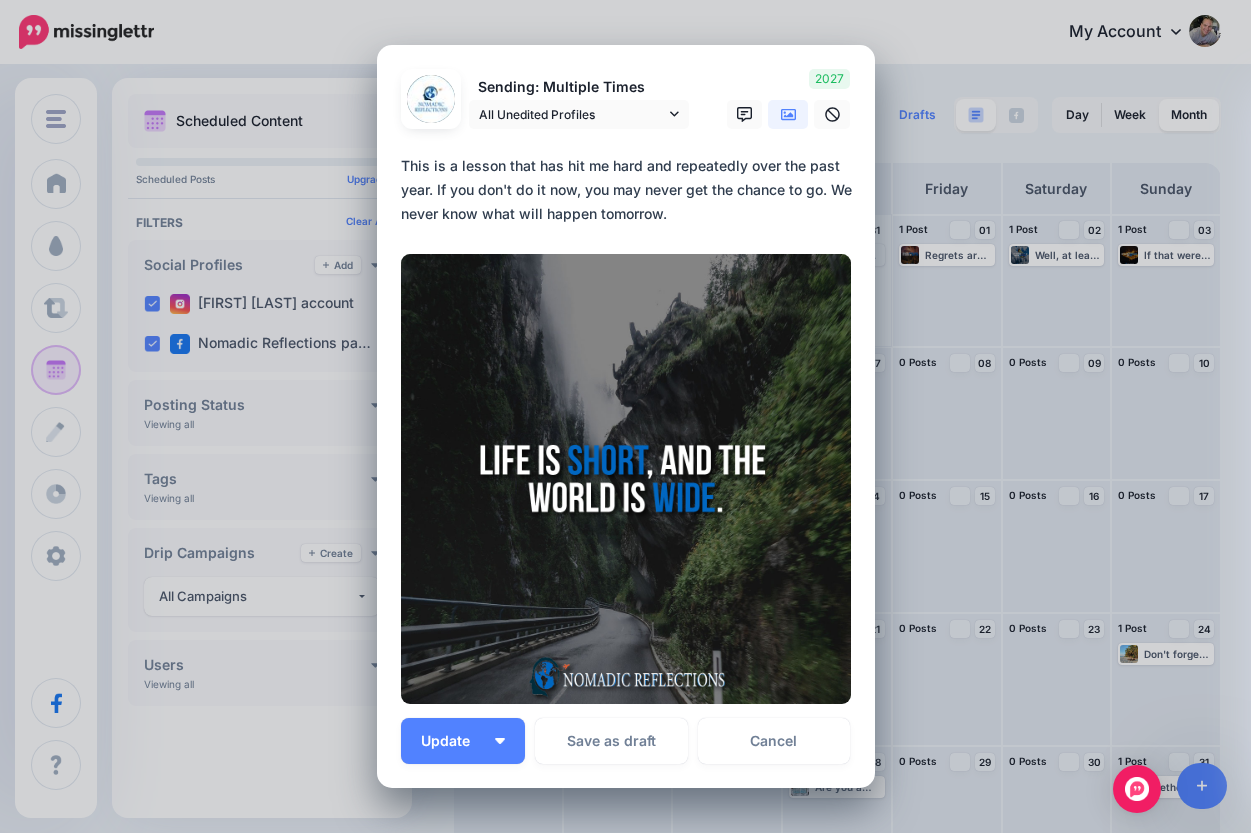drag, startPoint x: 724, startPoint y: 58, endPoint x: 722, endPoint y: 70, distance: 12.165525 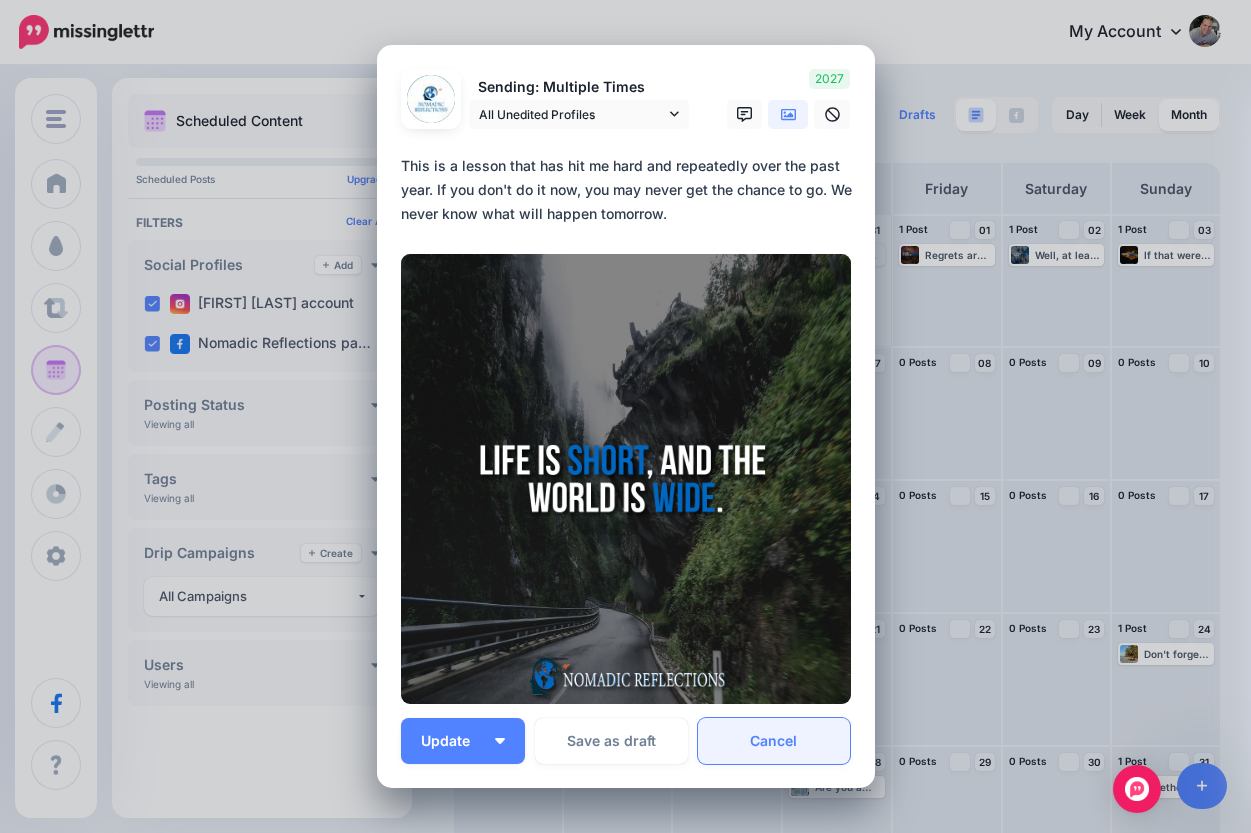 click on "Cancel" at bounding box center (774, 741) 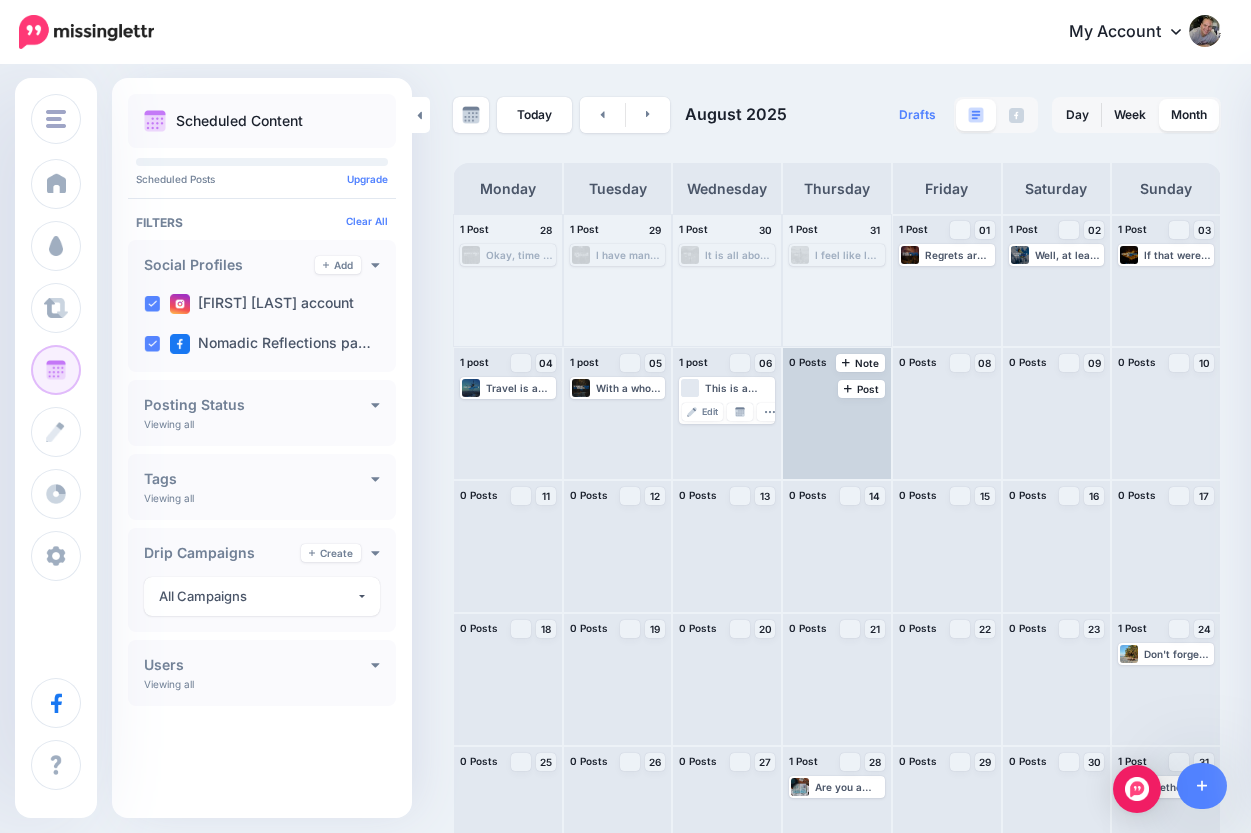 click at bounding box center [837, 413] 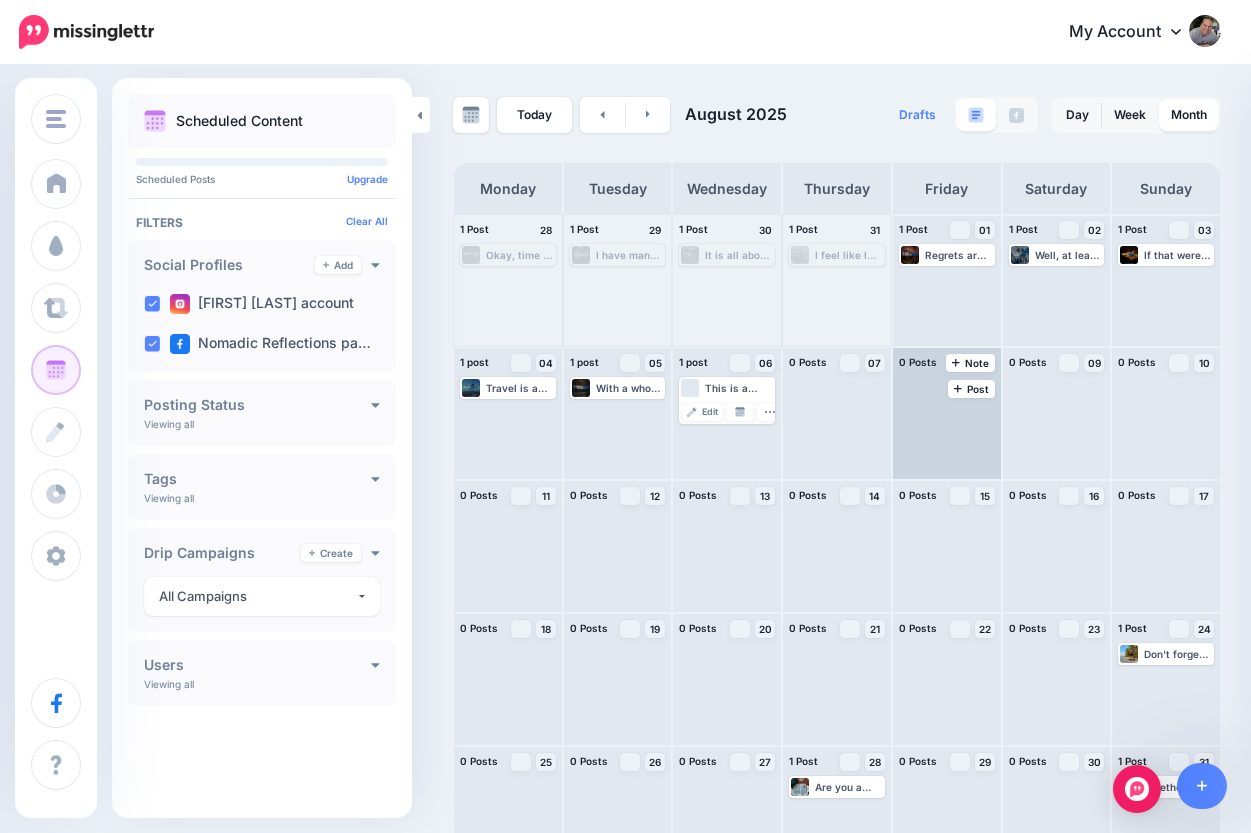 click at bounding box center [947, 413] 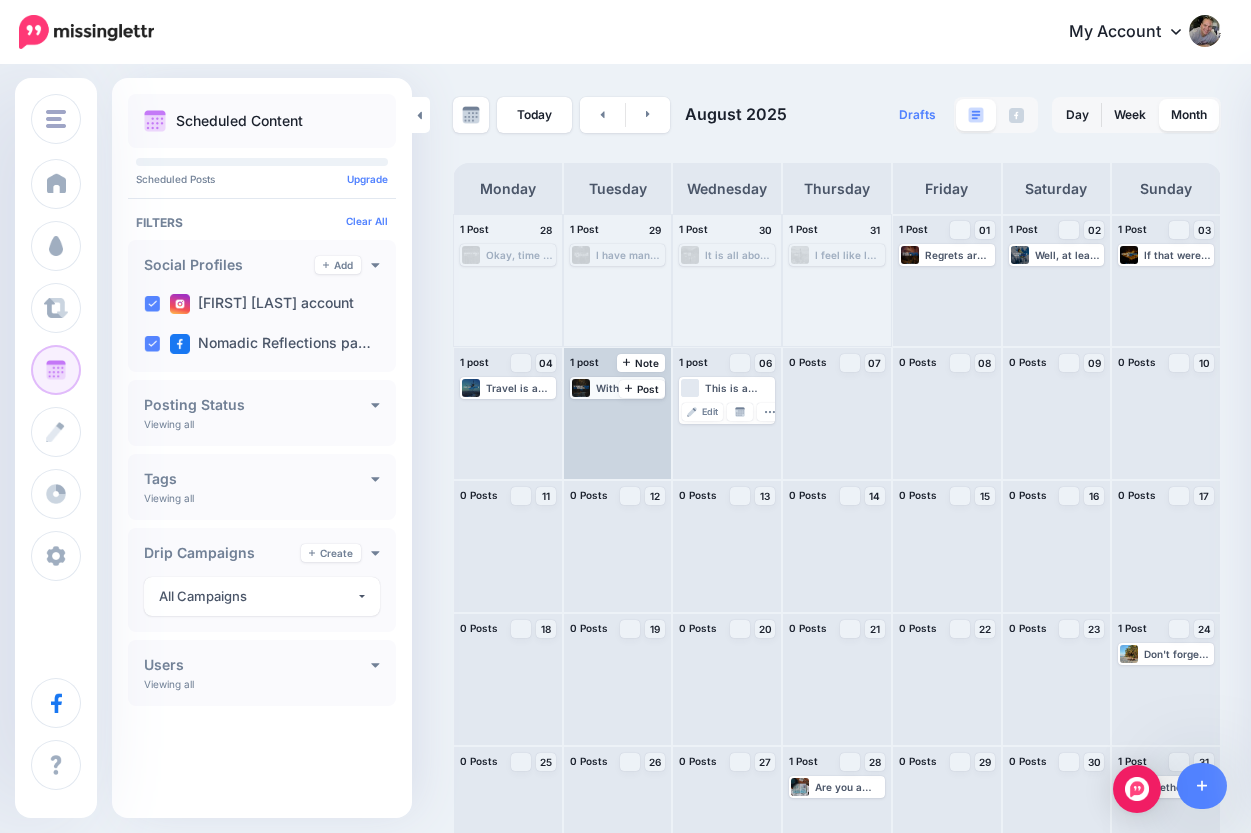 click on "With a whole world to see out there, it's time to take the first step." at bounding box center [630, 388] 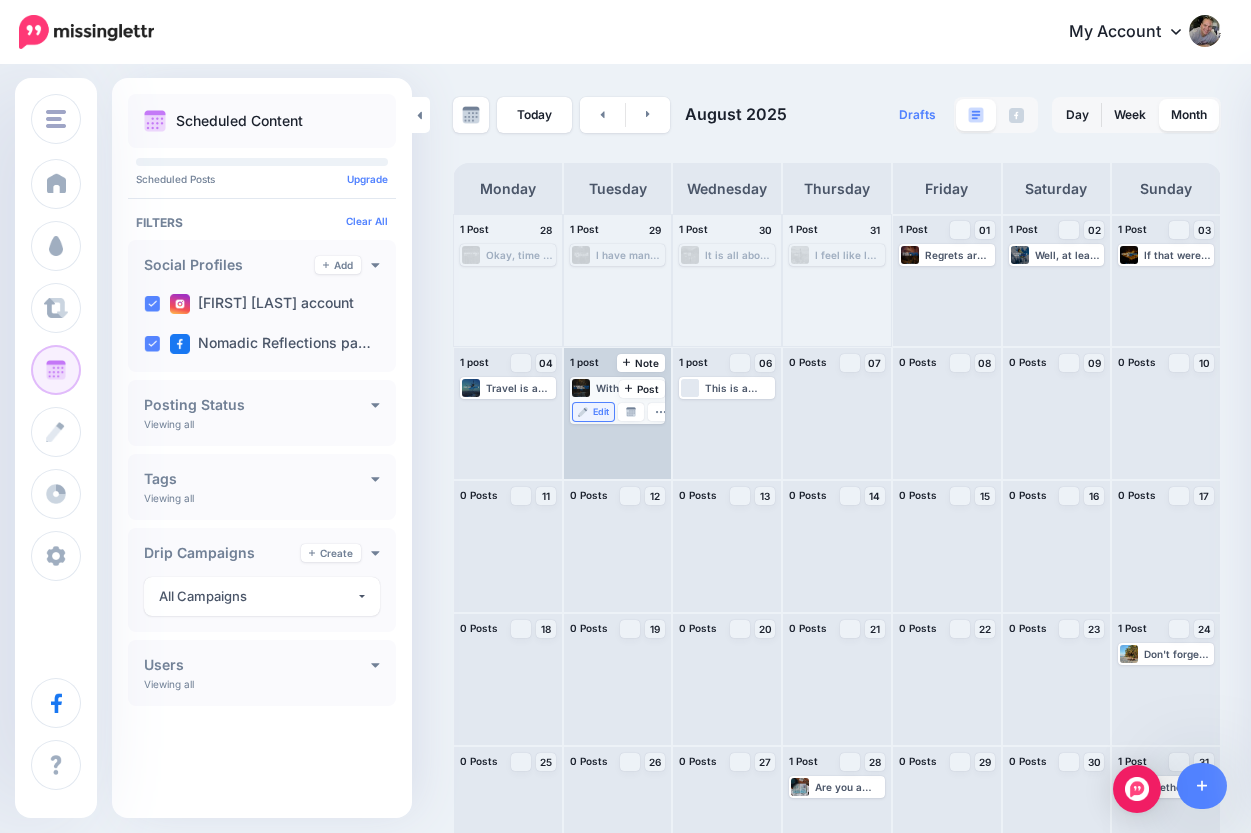 click on "Edit" at bounding box center (601, 412) 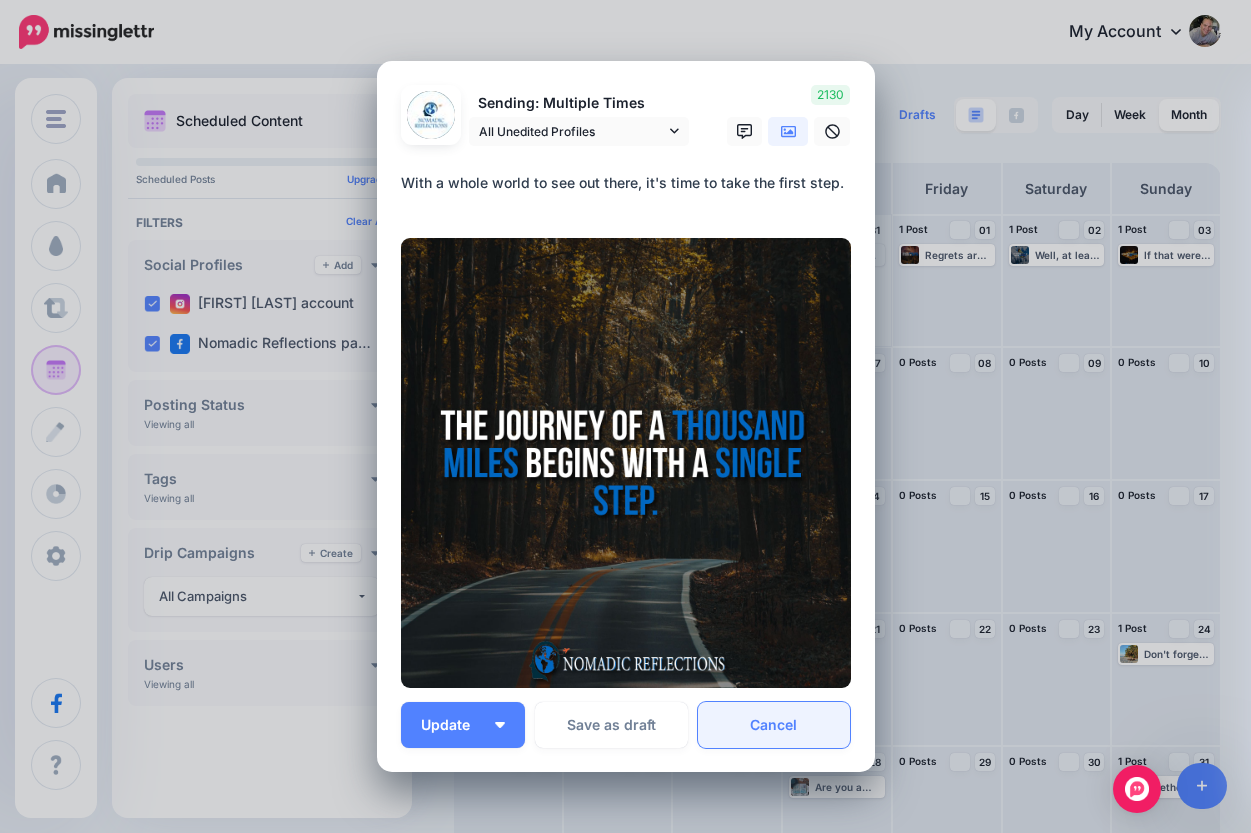 click on "Cancel" at bounding box center (774, 725) 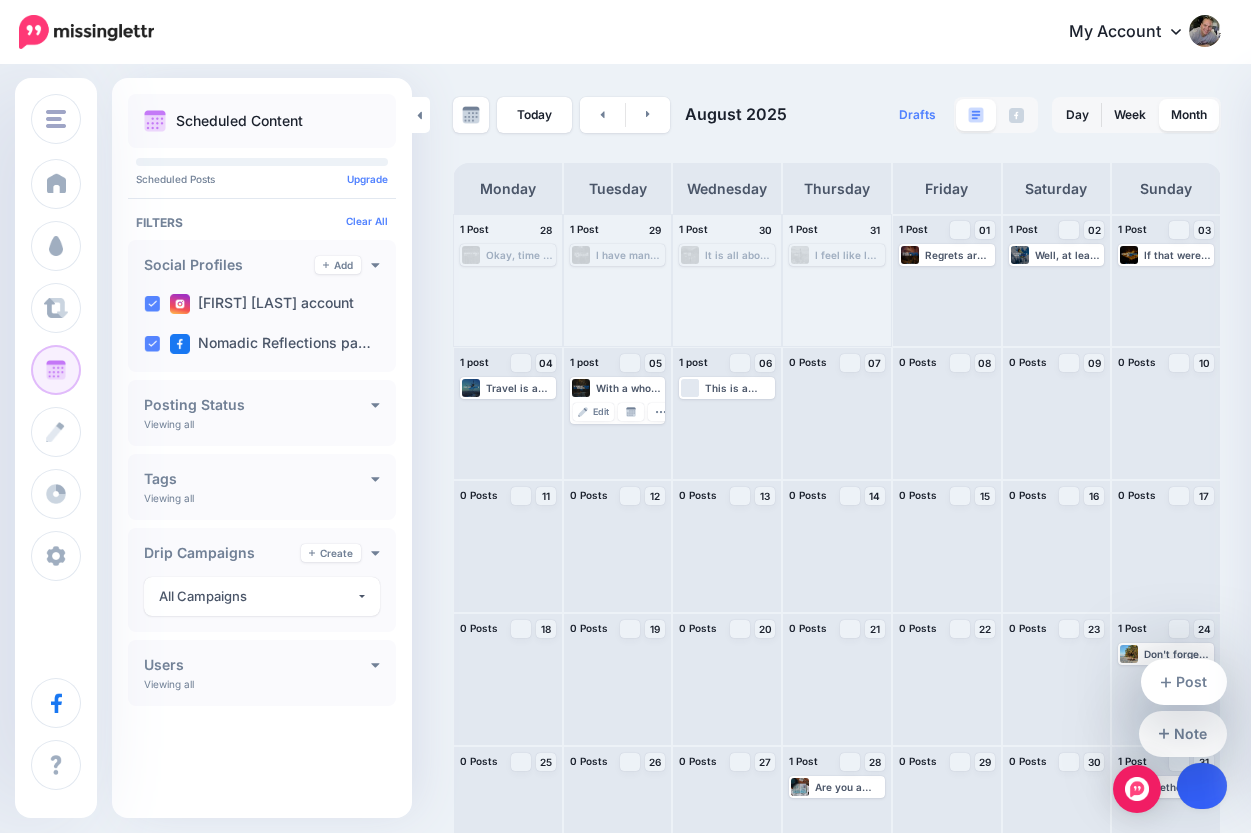 click 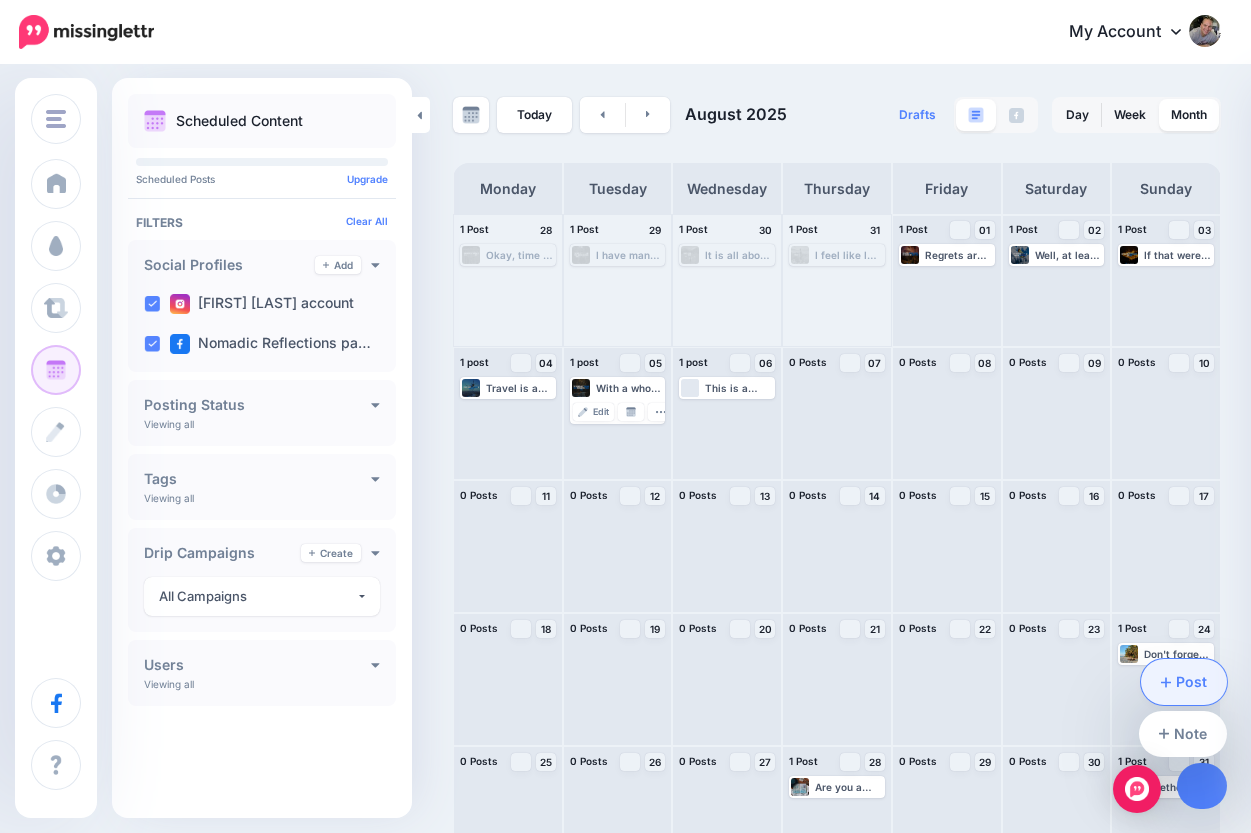 click on "Post" at bounding box center (1184, 682) 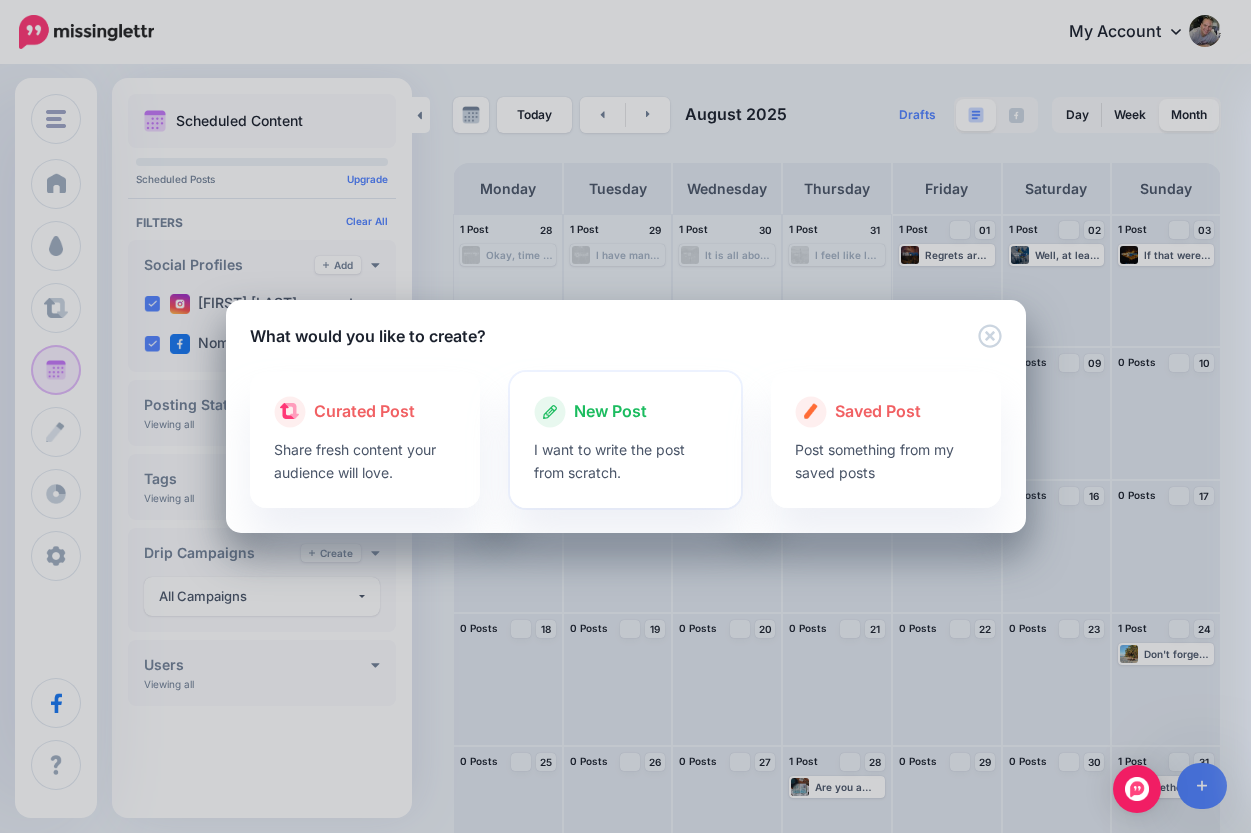 click on "New Post" at bounding box center [610, 412] 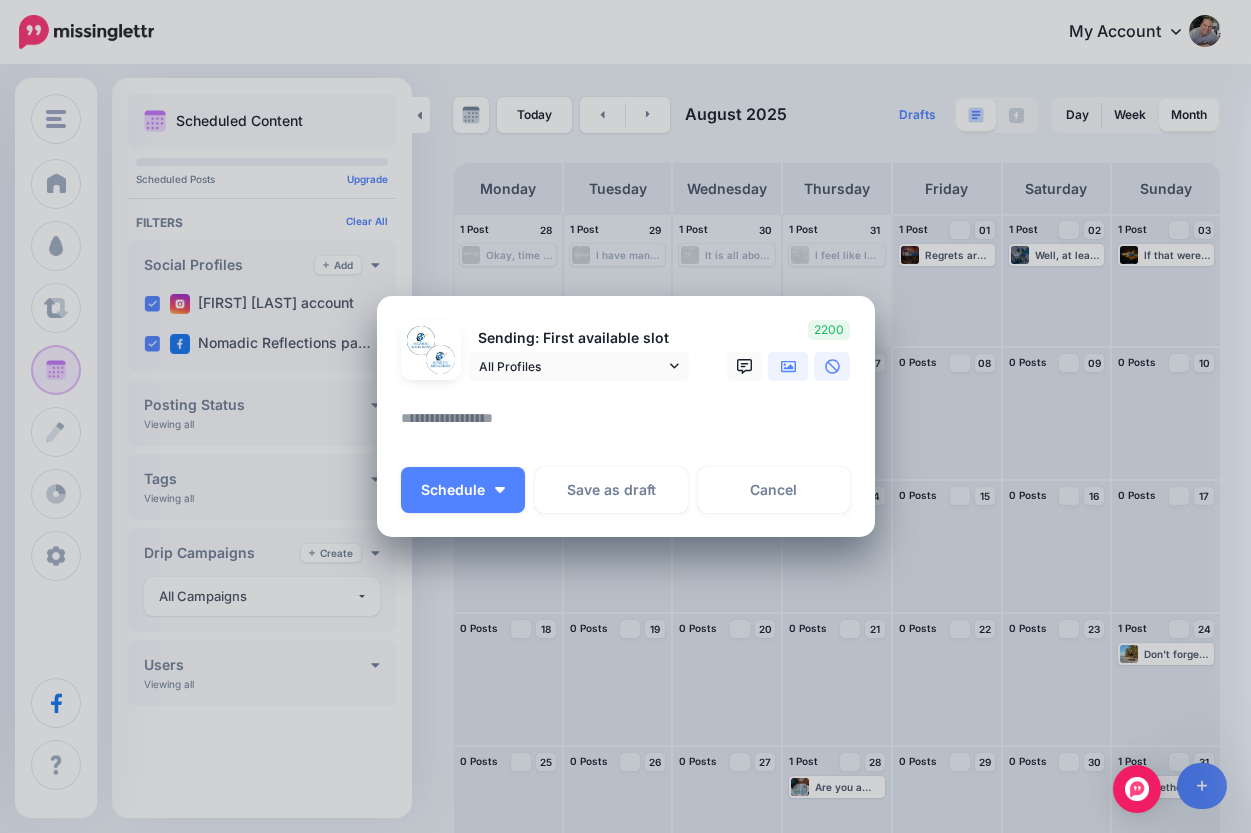 click 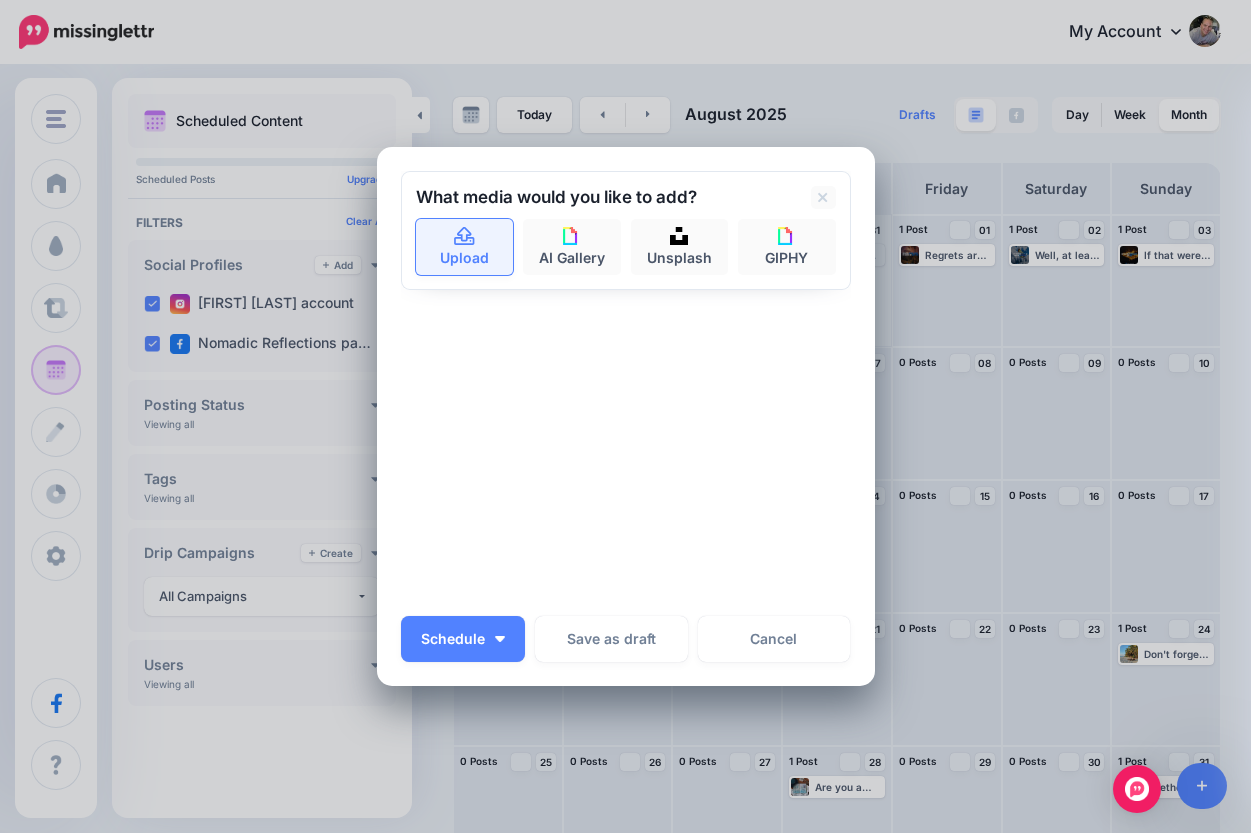 click on "Upload" at bounding box center [465, 247] 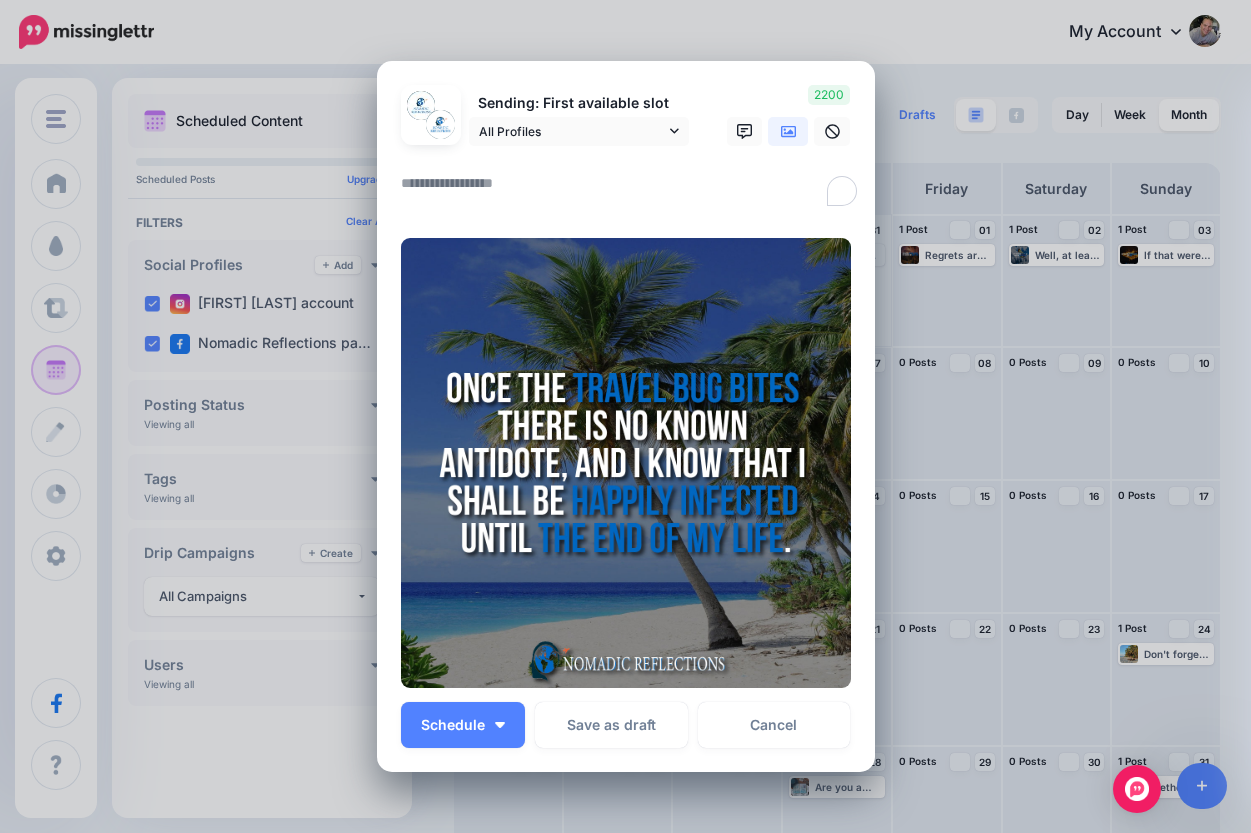 click at bounding box center [631, 190] 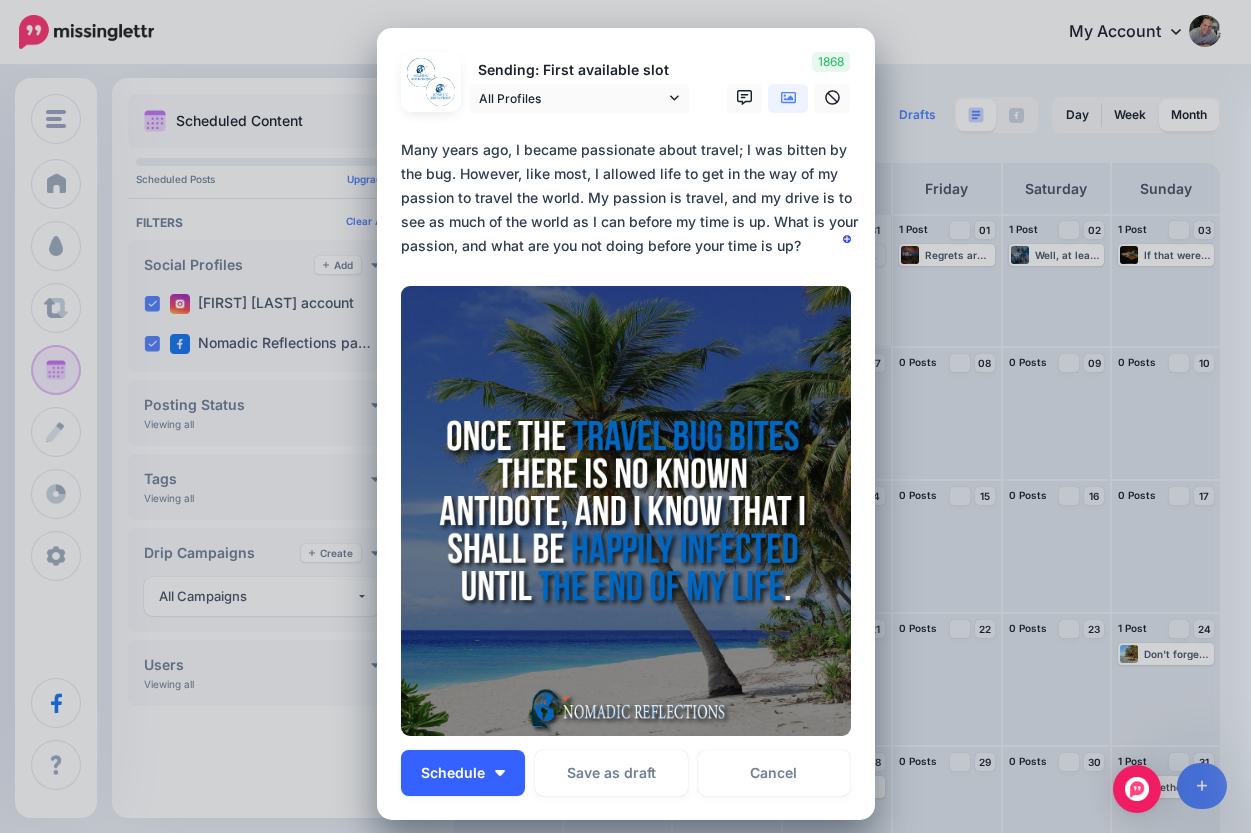 type on "**********" 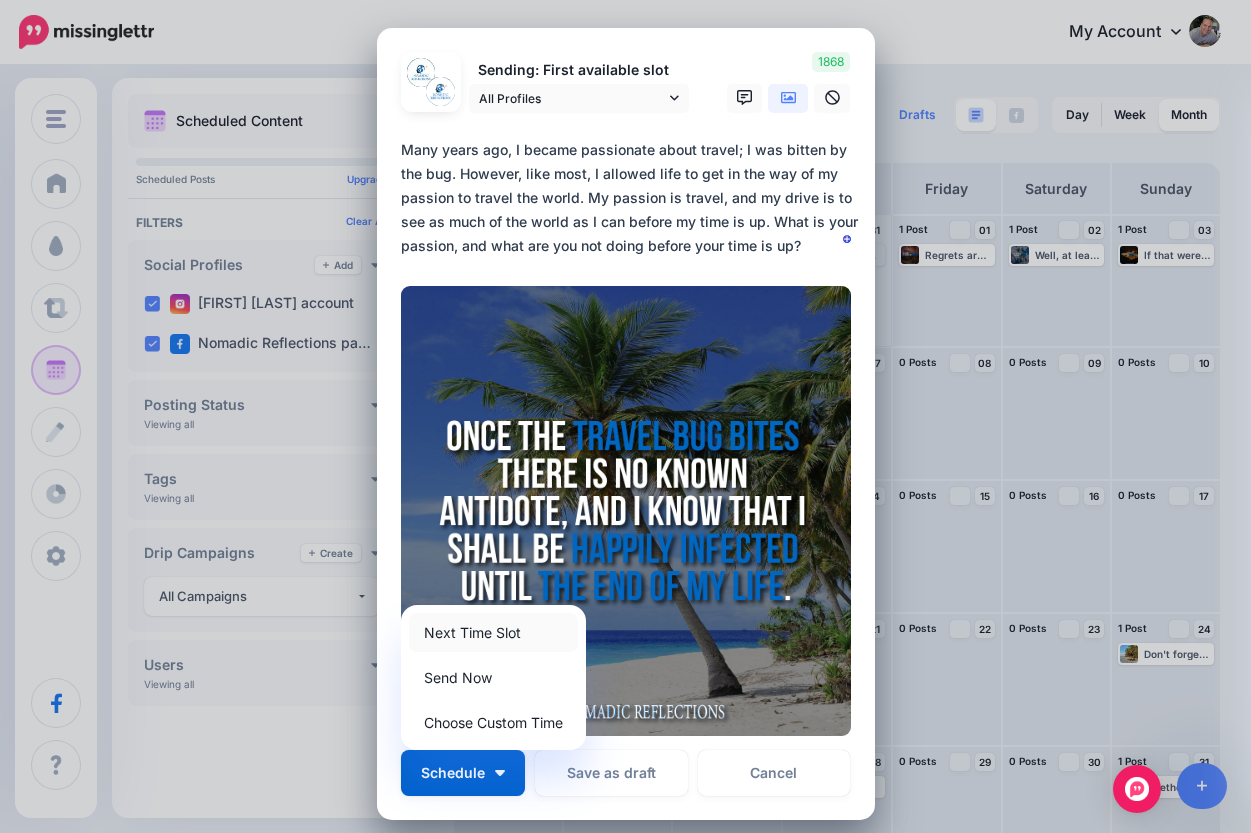 click on "Next Time Slot" at bounding box center [493, 632] 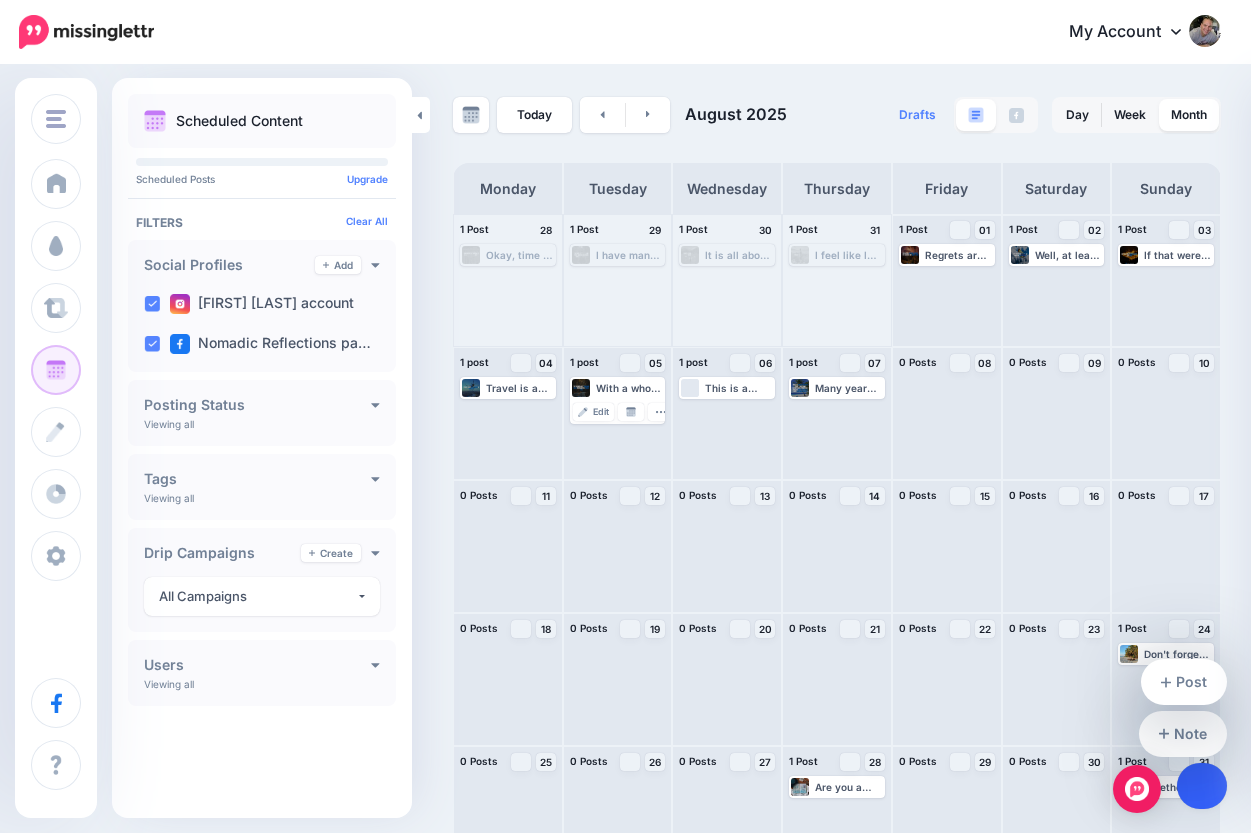 click at bounding box center (1202, 786) 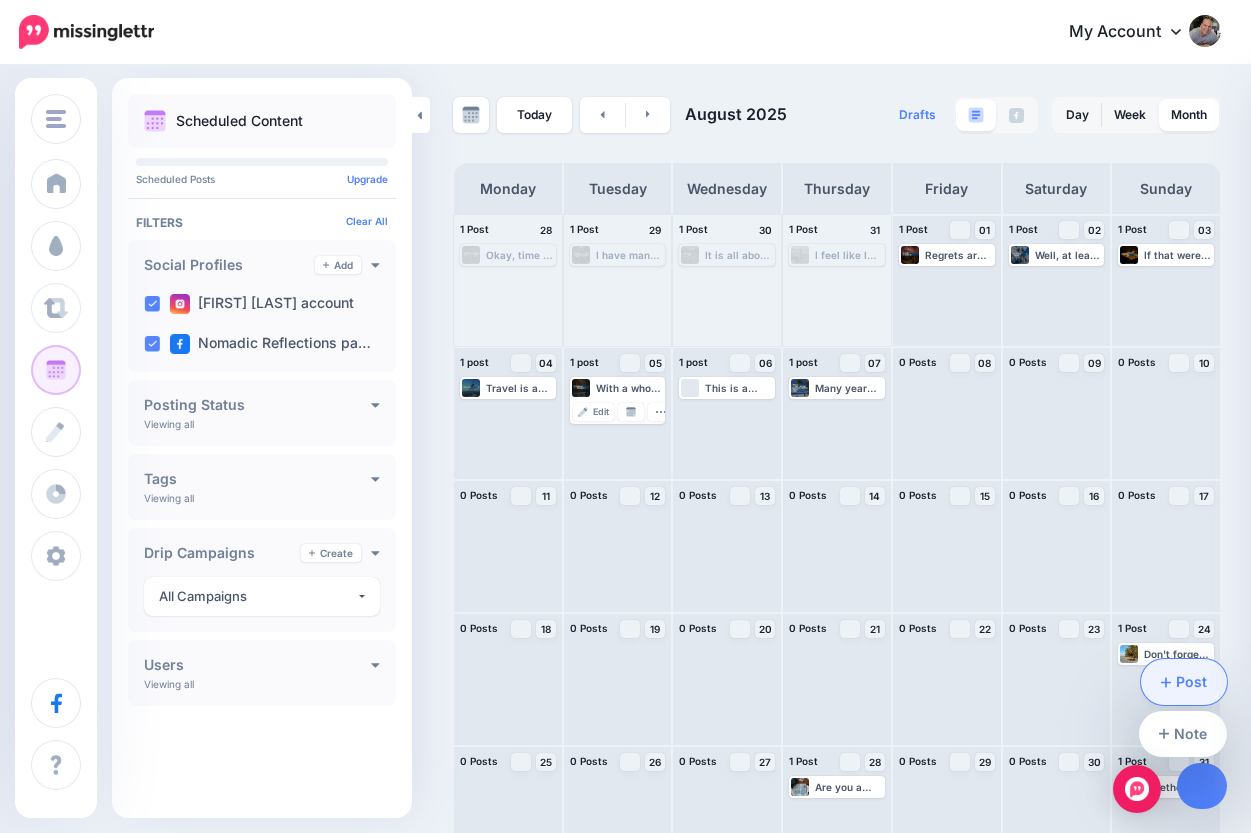 click on "Post" at bounding box center [1184, 682] 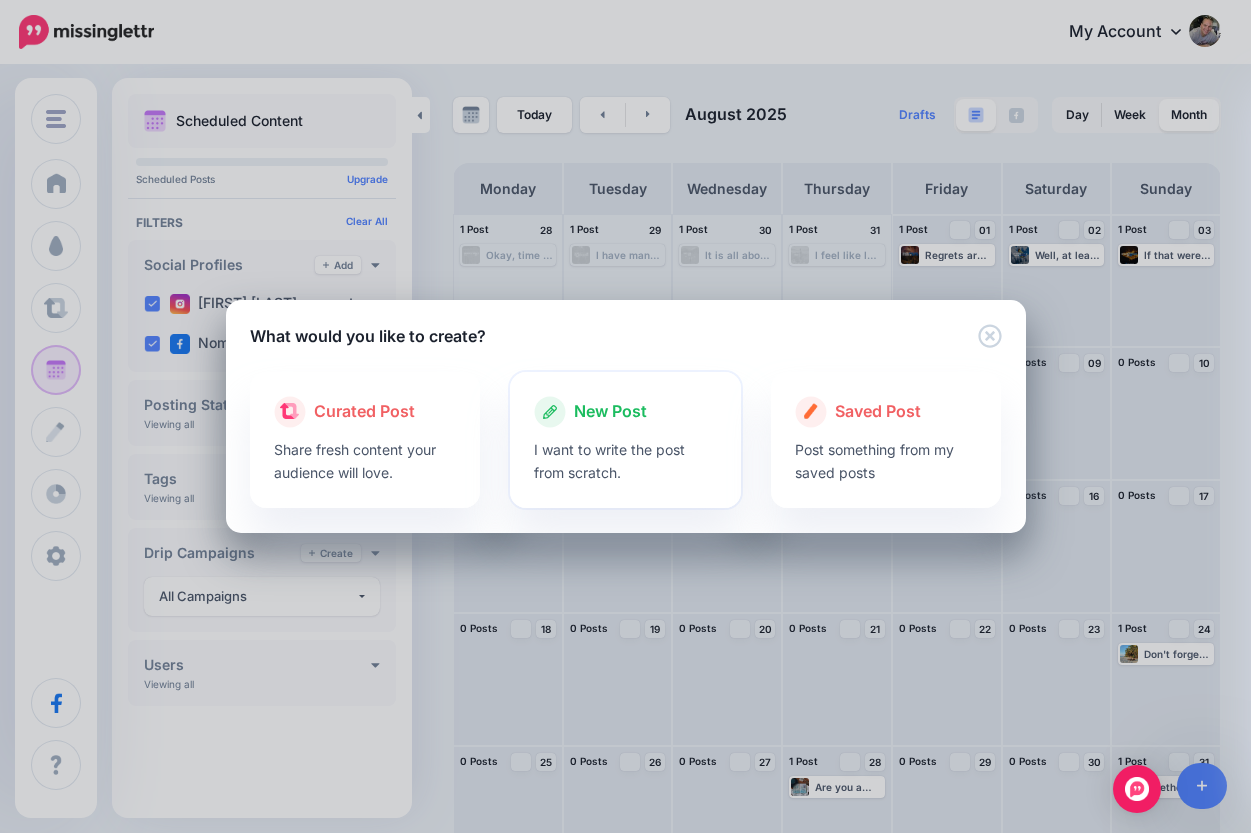 click at bounding box center [625, 433] 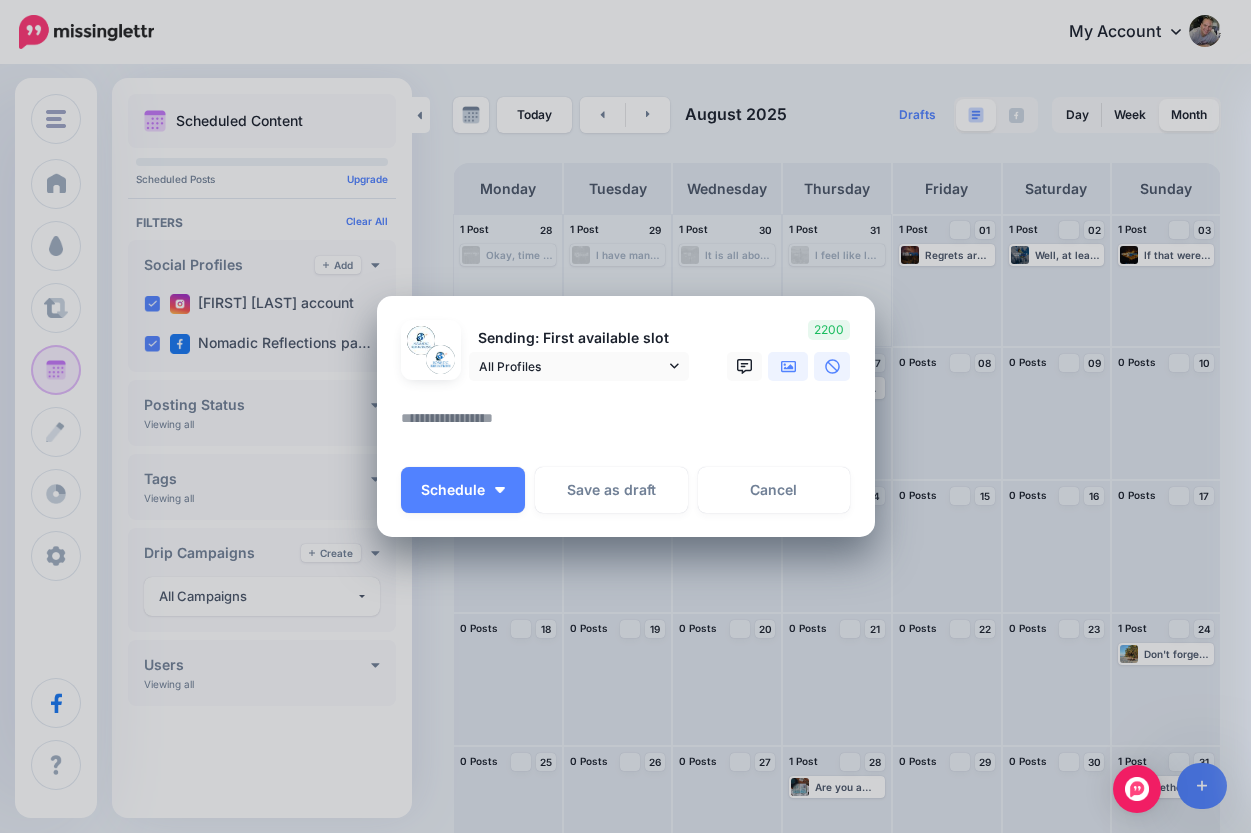 click 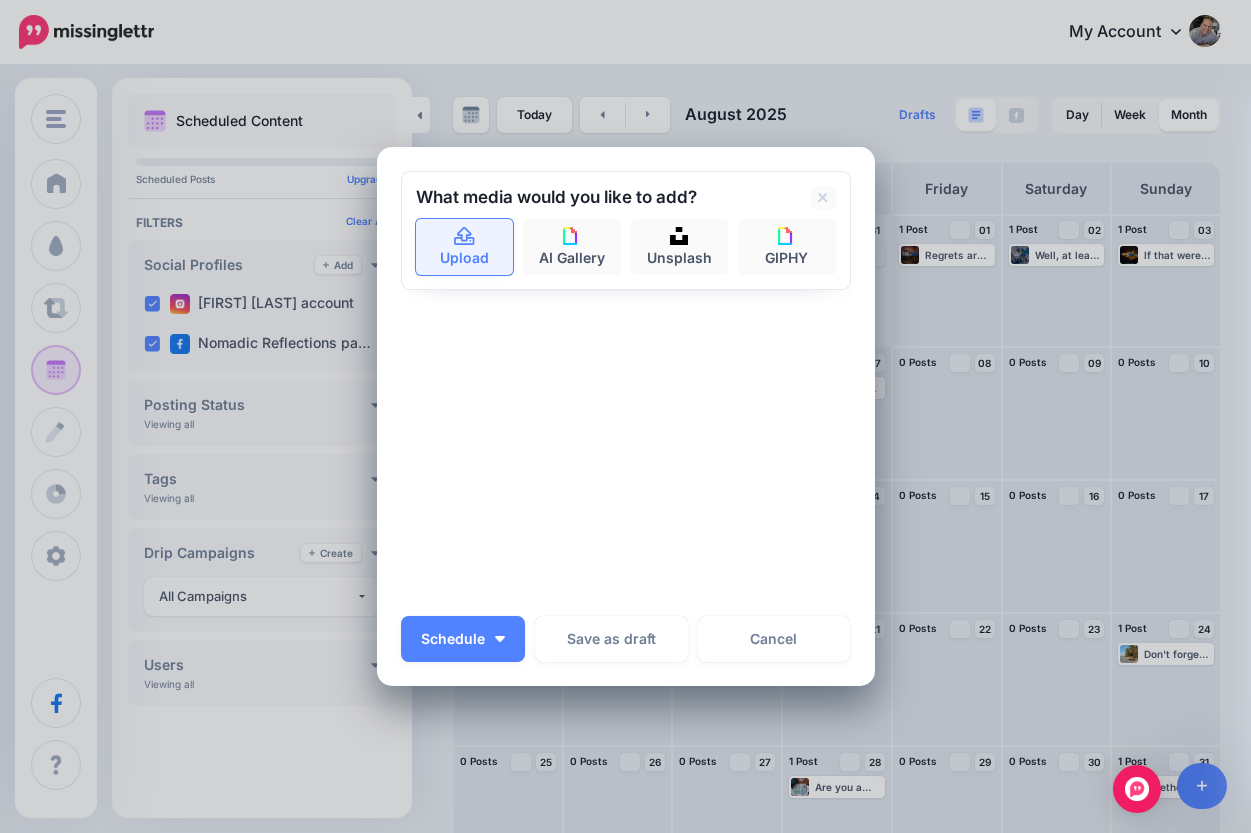 click on "Upload" at bounding box center [465, 247] 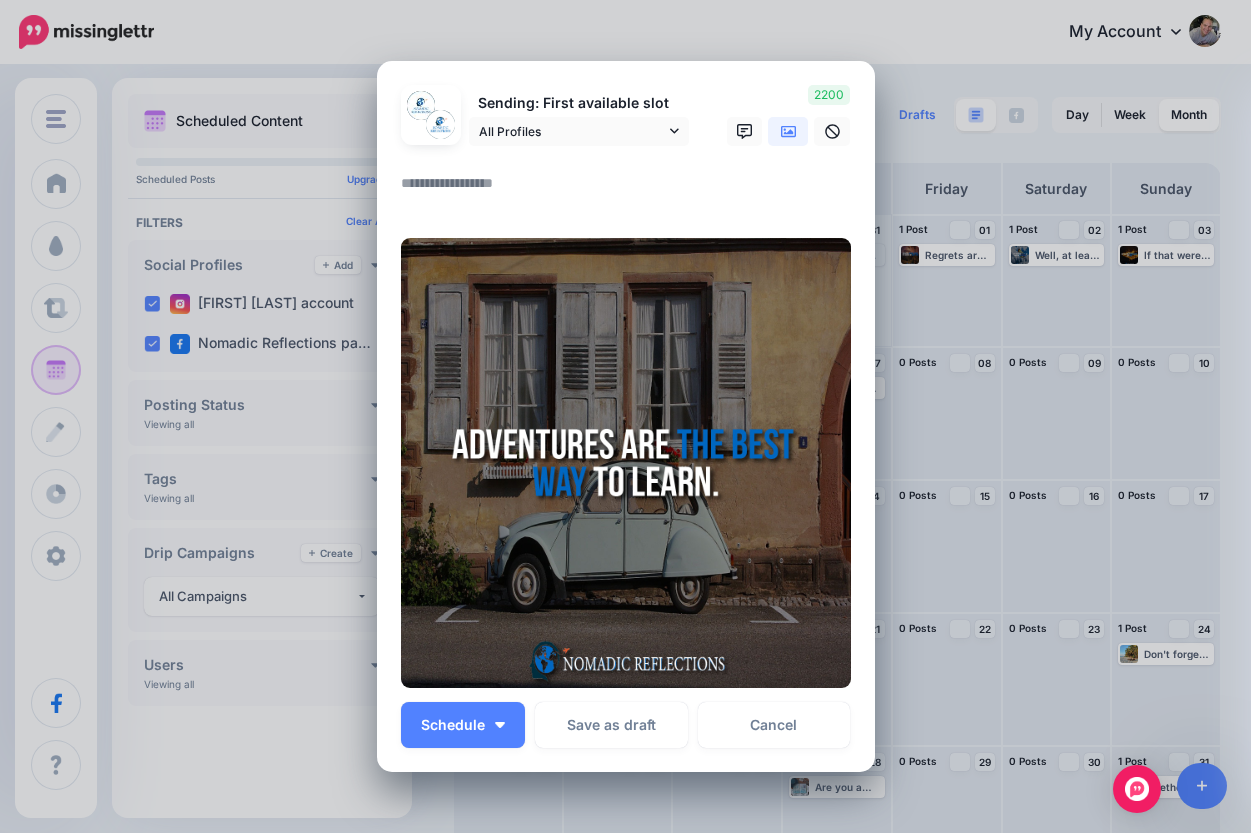 click at bounding box center [631, 190] 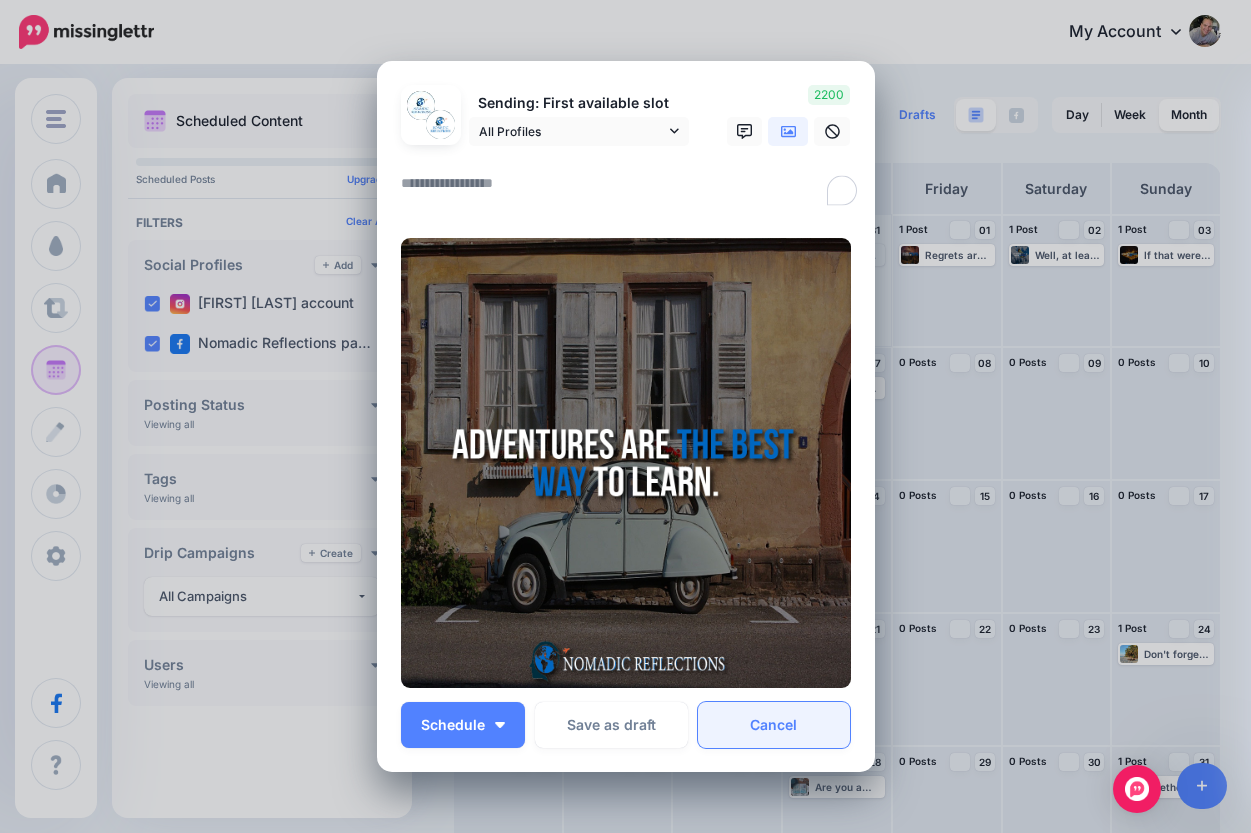 click on "Cancel" at bounding box center (774, 725) 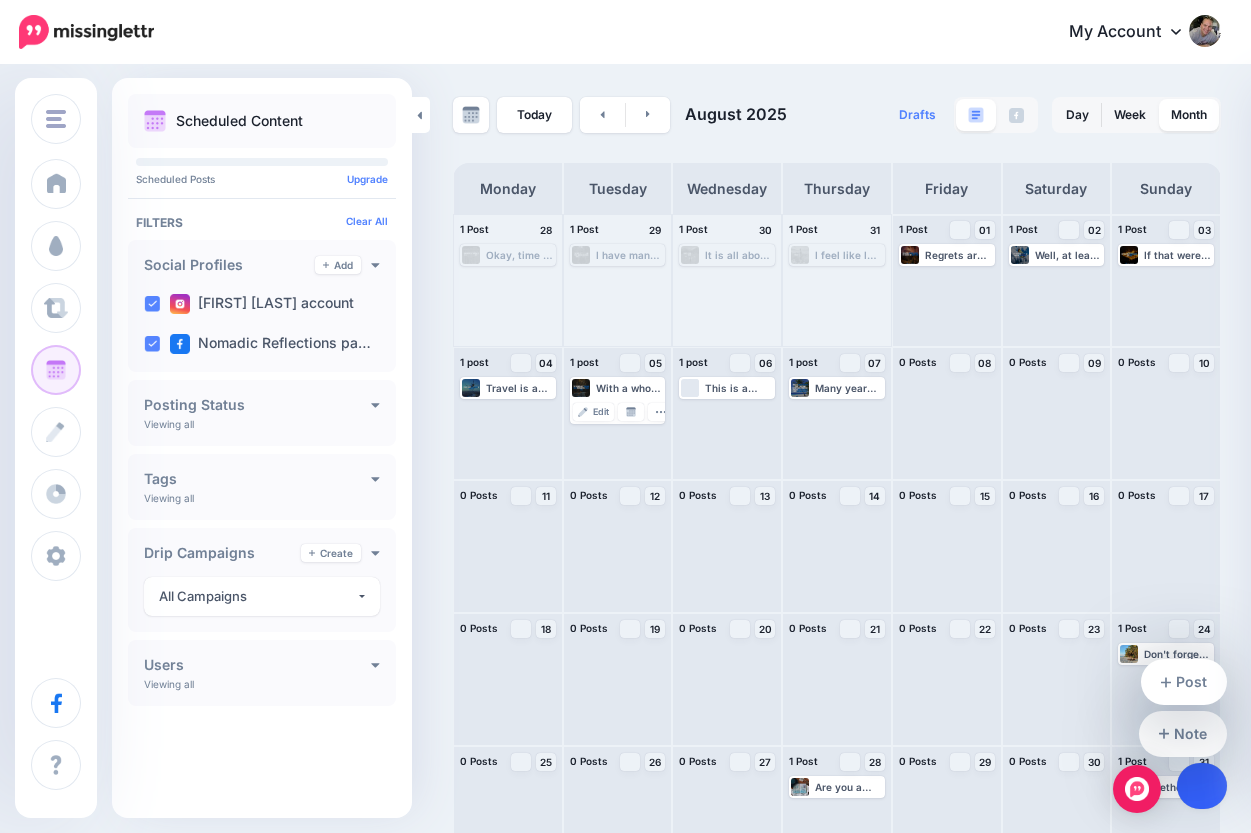 click 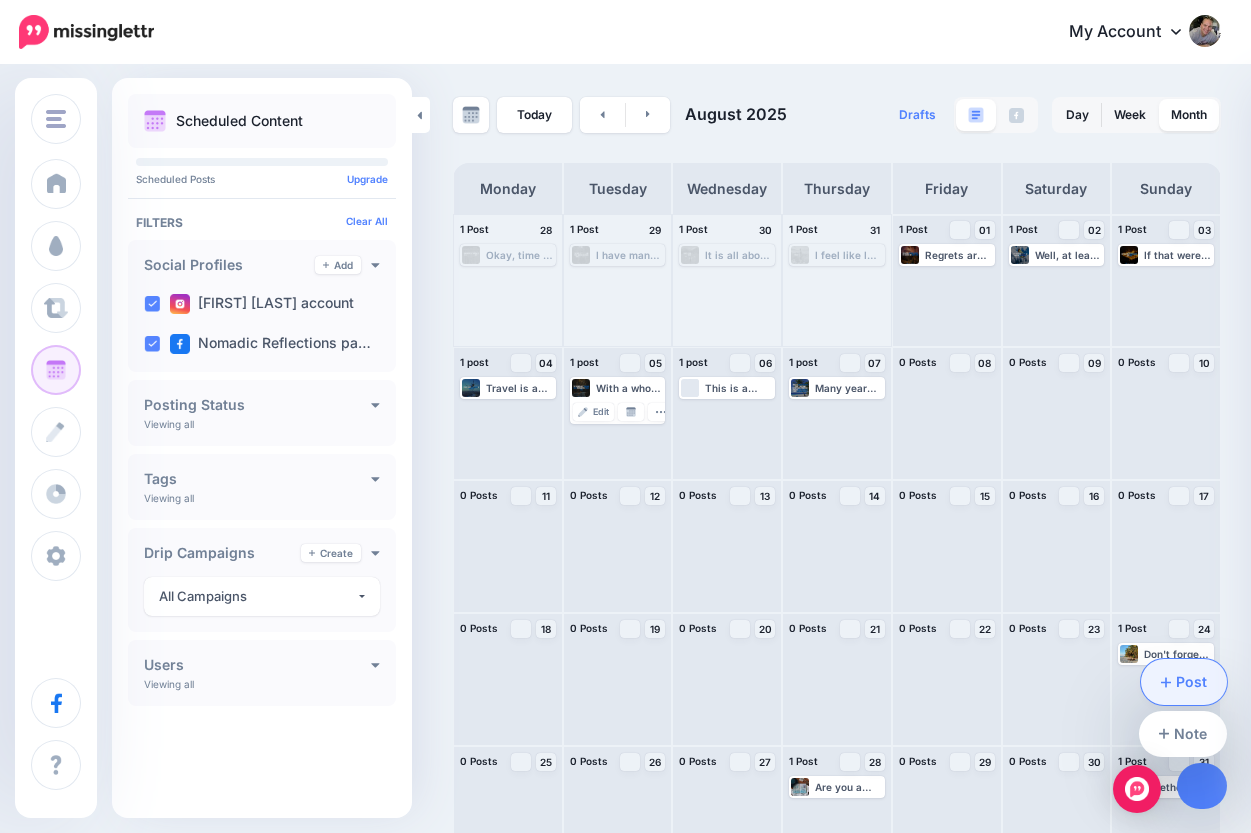 click on "Post" at bounding box center [1184, 682] 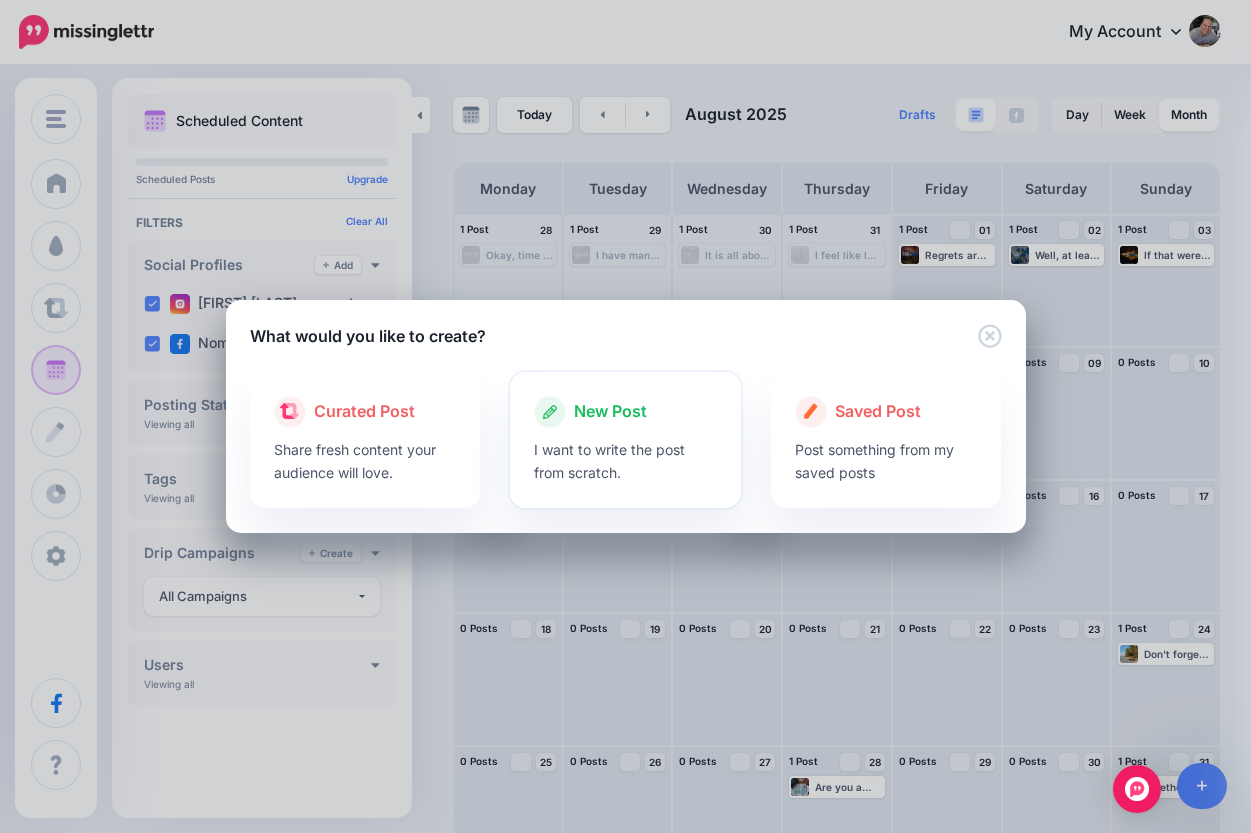 click on "New Post" at bounding box center (610, 412) 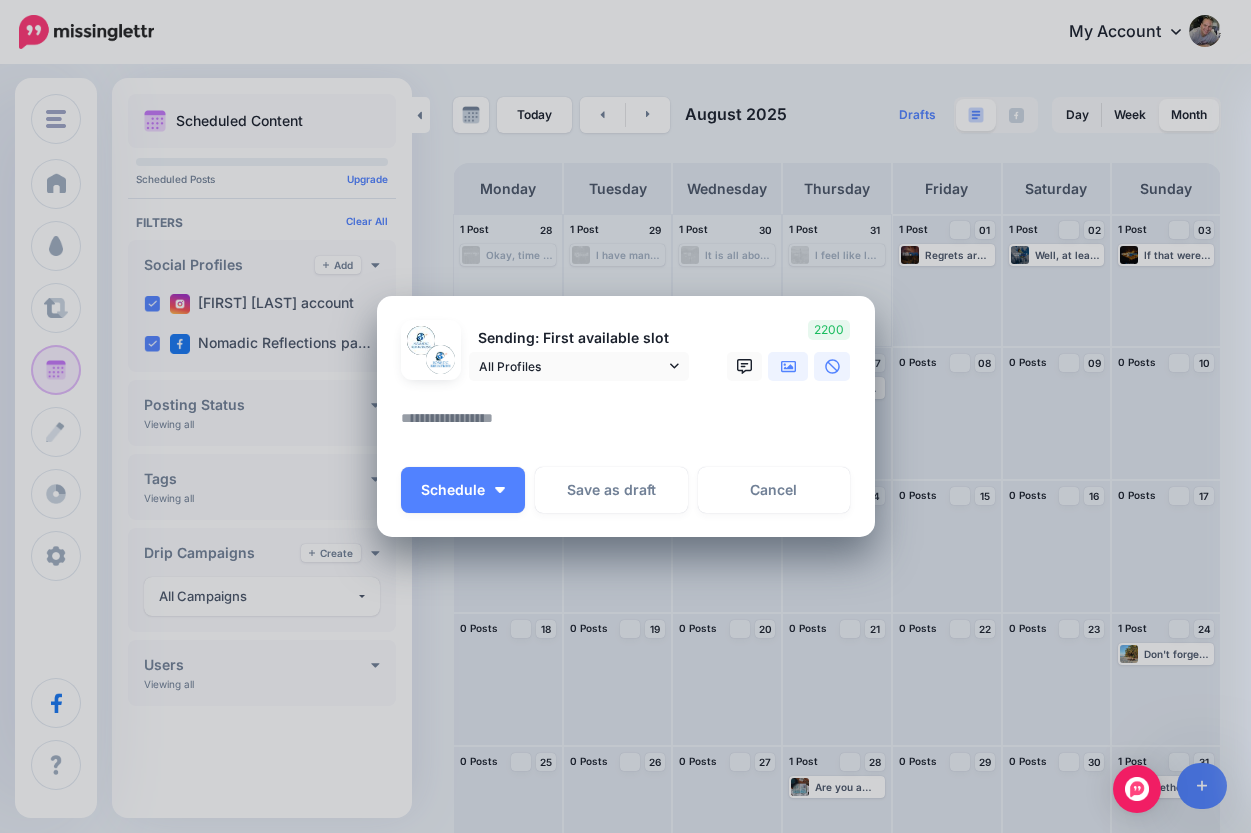 click 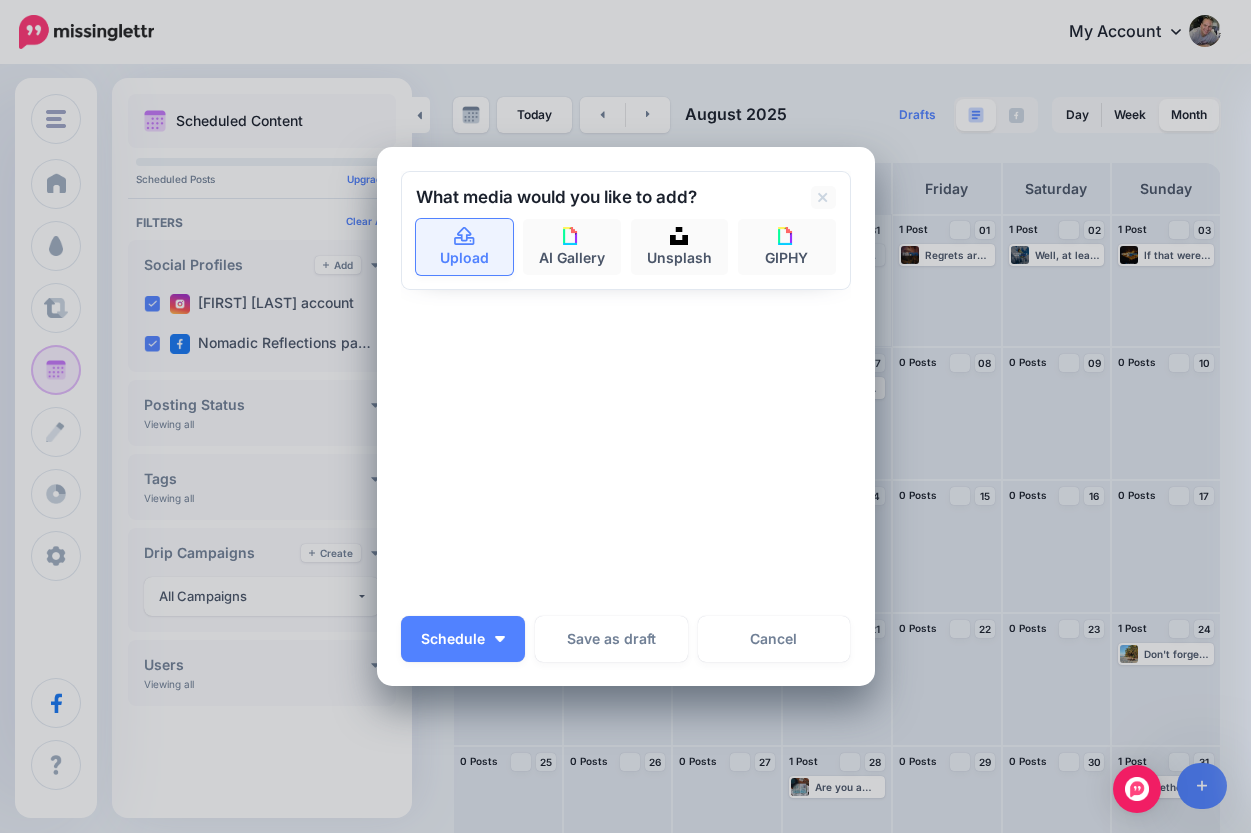 click 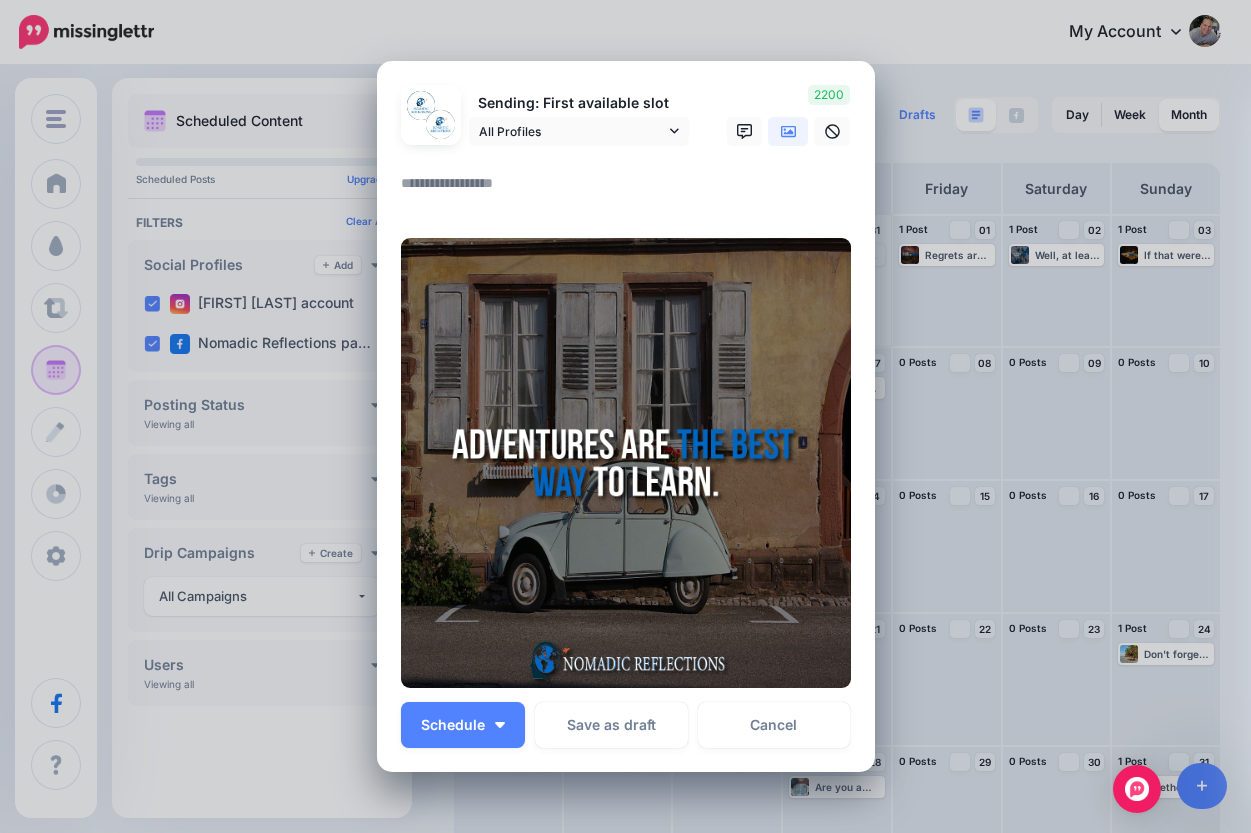 click at bounding box center (631, 190) 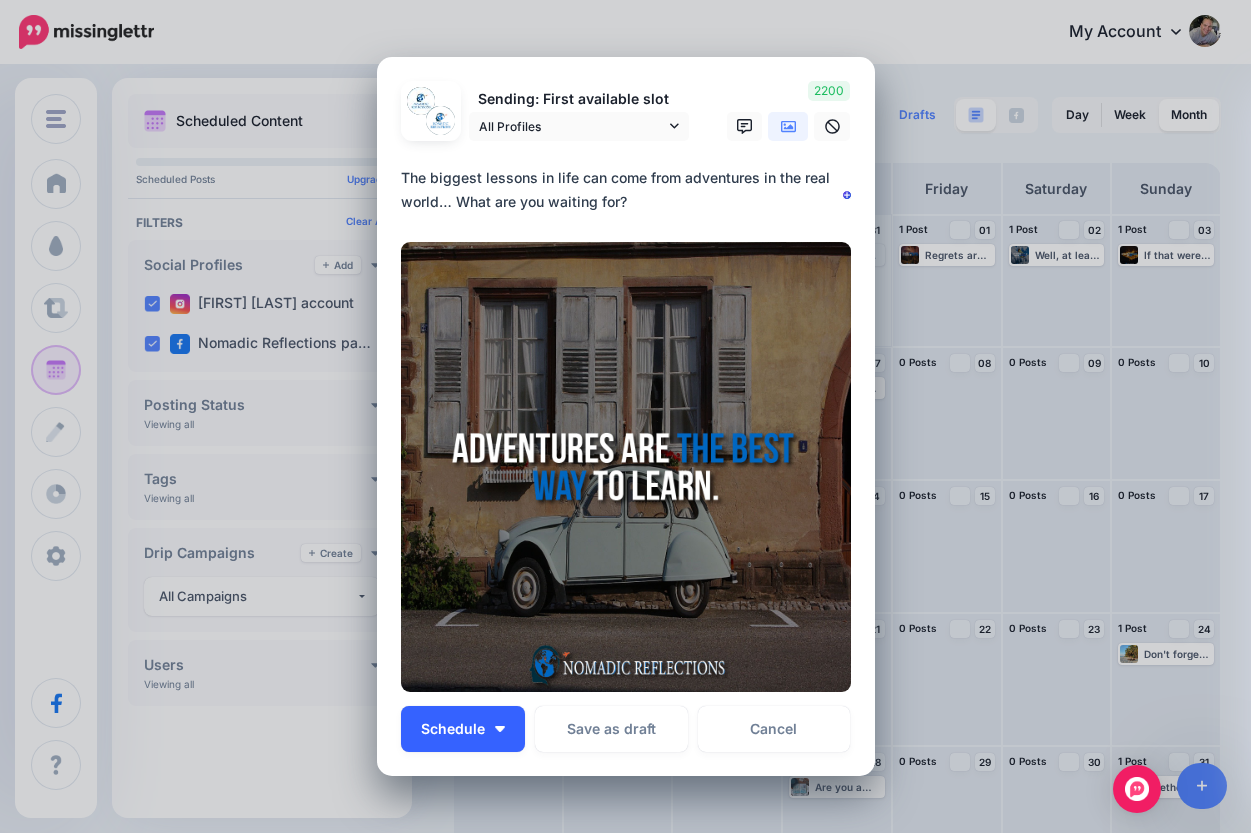 type on "**********" 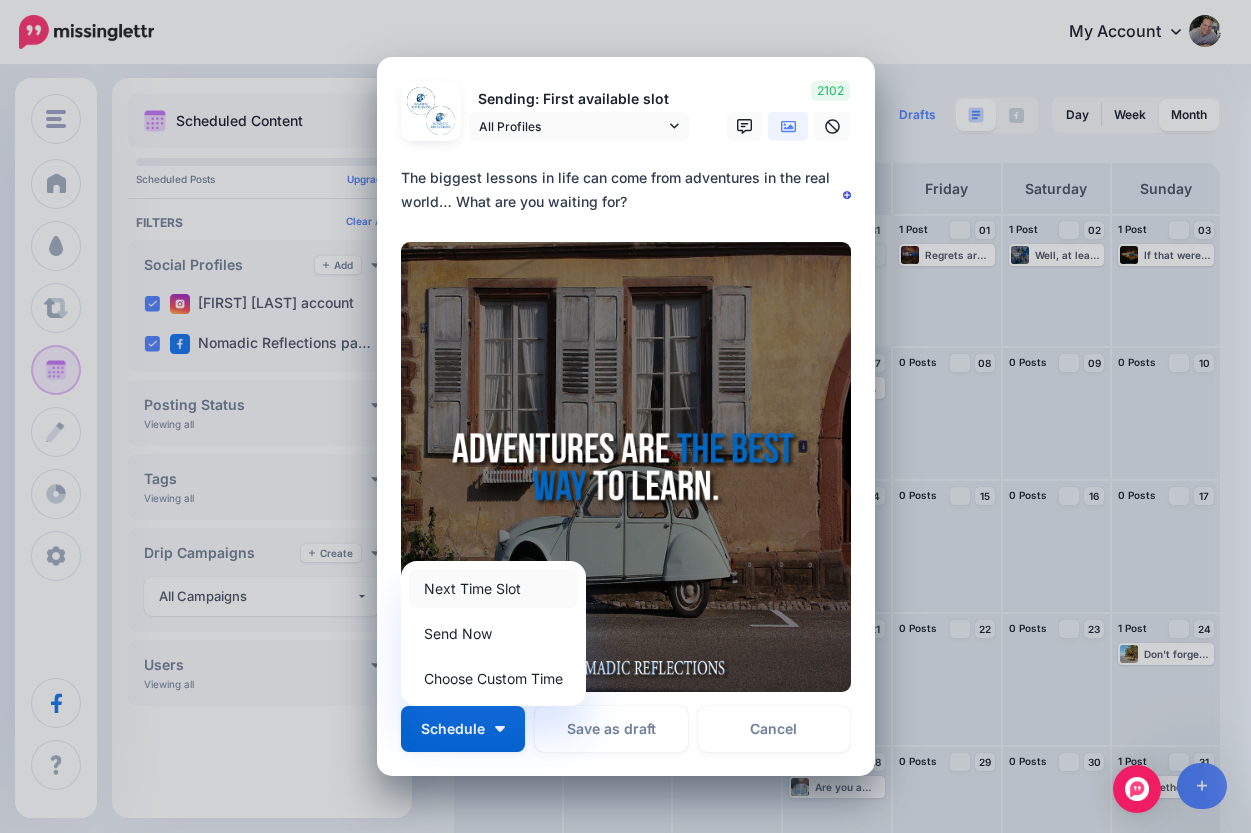 click on "Next Time Slot" at bounding box center (493, 588) 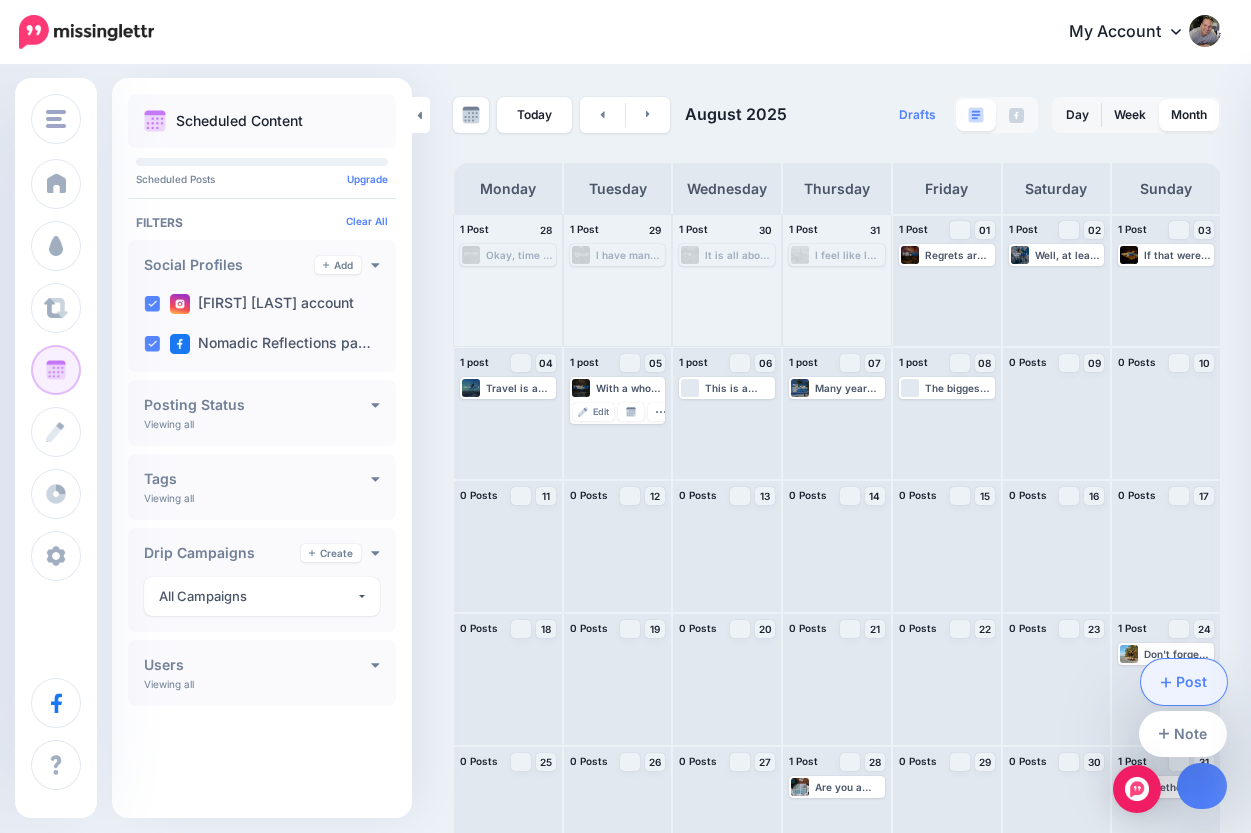 click on "Post" at bounding box center [1184, 682] 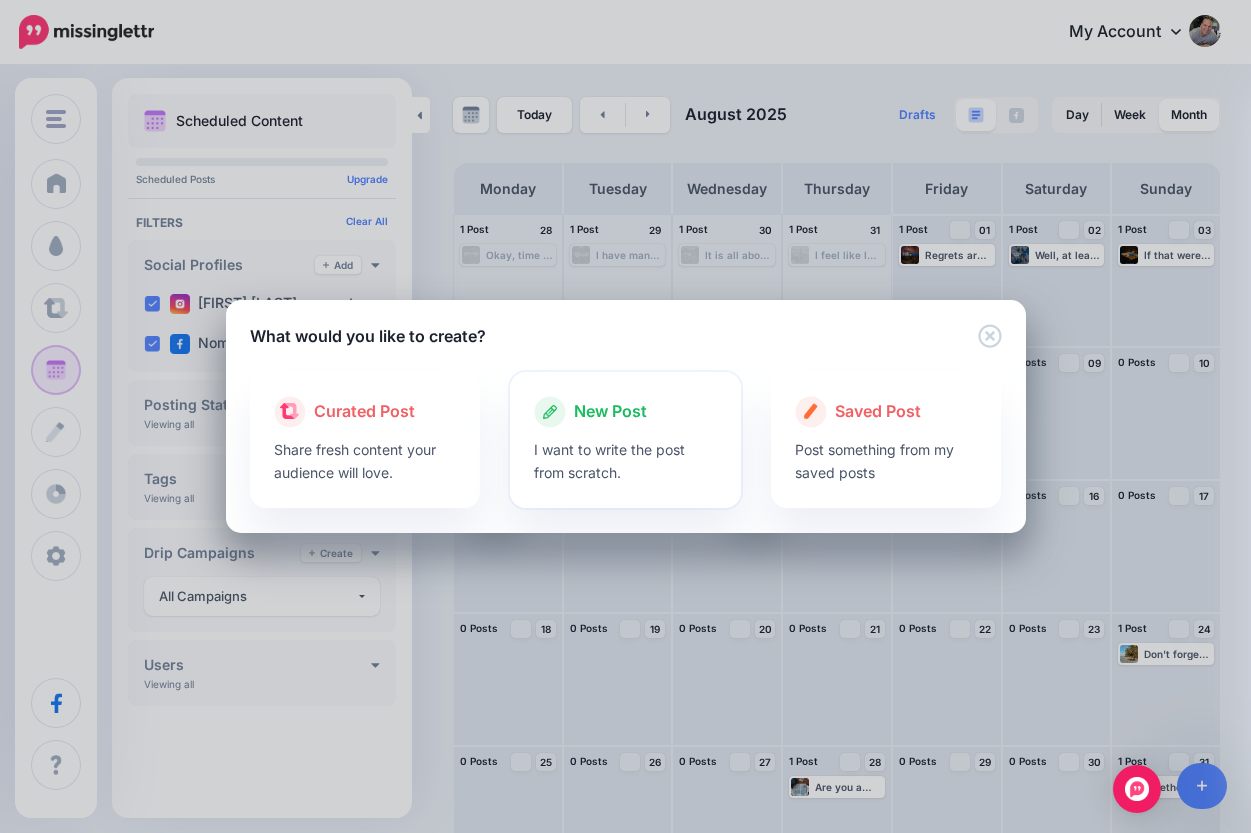 click on "New Post" at bounding box center [610, 412] 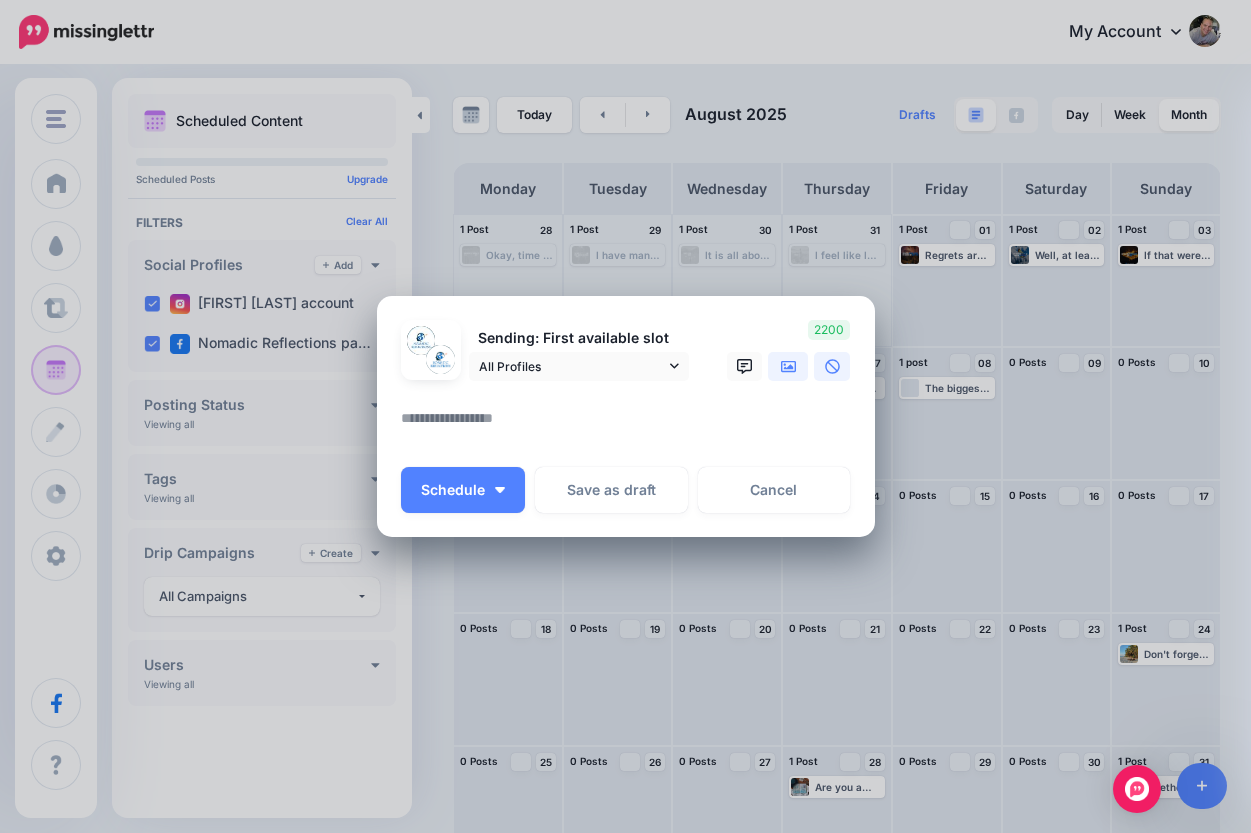 click 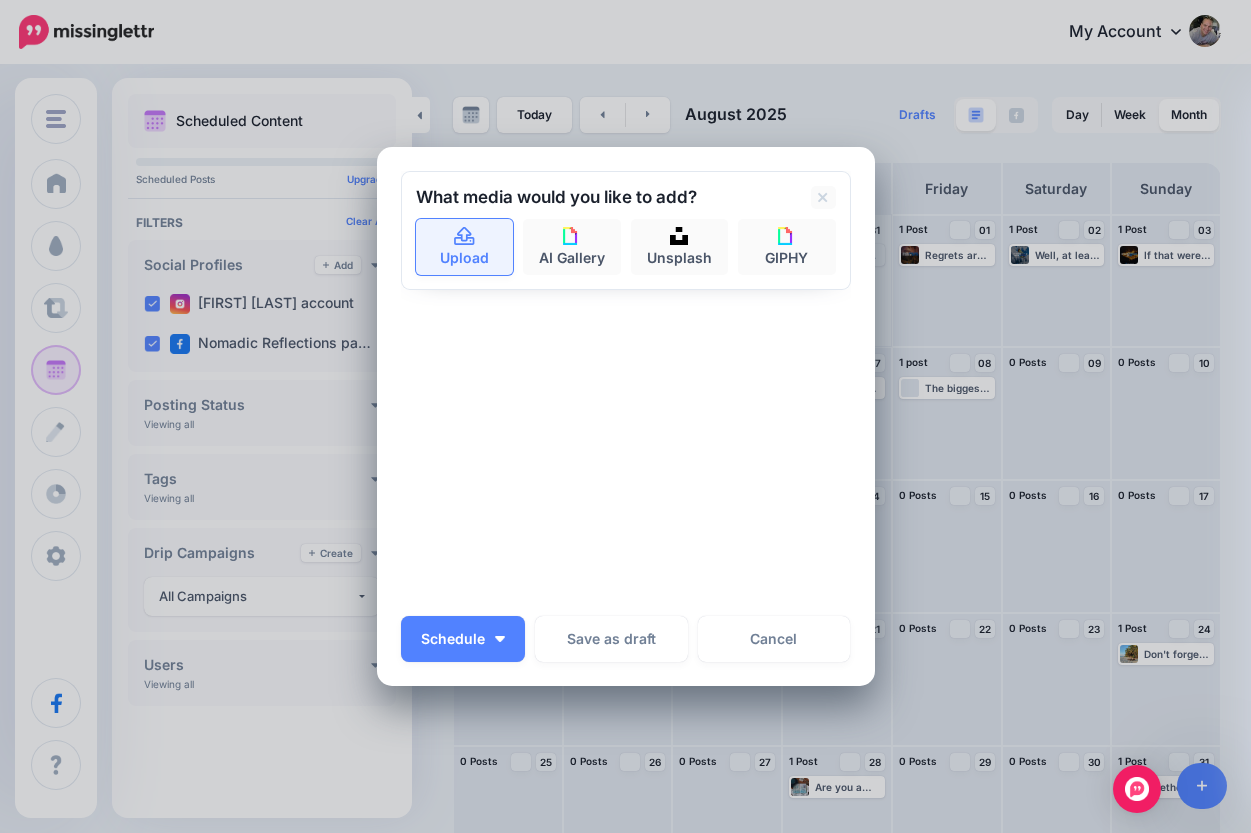 click 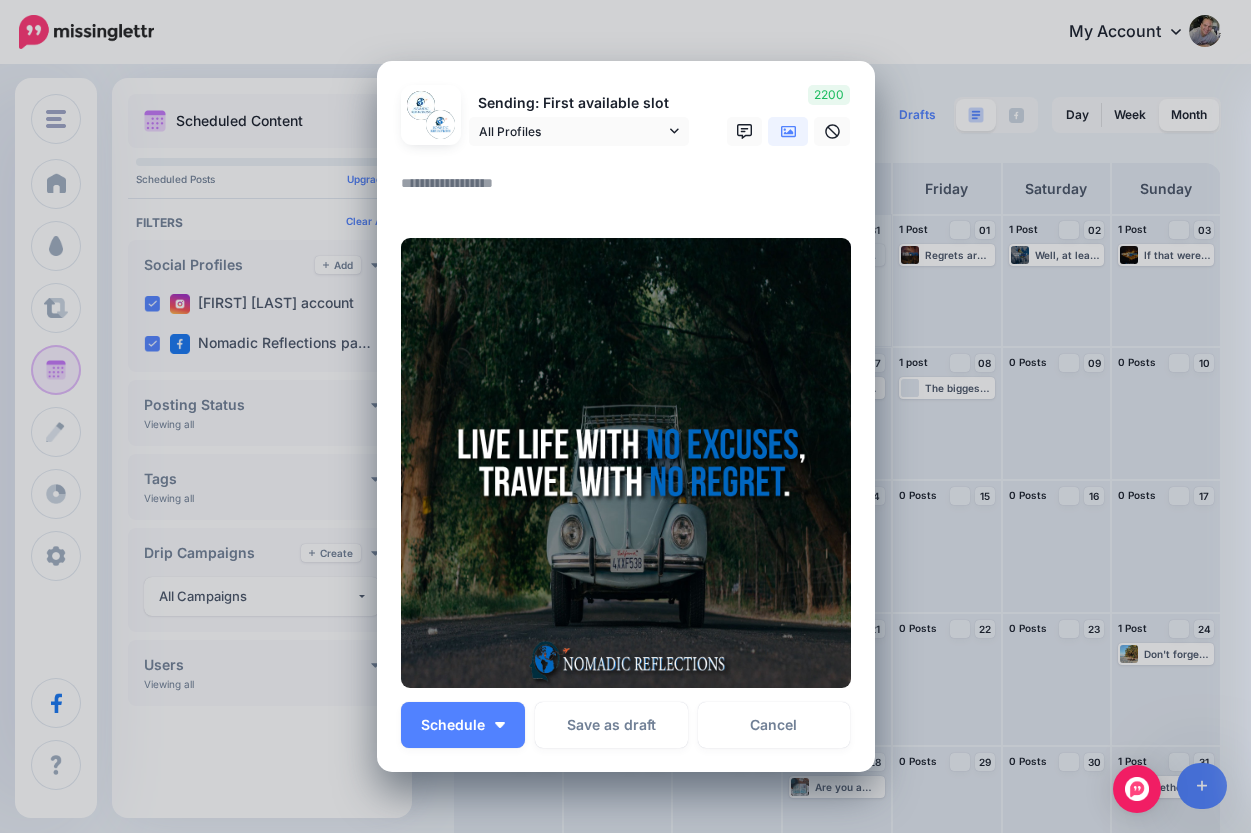 click at bounding box center (631, 190) 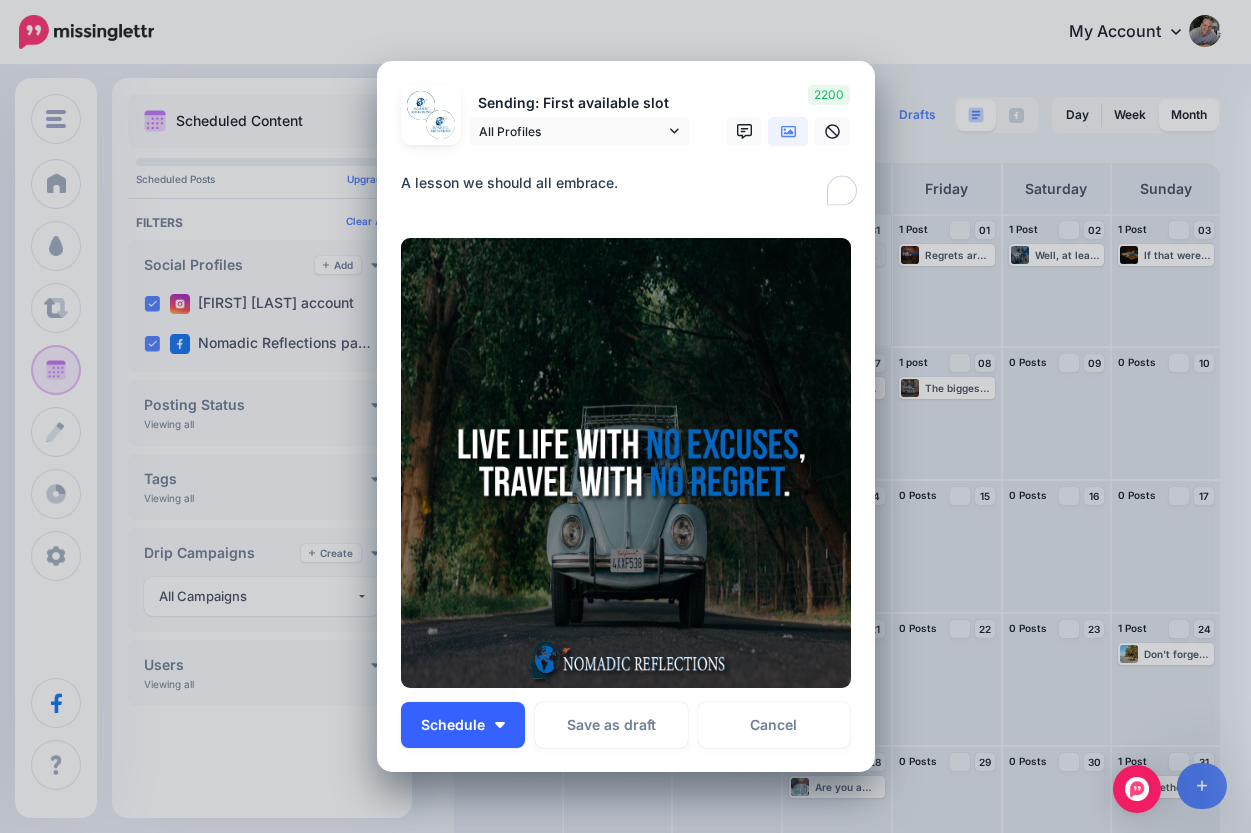 type on "**********" 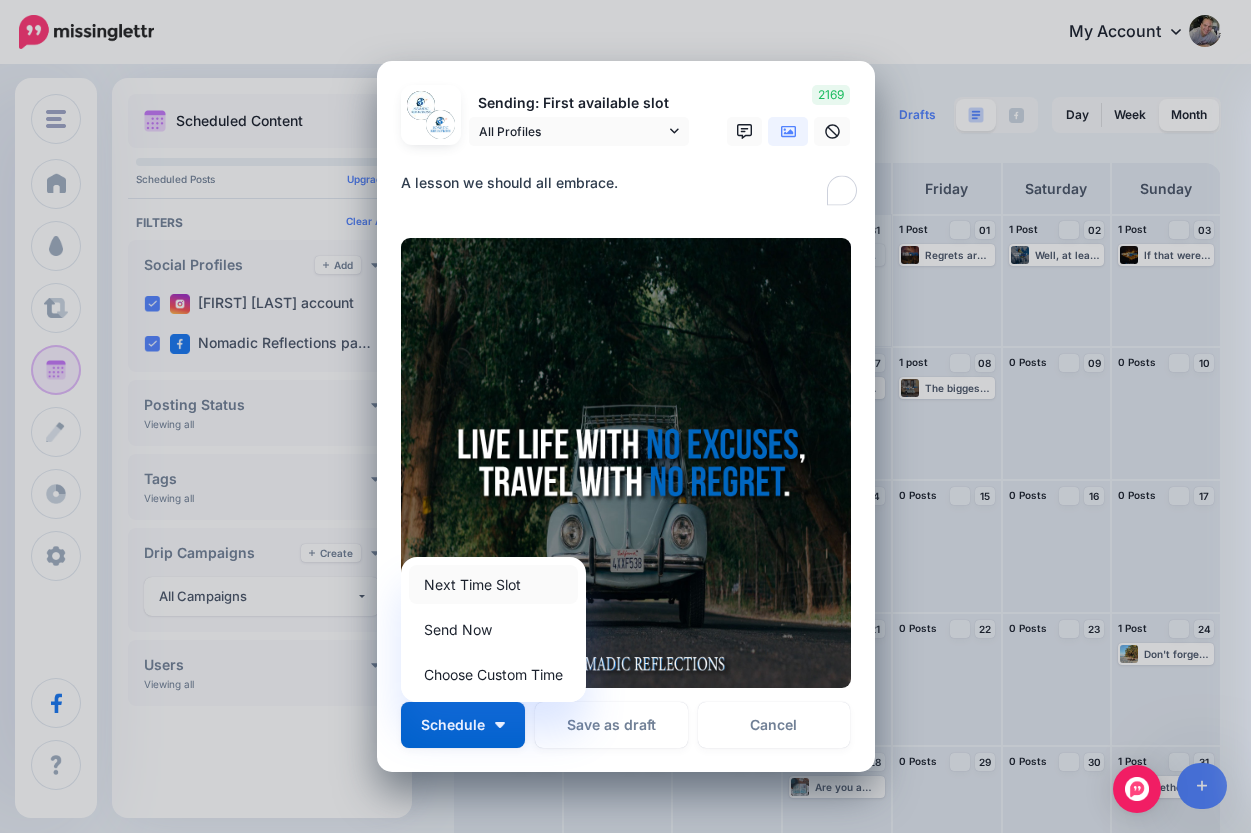 click on "Next Time Slot" at bounding box center (493, 584) 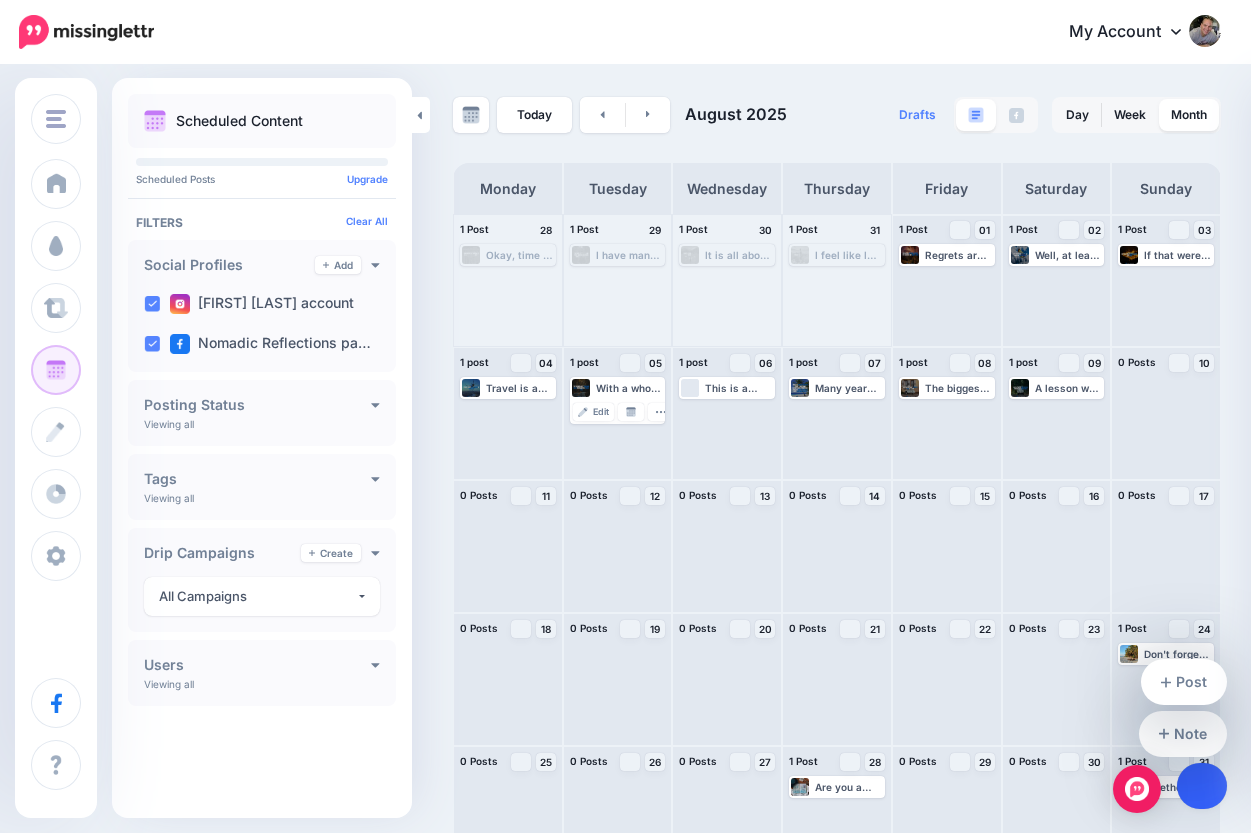 click 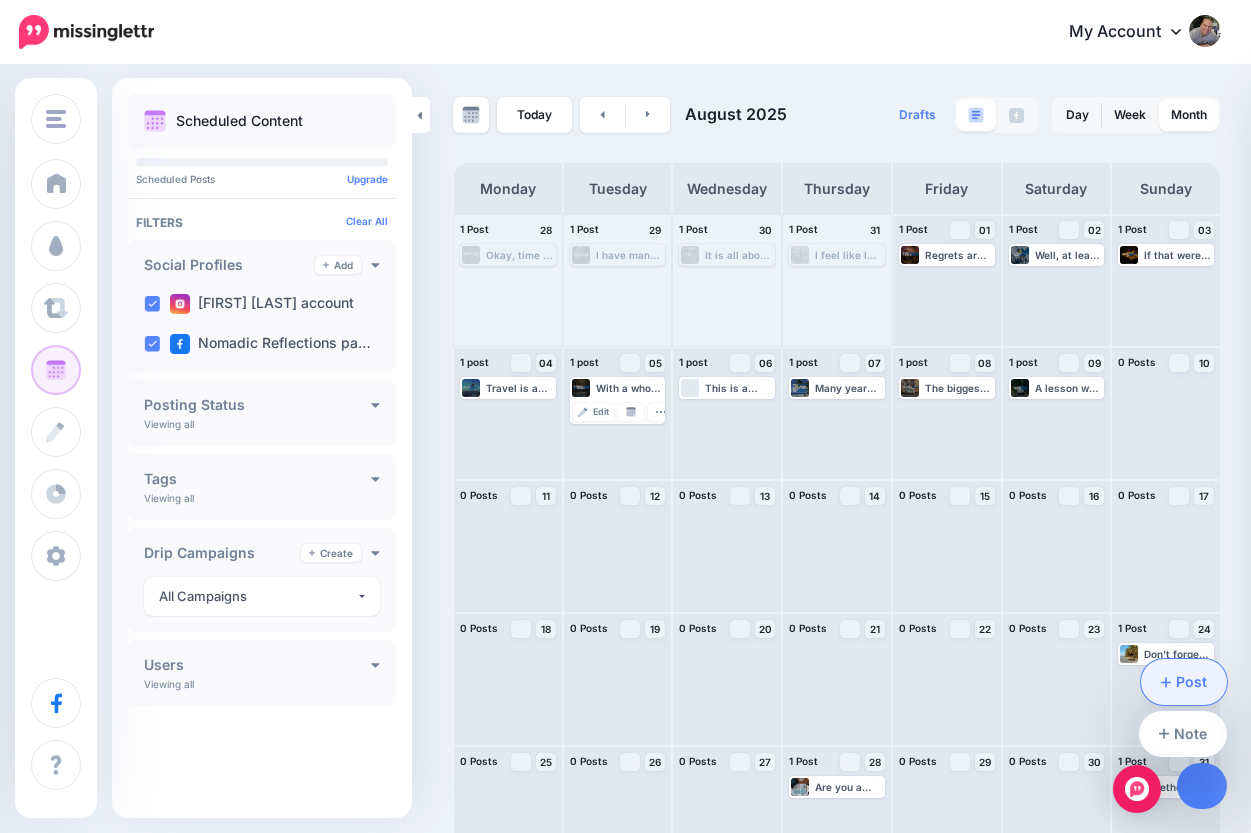click on "Post" at bounding box center [1184, 682] 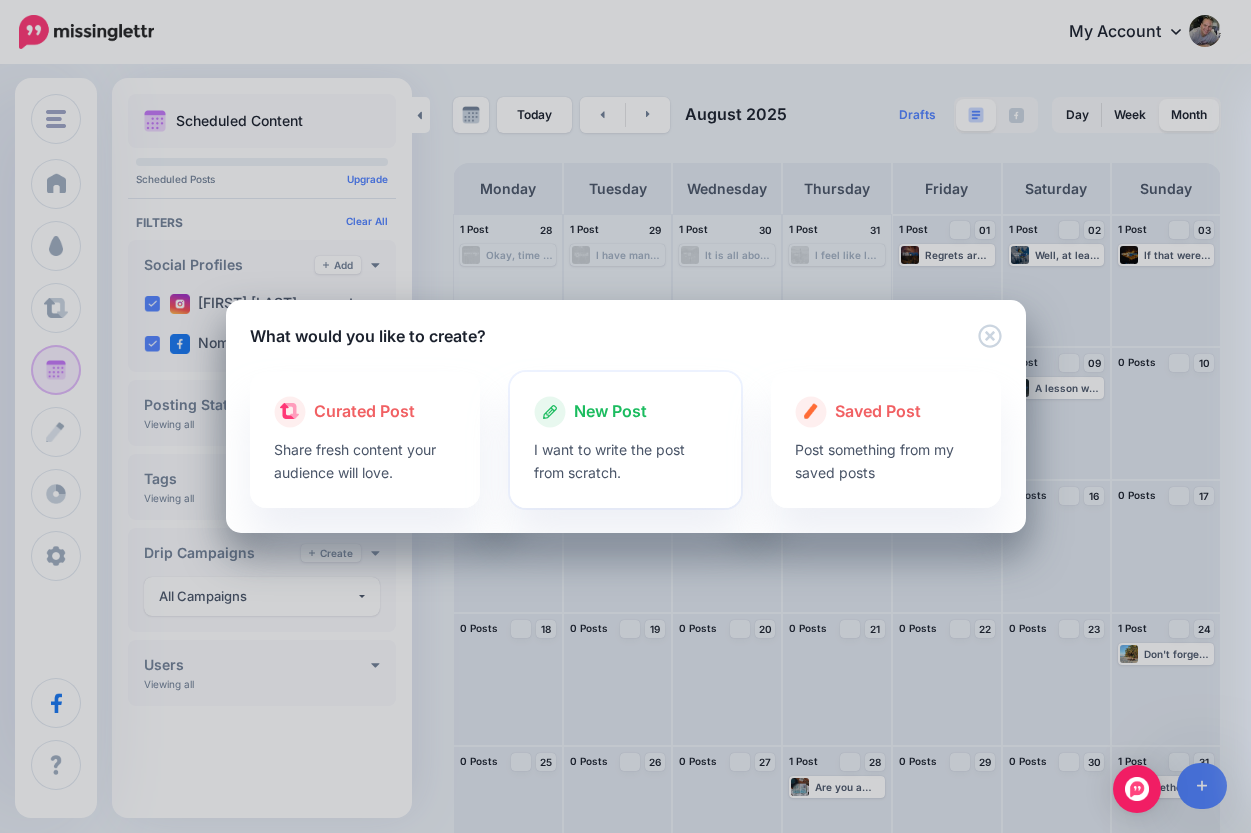 click on "New Post" at bounding box center [610, 412] 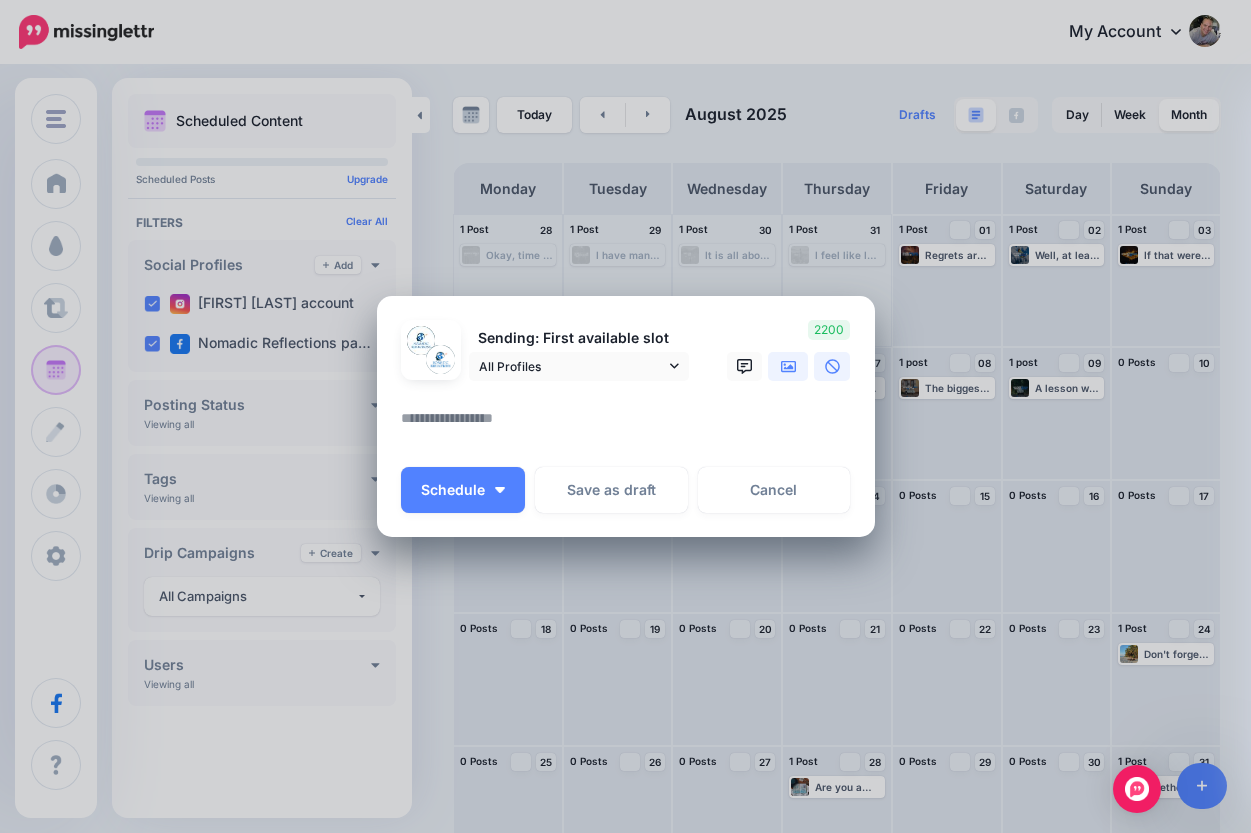 click 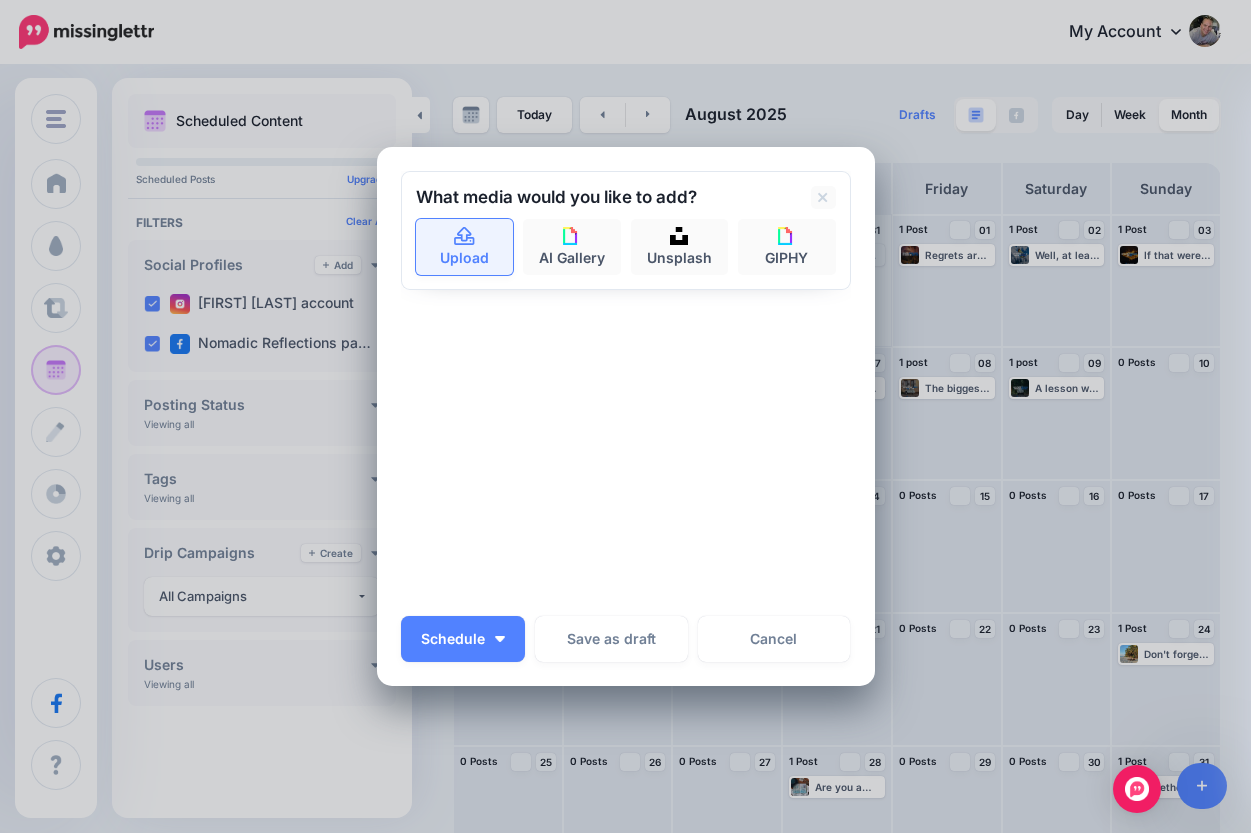 click 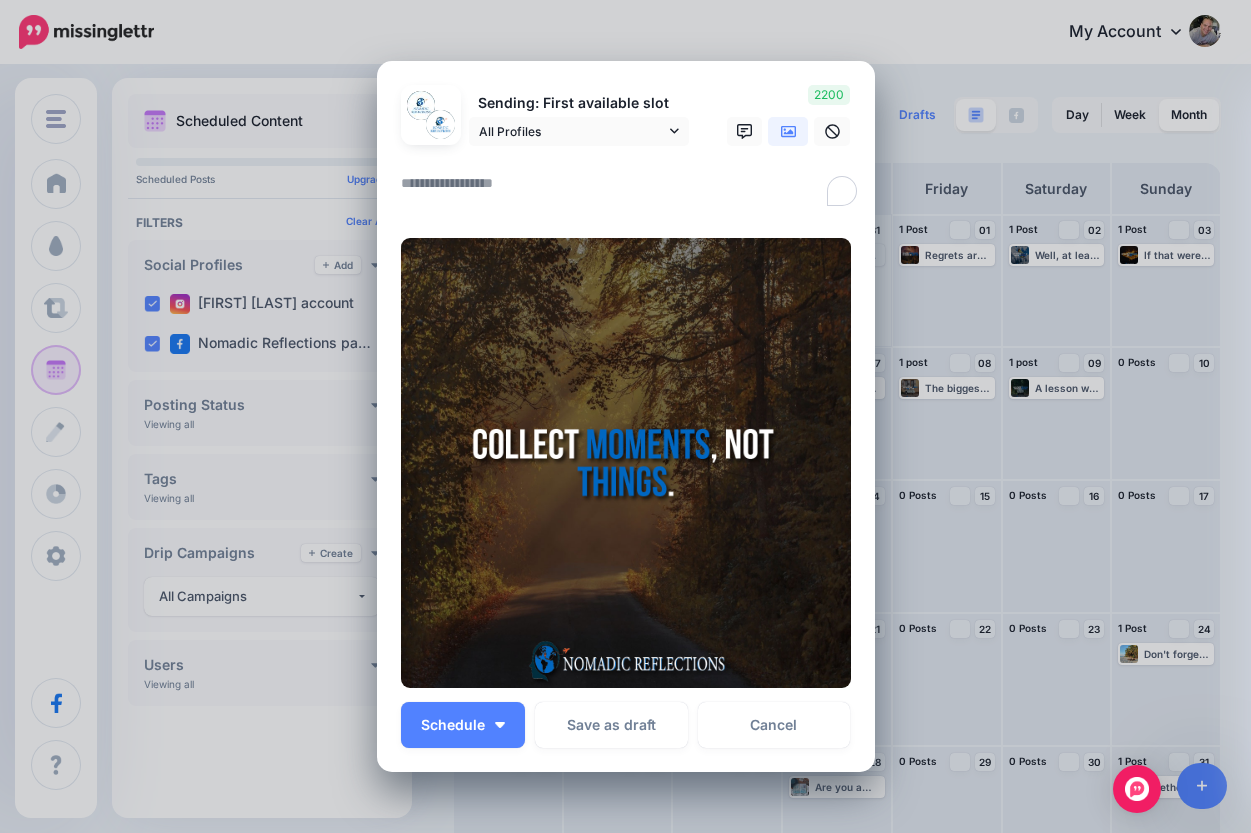 click at bounding box center [631, 190] 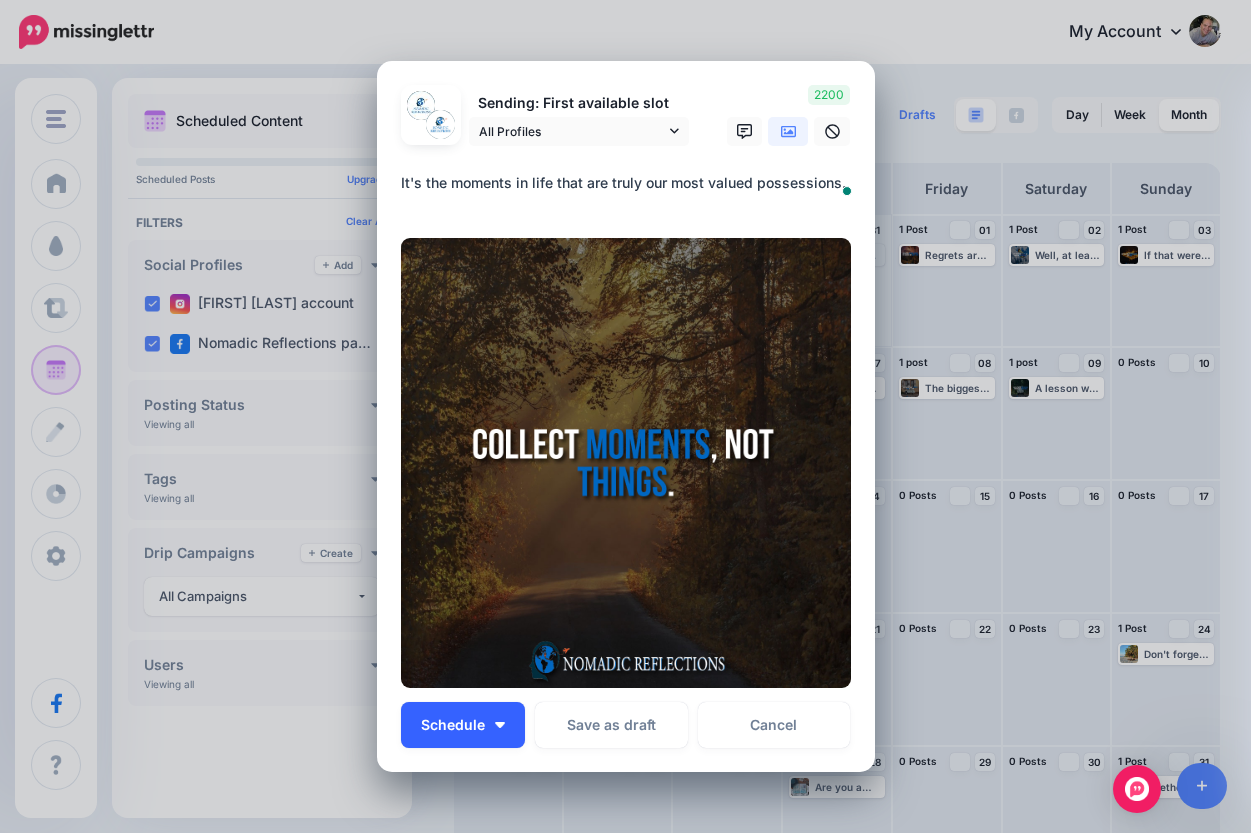 type on "**********" 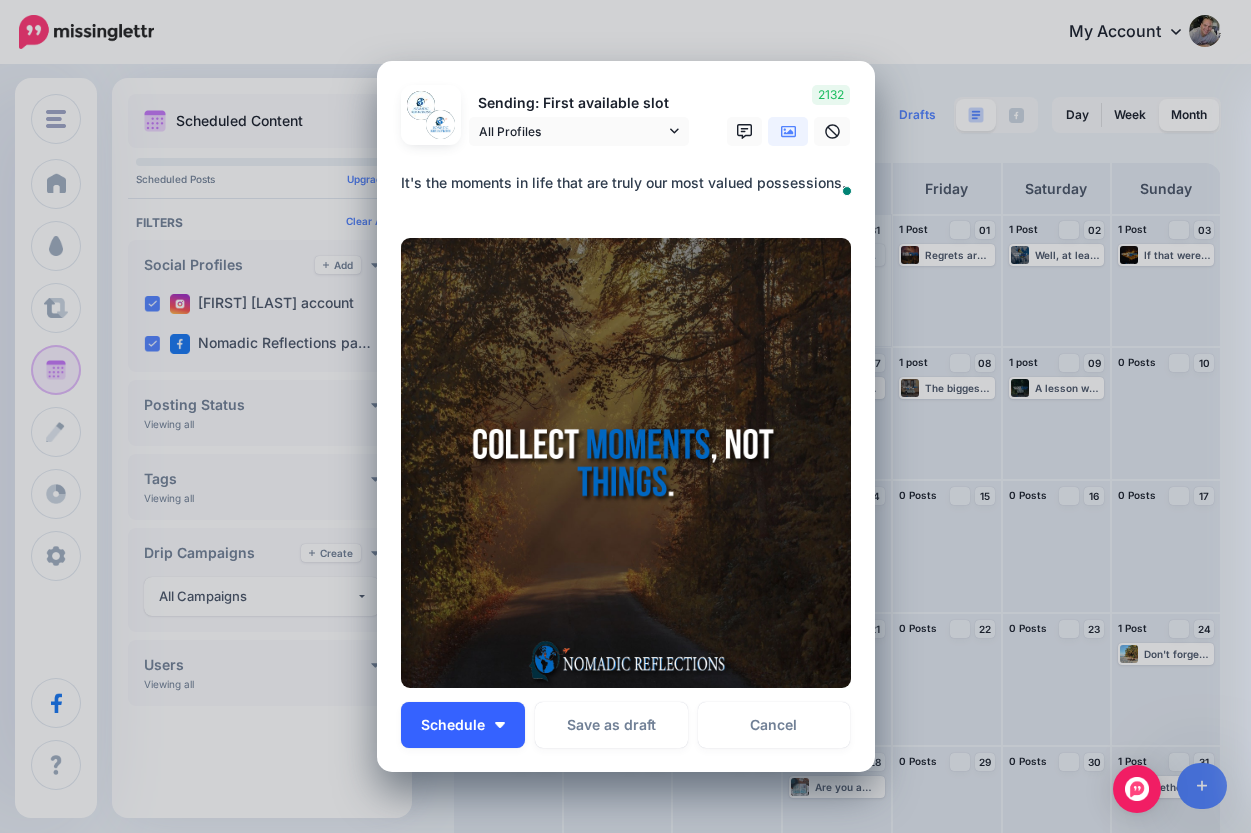 click on "Schedule" at bounding box center (453, 725) 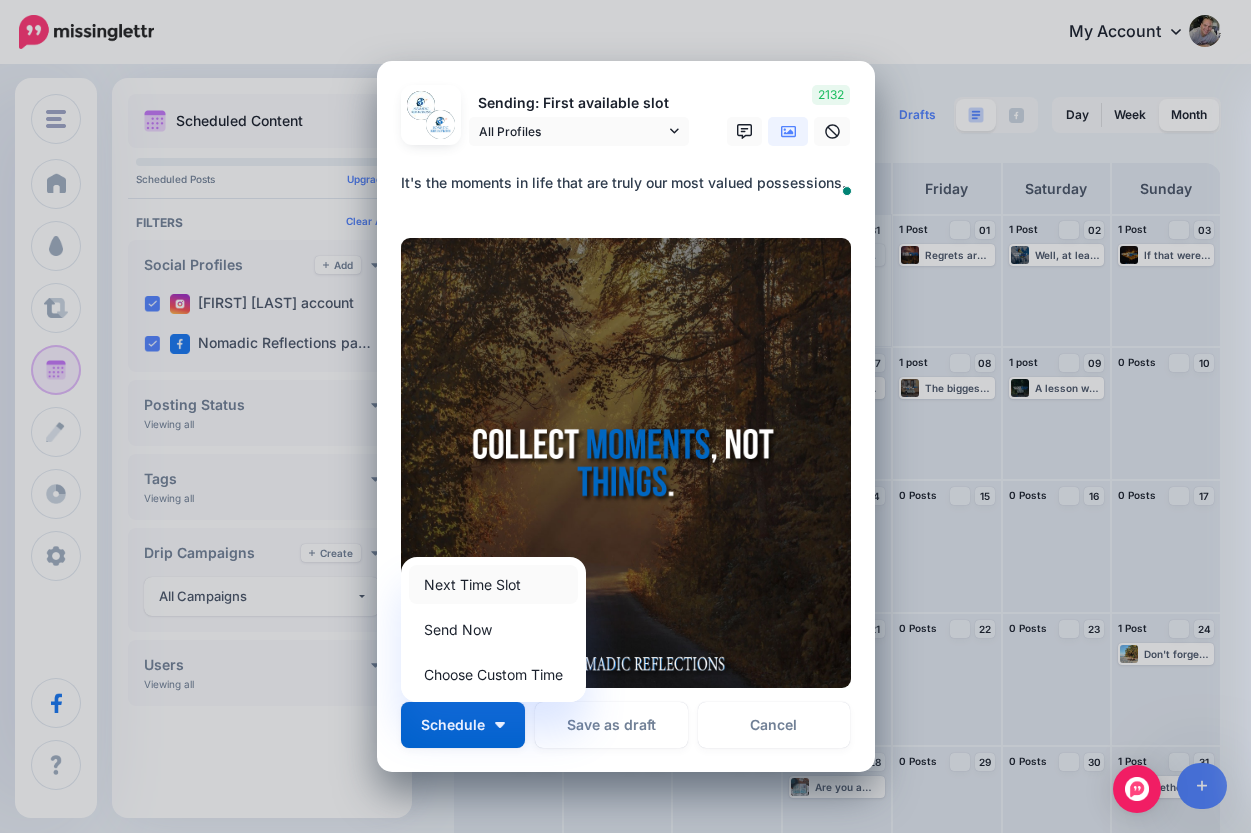 click on "Next Time Slot" at bounding box center [493, 584] 